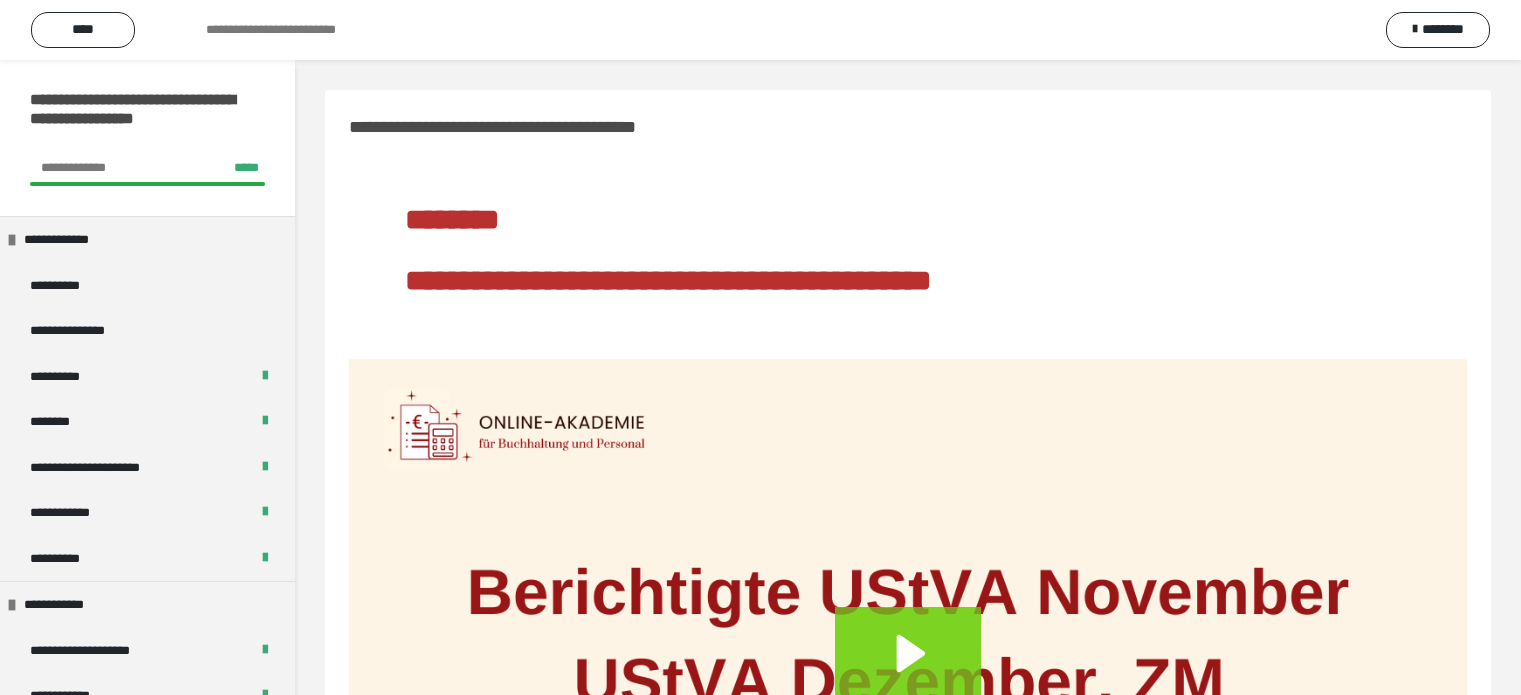 scroll, scrollTop: 0, scrollLeft: 0, axis: both 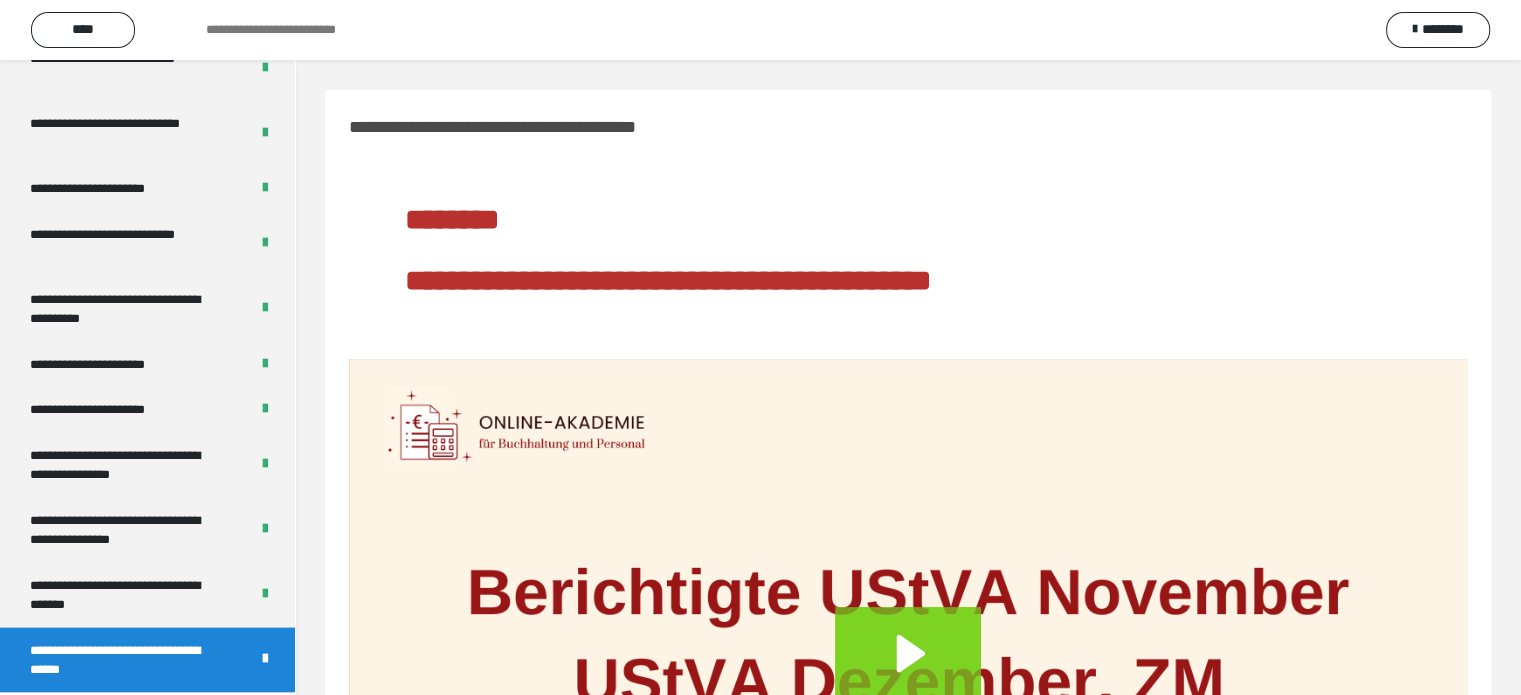 drag, startPoint x: 149, startPoint y: 579, endPoint x: 326, endPoint y: 511, distance: 189.61276 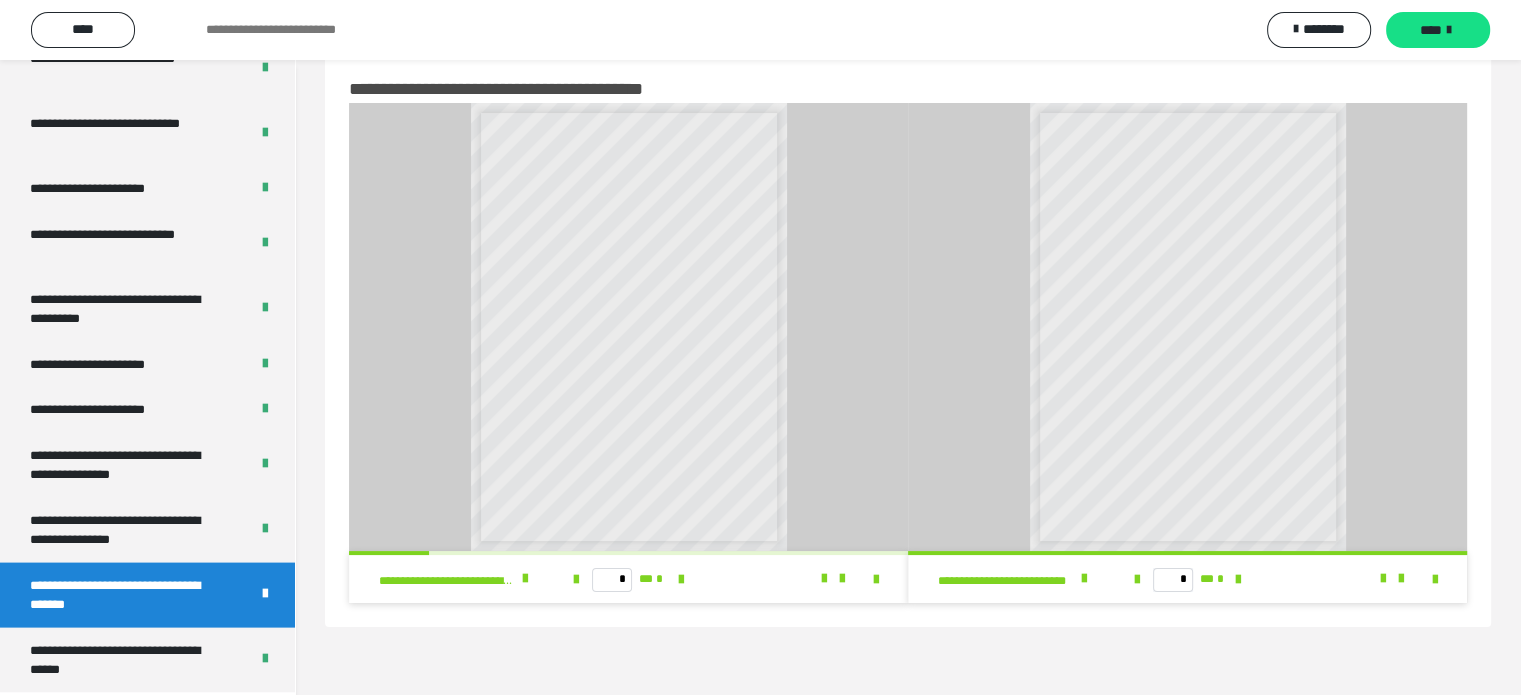 scroll, scrollTop: 60, scrollLeft: 0, axis: vertical 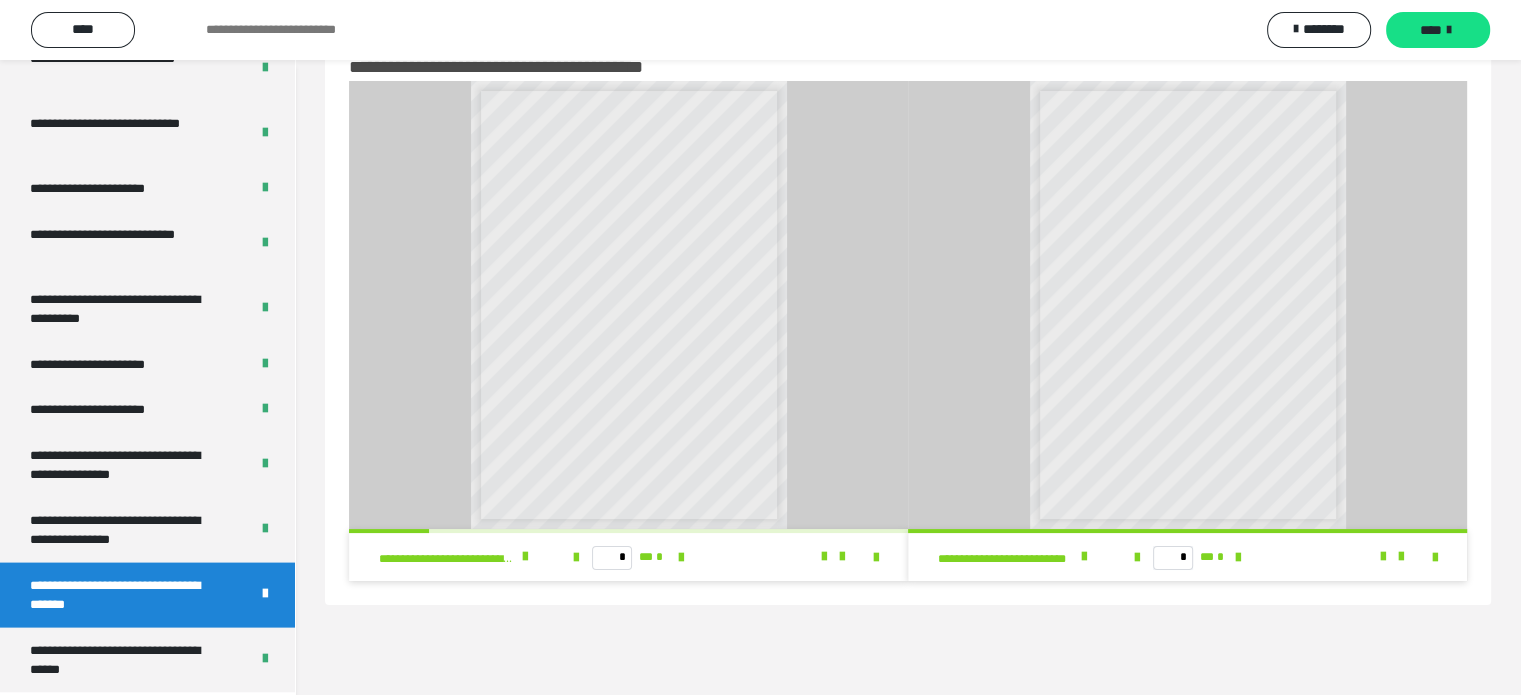 click on "**********" at bounding box center [124, 530] 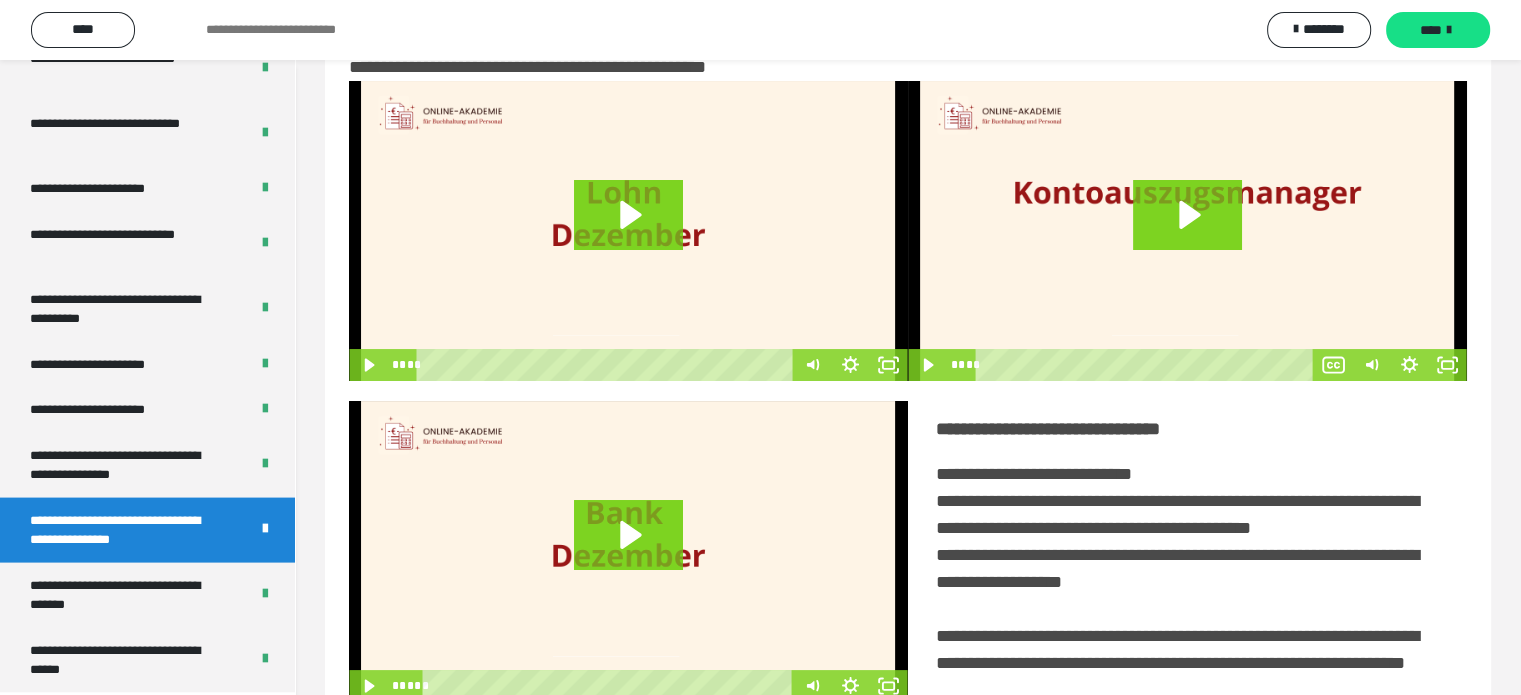 scroll, scrollTop: 494, scrollLeft: 0, axis: vertical 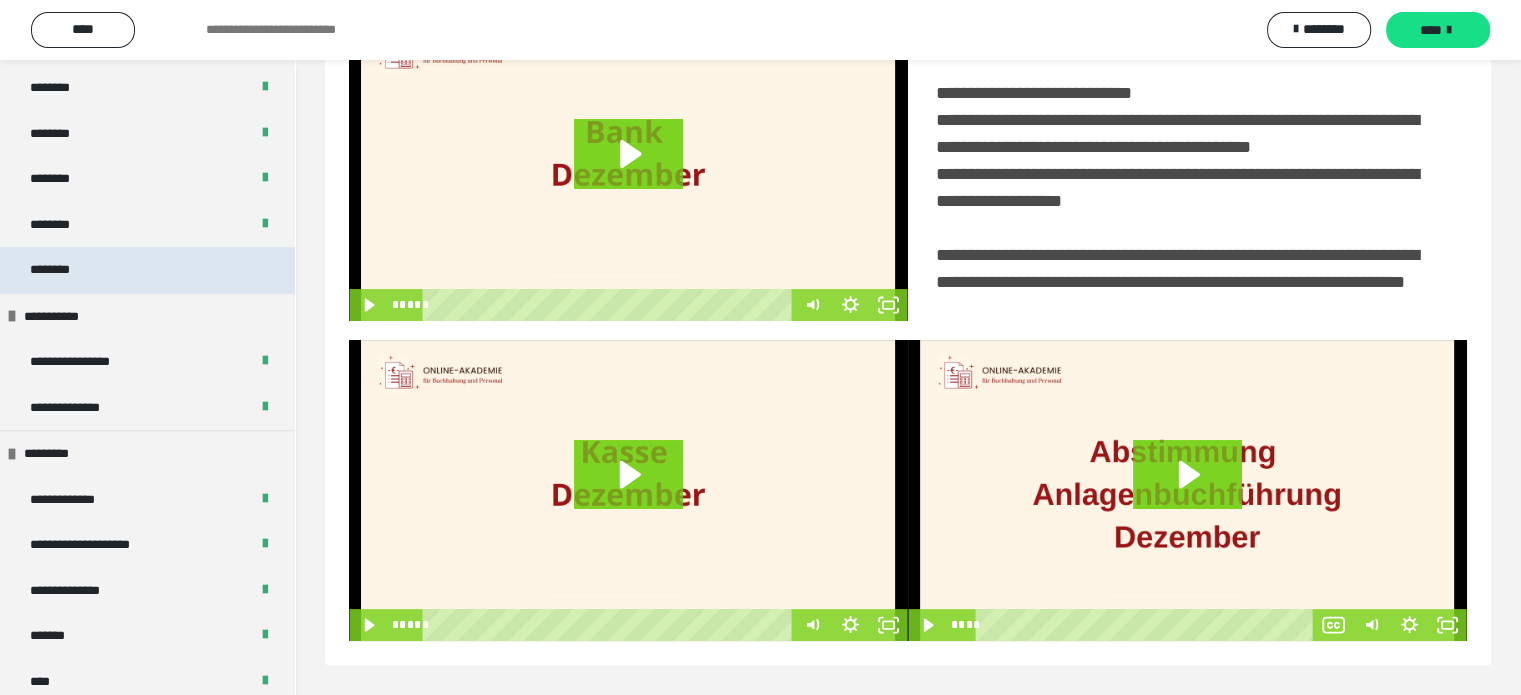 click on "********" at bounding box center (147, 270) 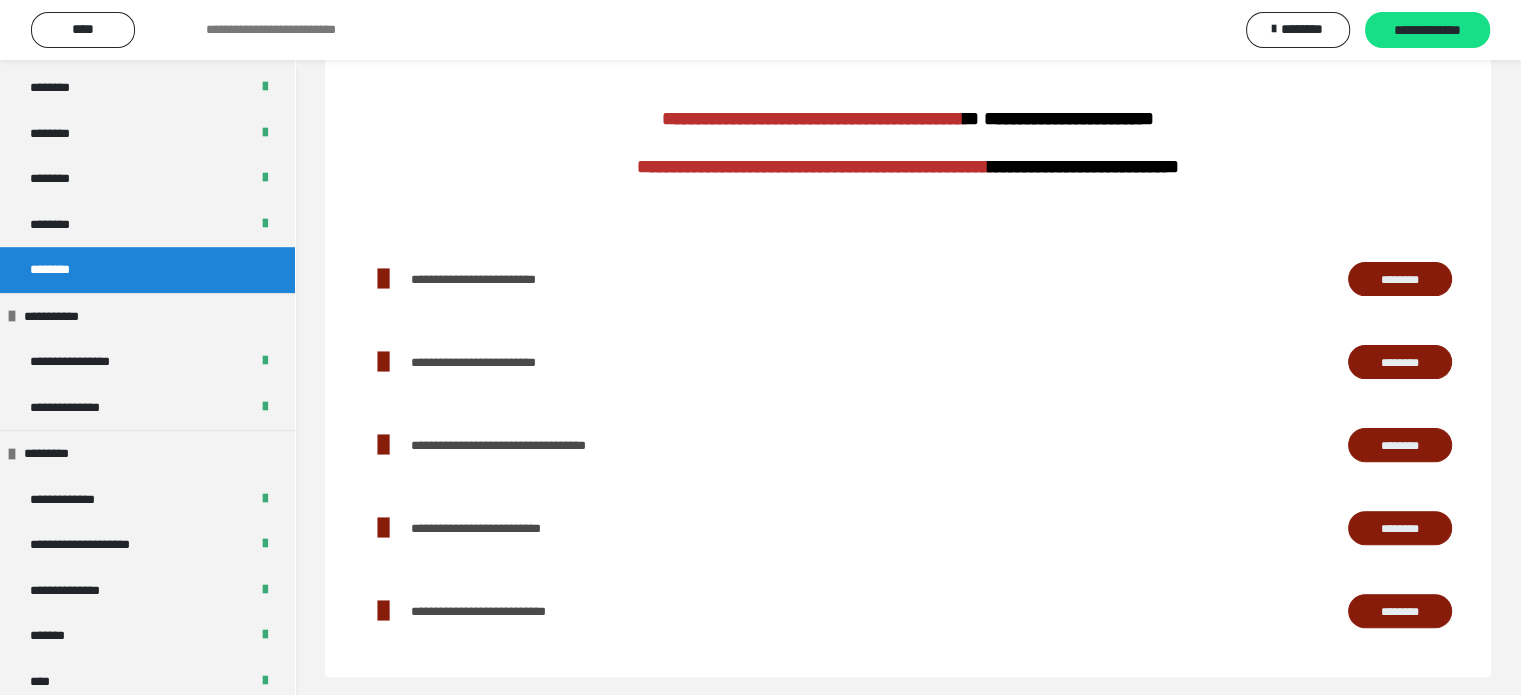 scroll, scrollTop: 527, scrollLeft: 0, axis: vertical 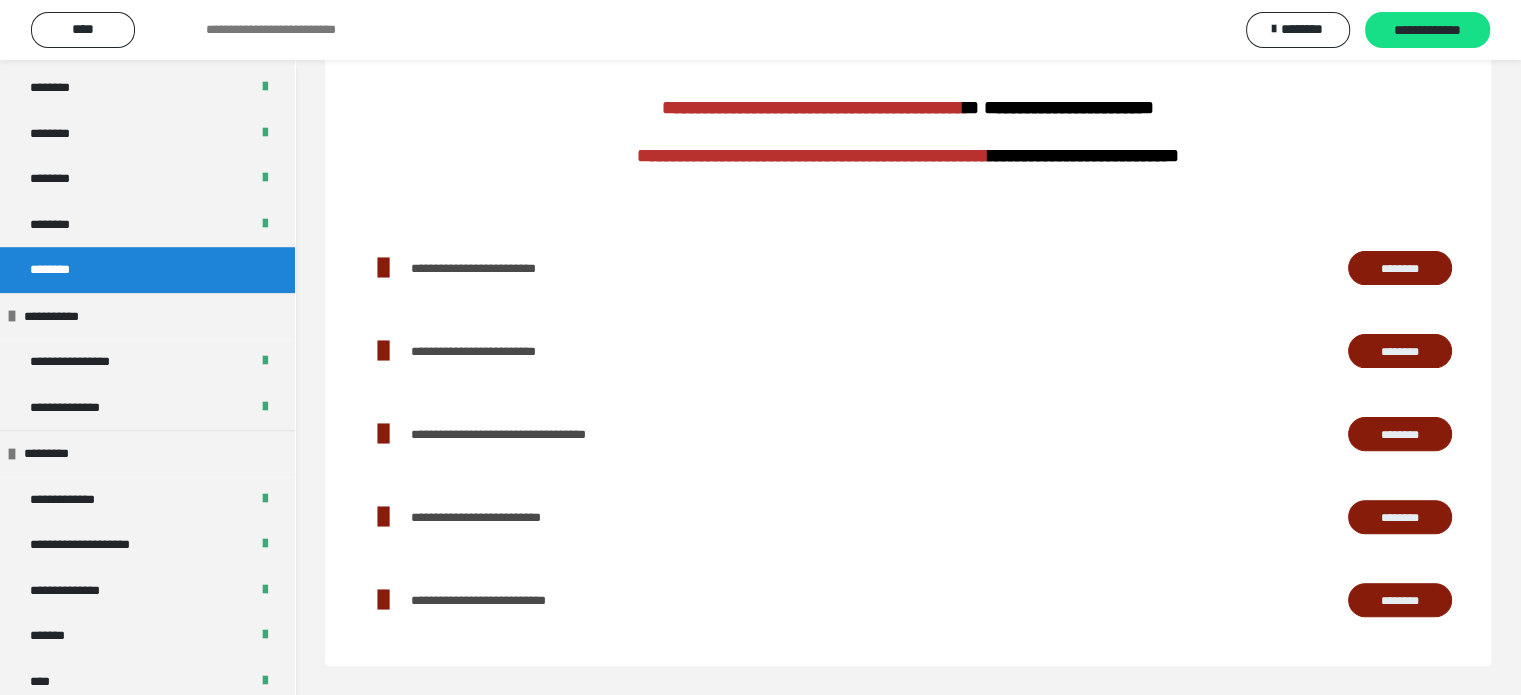 click on "********" at bounding box center [1400, 268] 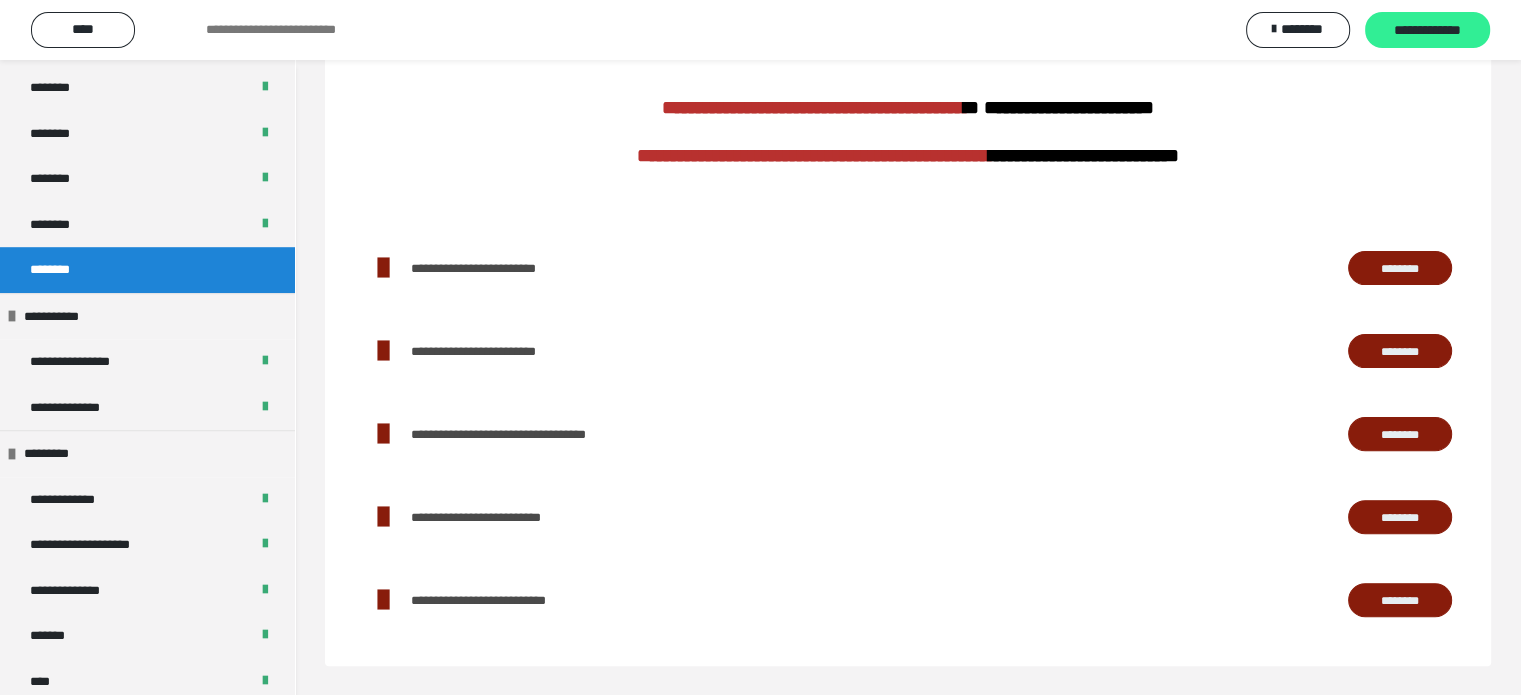 click on "**********" at bounding box center (1427, 31) 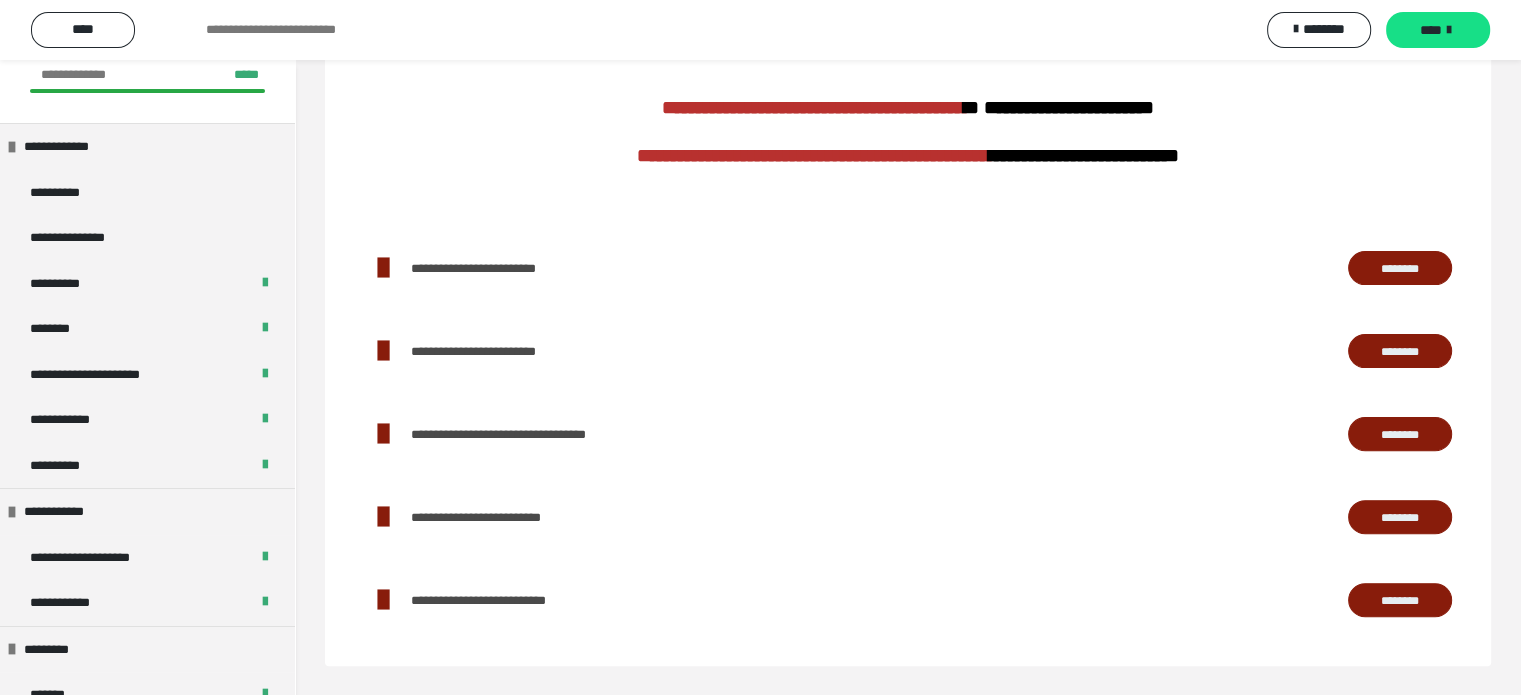 scroll, scrollTop: 0, scrollLeft: 0, axis: both 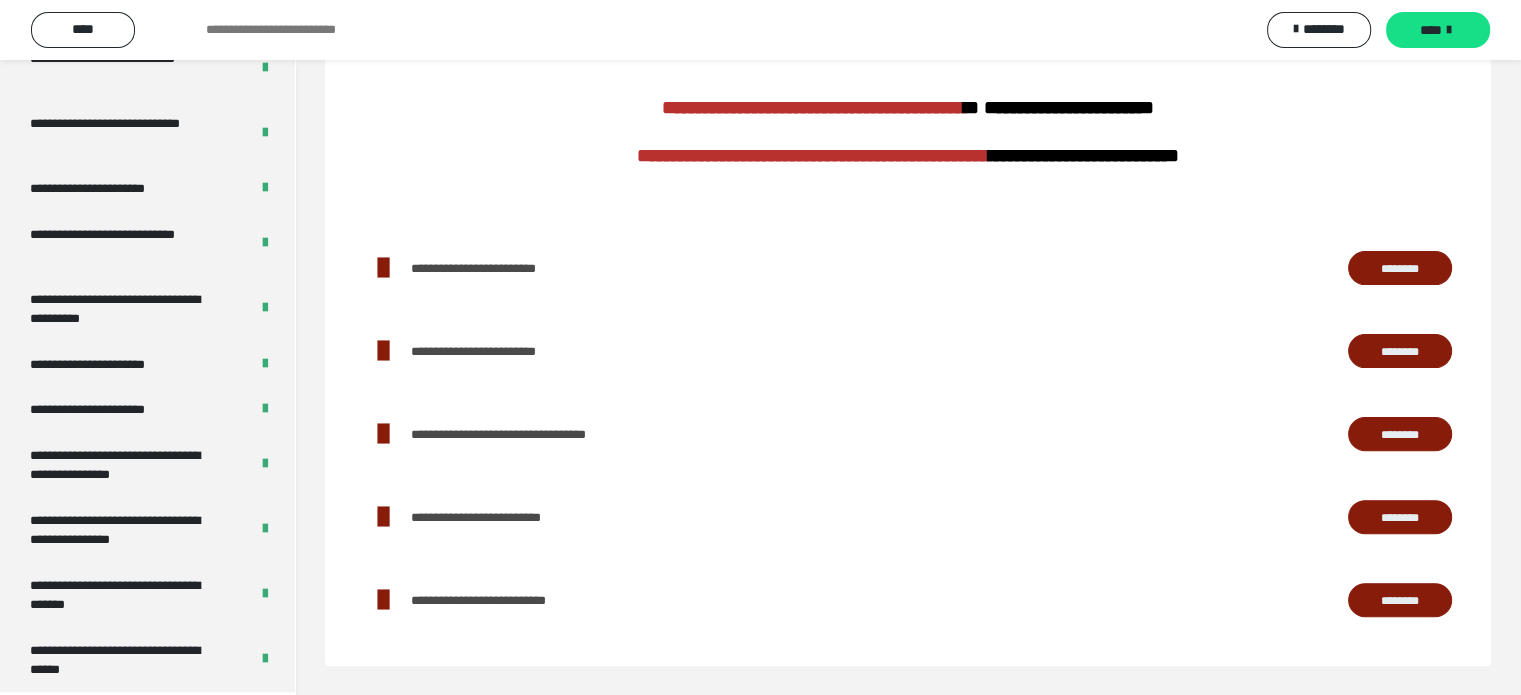 click on "**********" at bounding box center [908, 108] 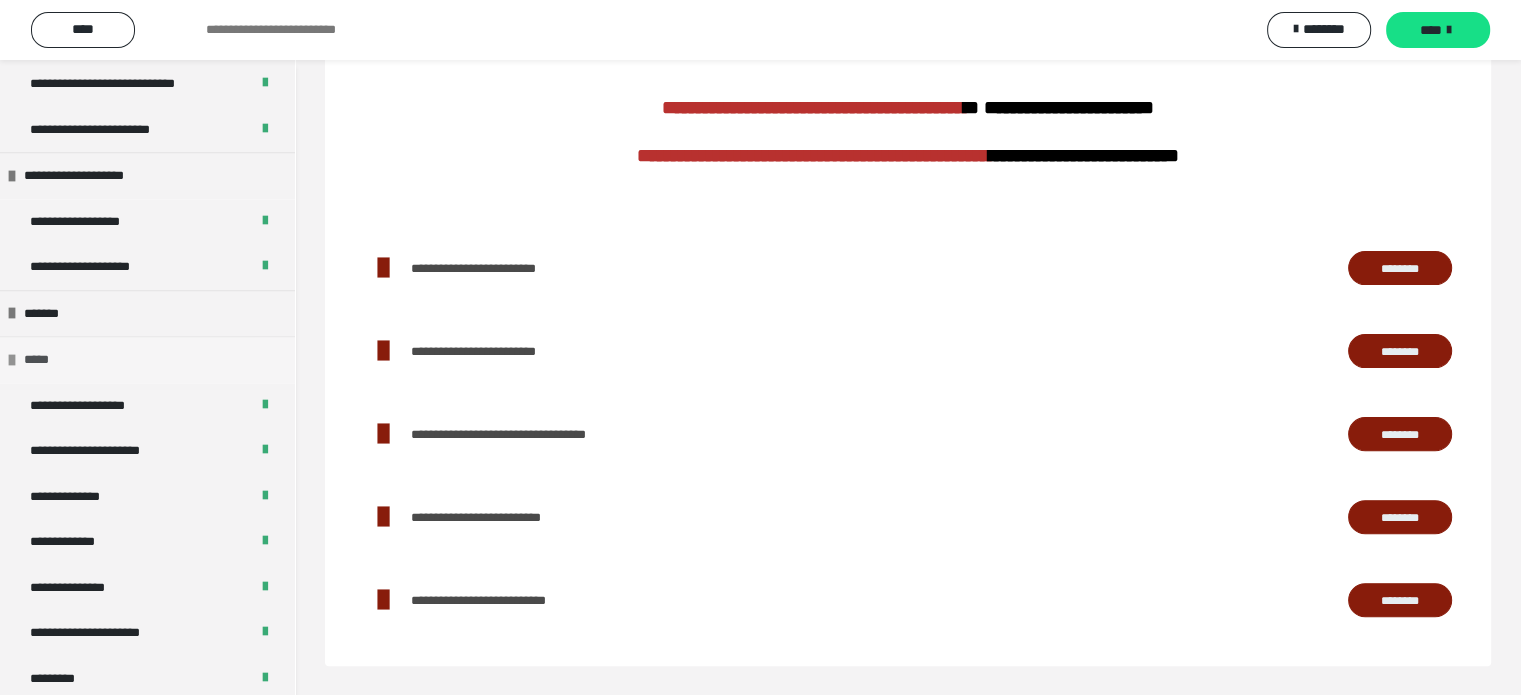 scroll, scrollTop: 2037, scrollLeft: 0, axis: vertical 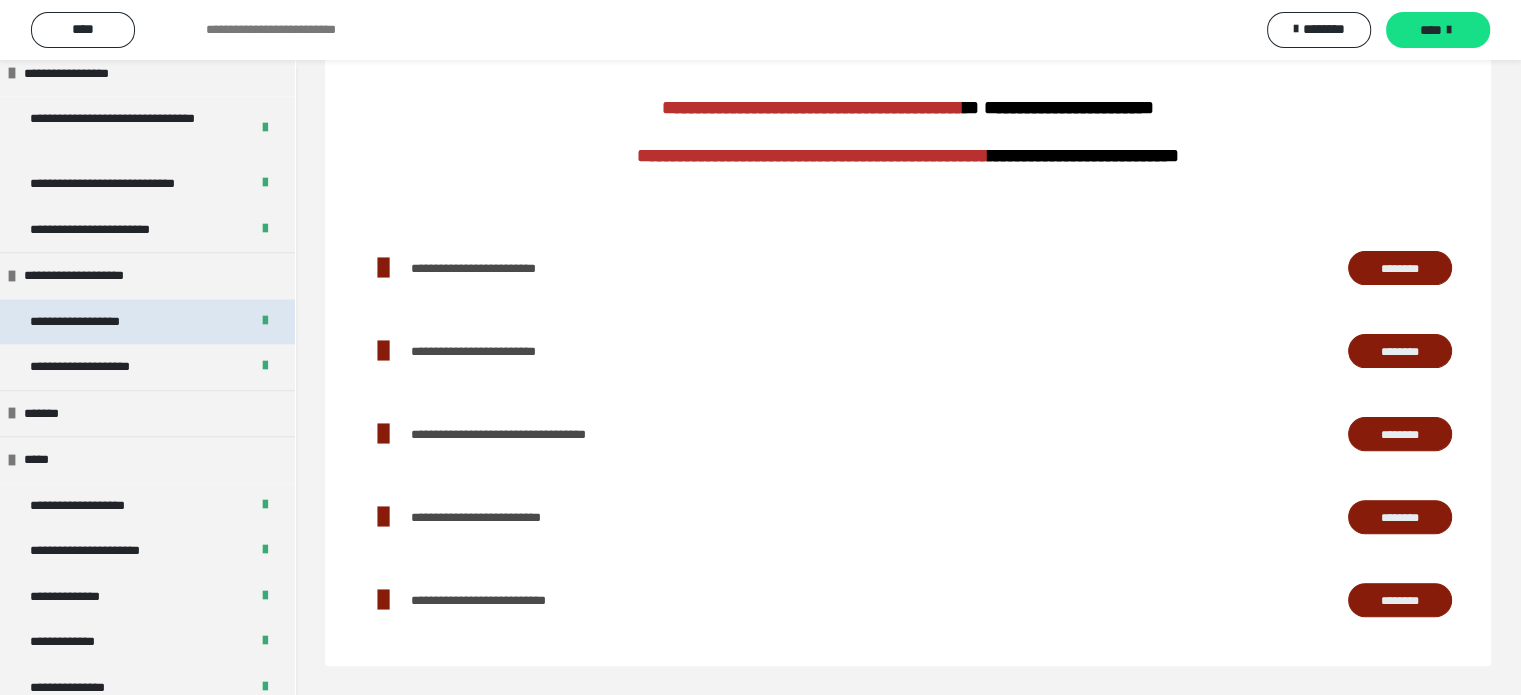 click on "**********" at bounding box center (98, 322) 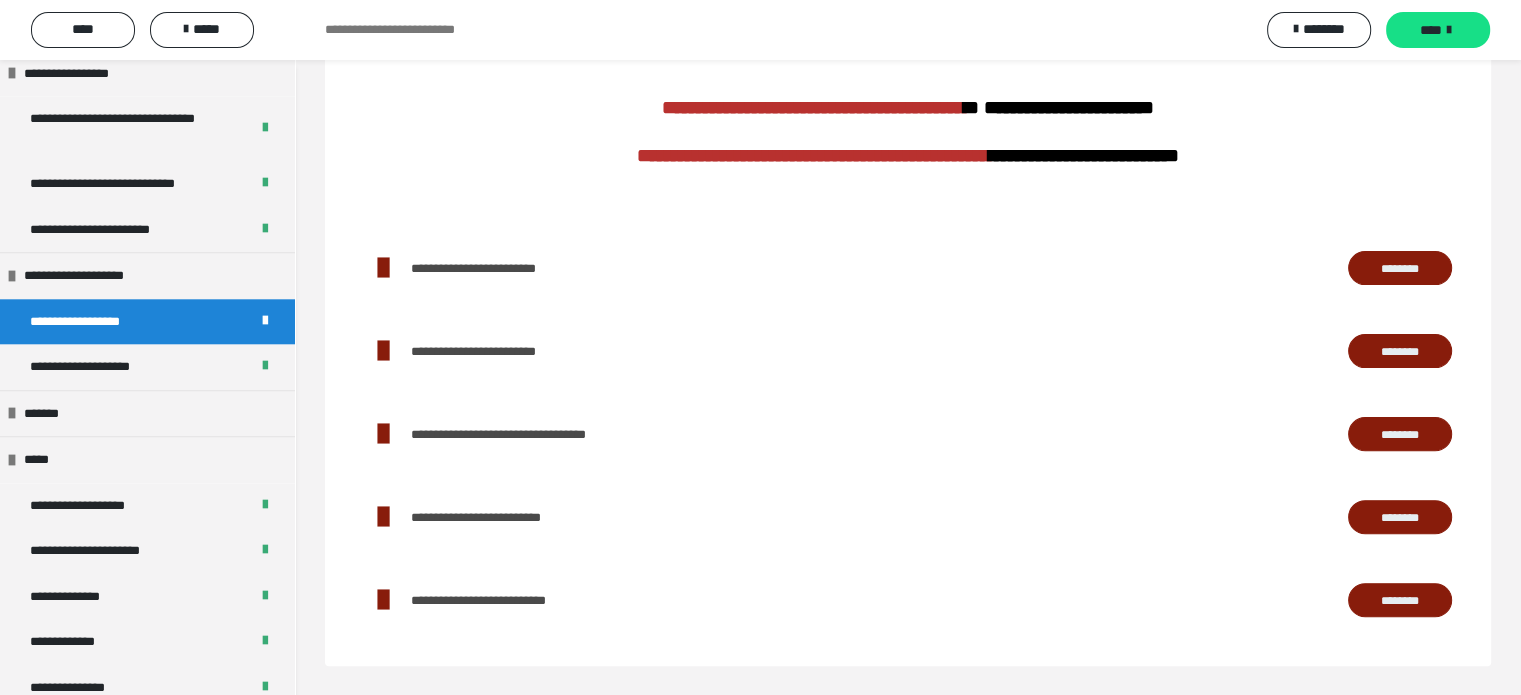 scroll, scrollTop: 480, scrollLeft: 0, axis: vertical 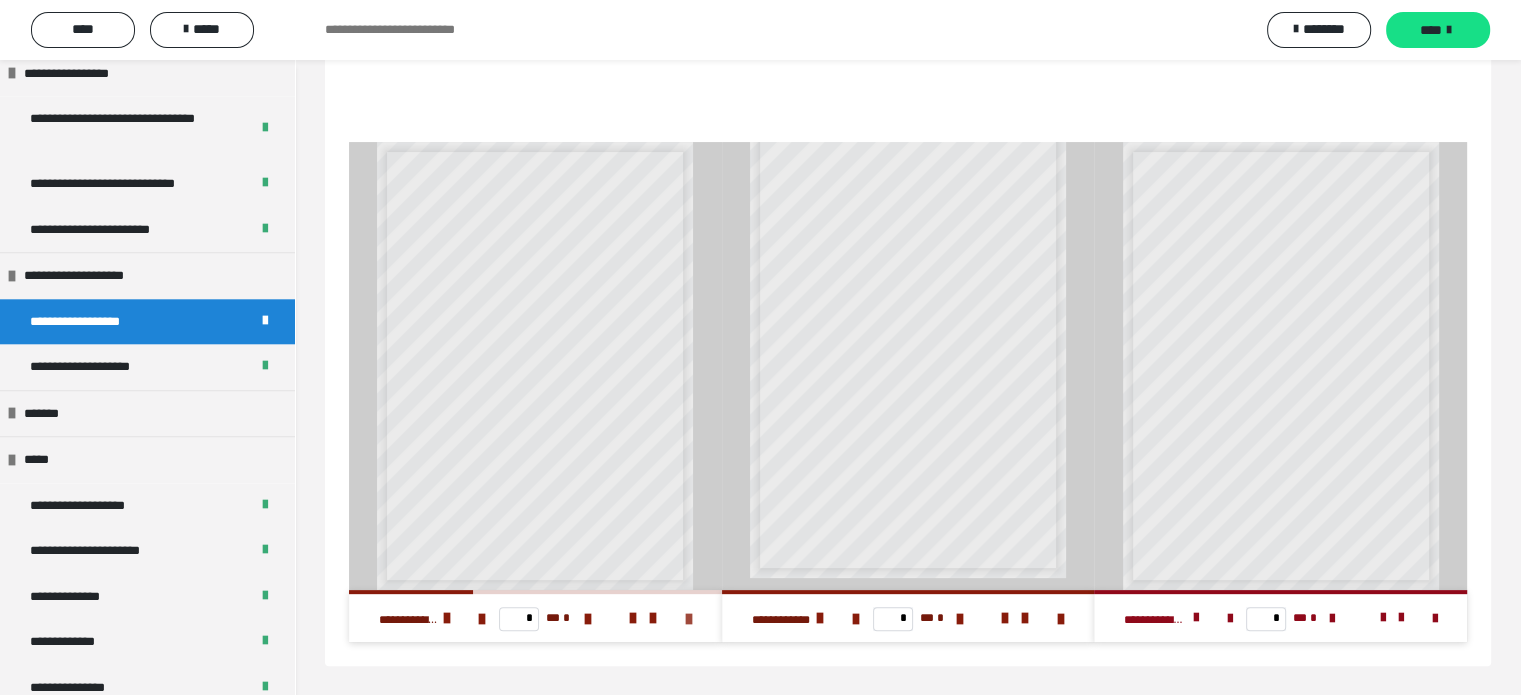 click at bounding box center [689, 619] 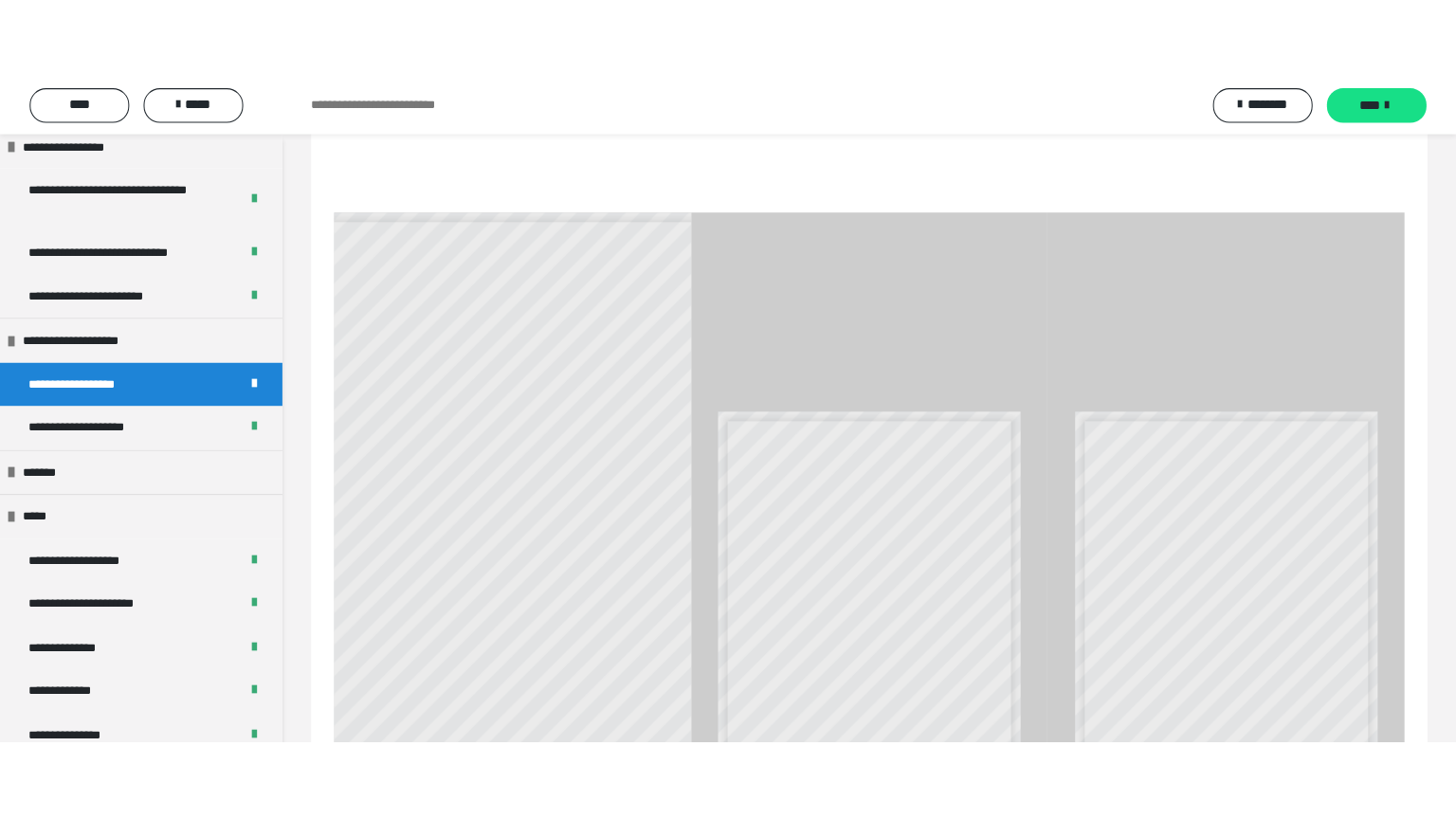 scroll, scrollTop: 297, scrollLeft: 0, axis: vertical 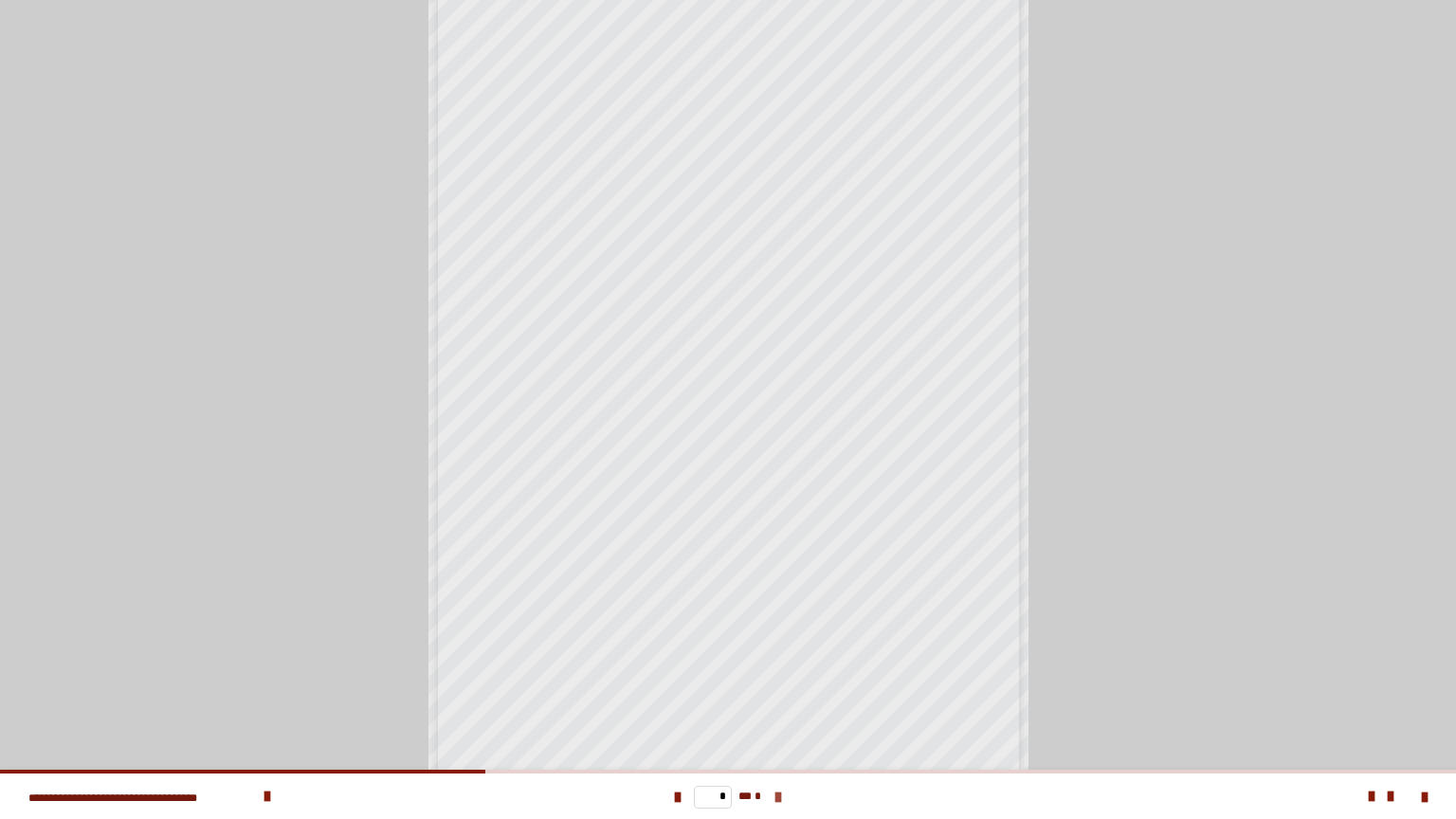 click at bounding box center [778, 797] 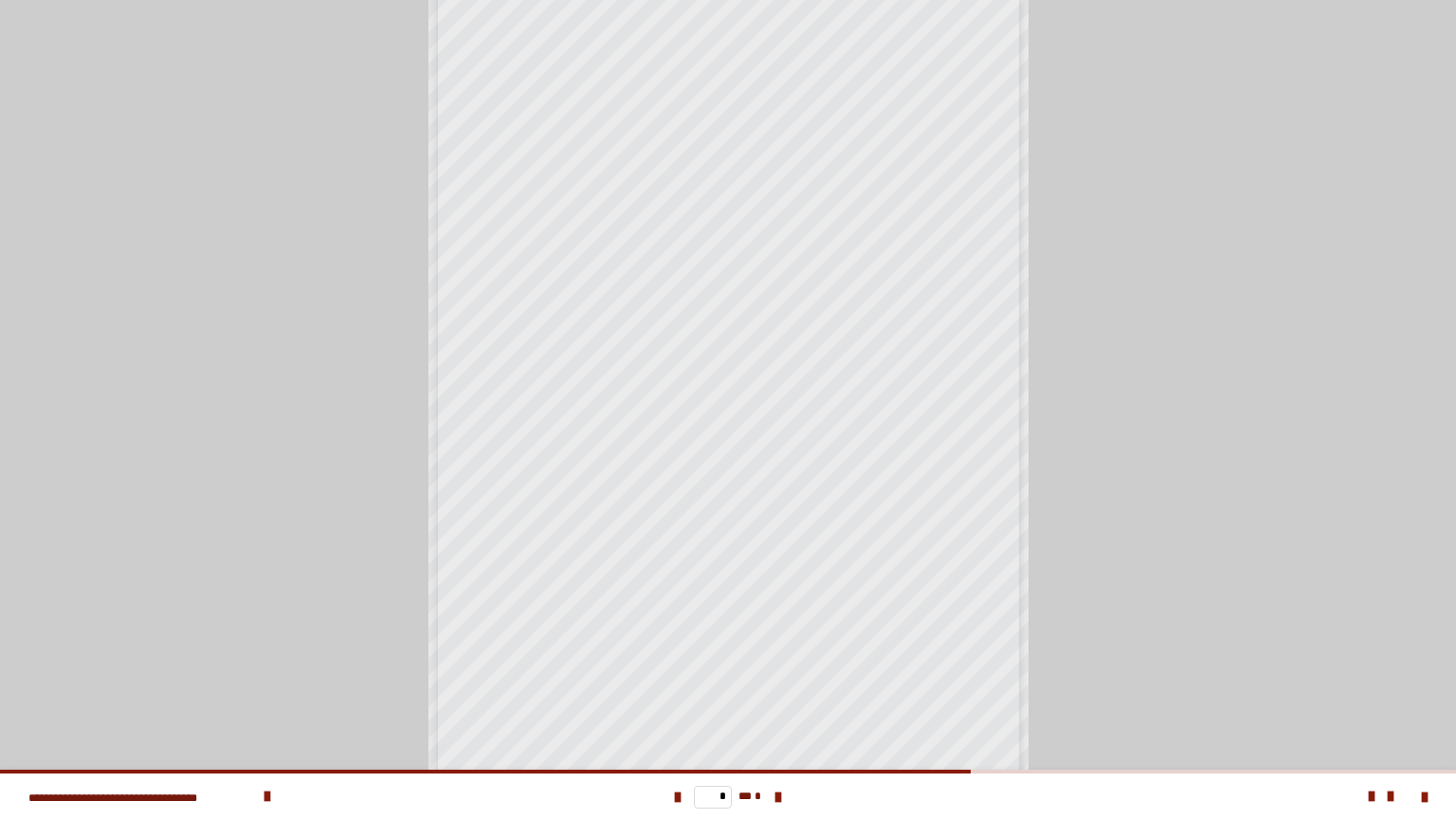 scroll, scrollTop: 55, scrollLeft: 0, axis: vertical 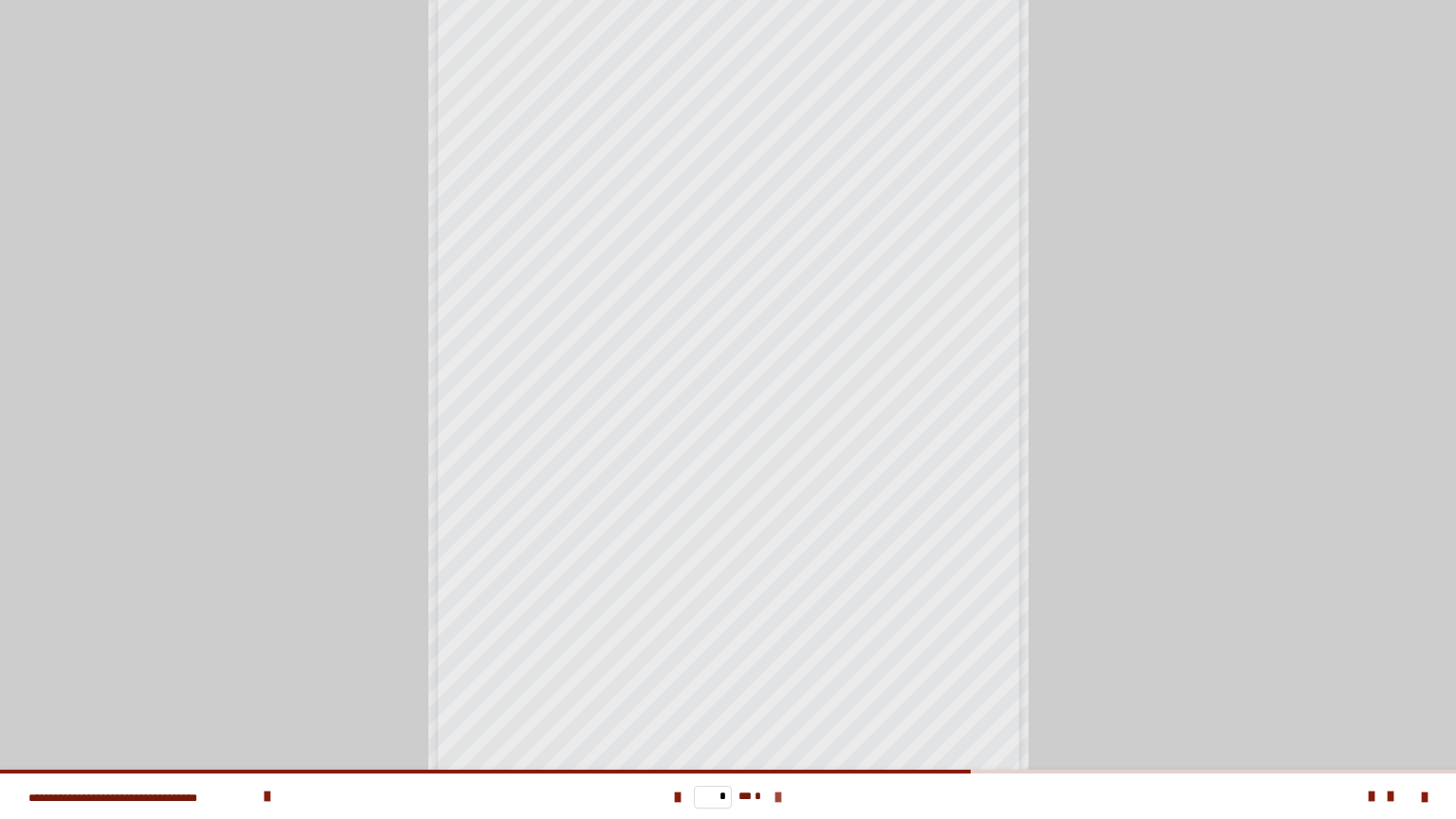 click at bounding box center [778, 797] 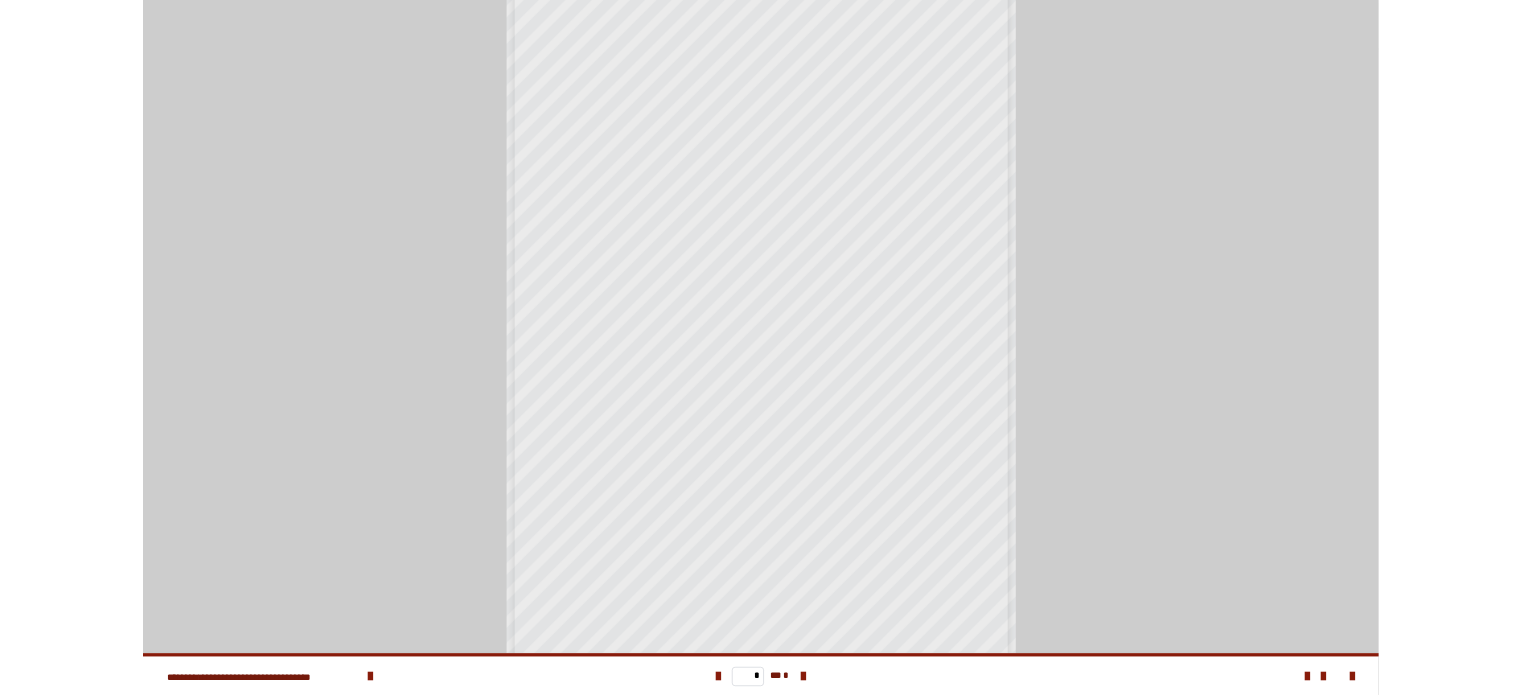 scroll, scrollTop: 0, scrollLeft: 0, axis: both 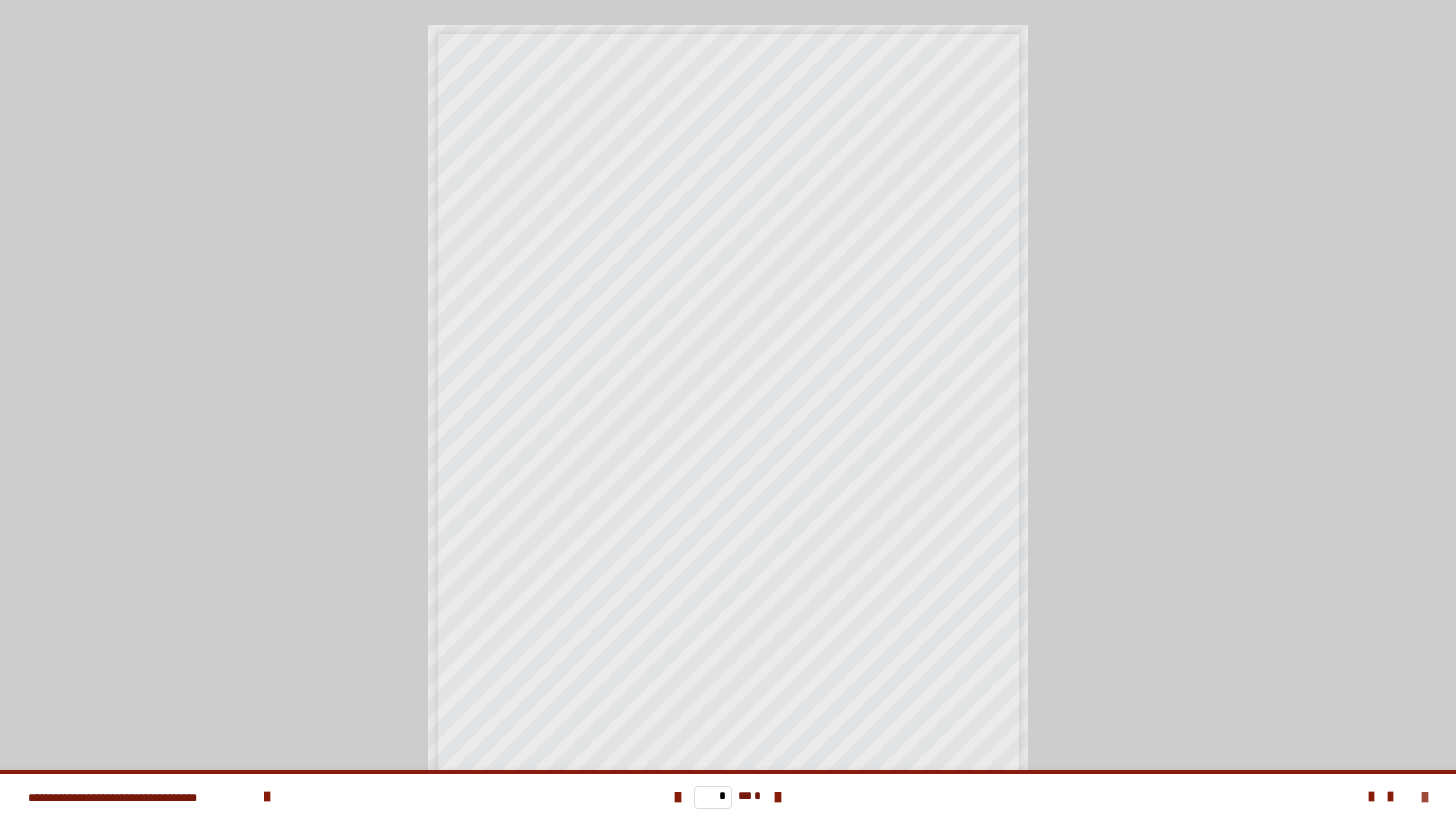 click at bounding box center (1425, 797) 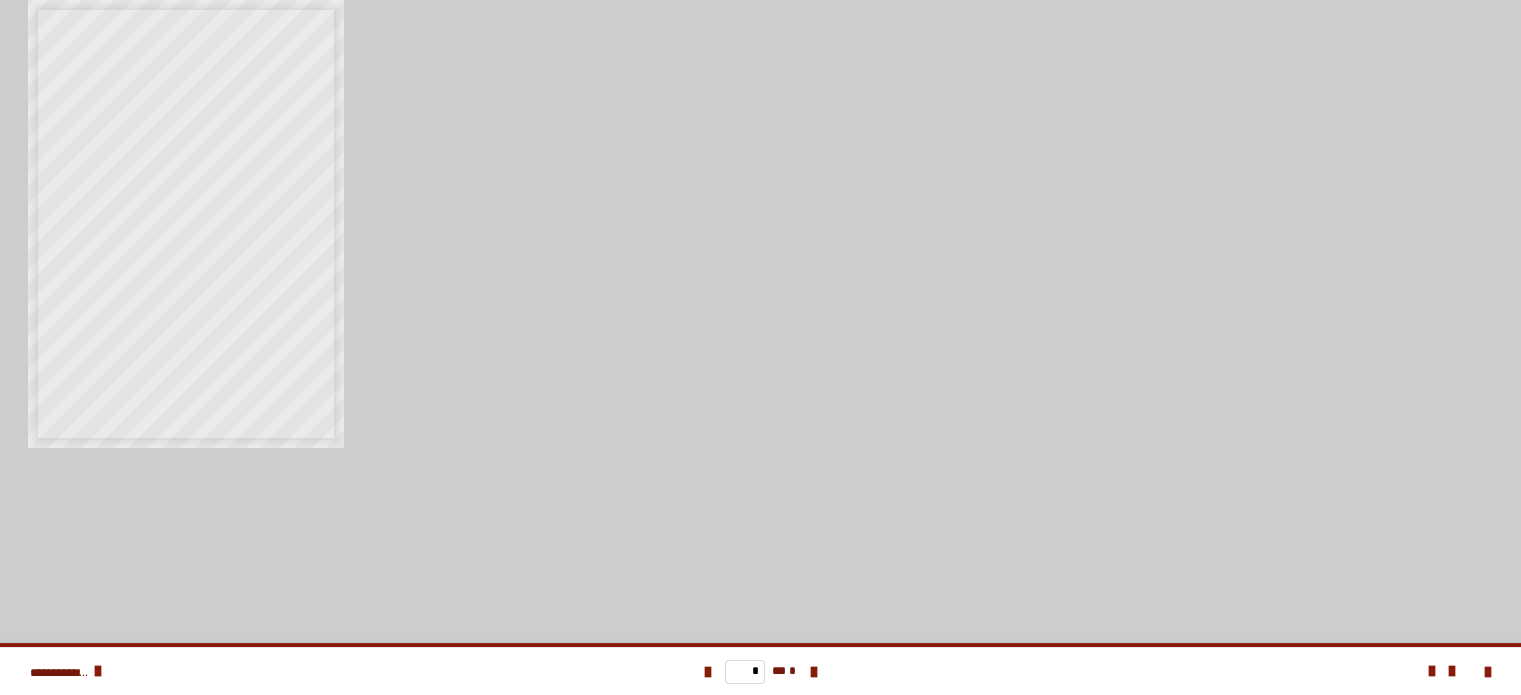 scroll, scrollTop: 25, scrollLeft: 0, axis: vertical 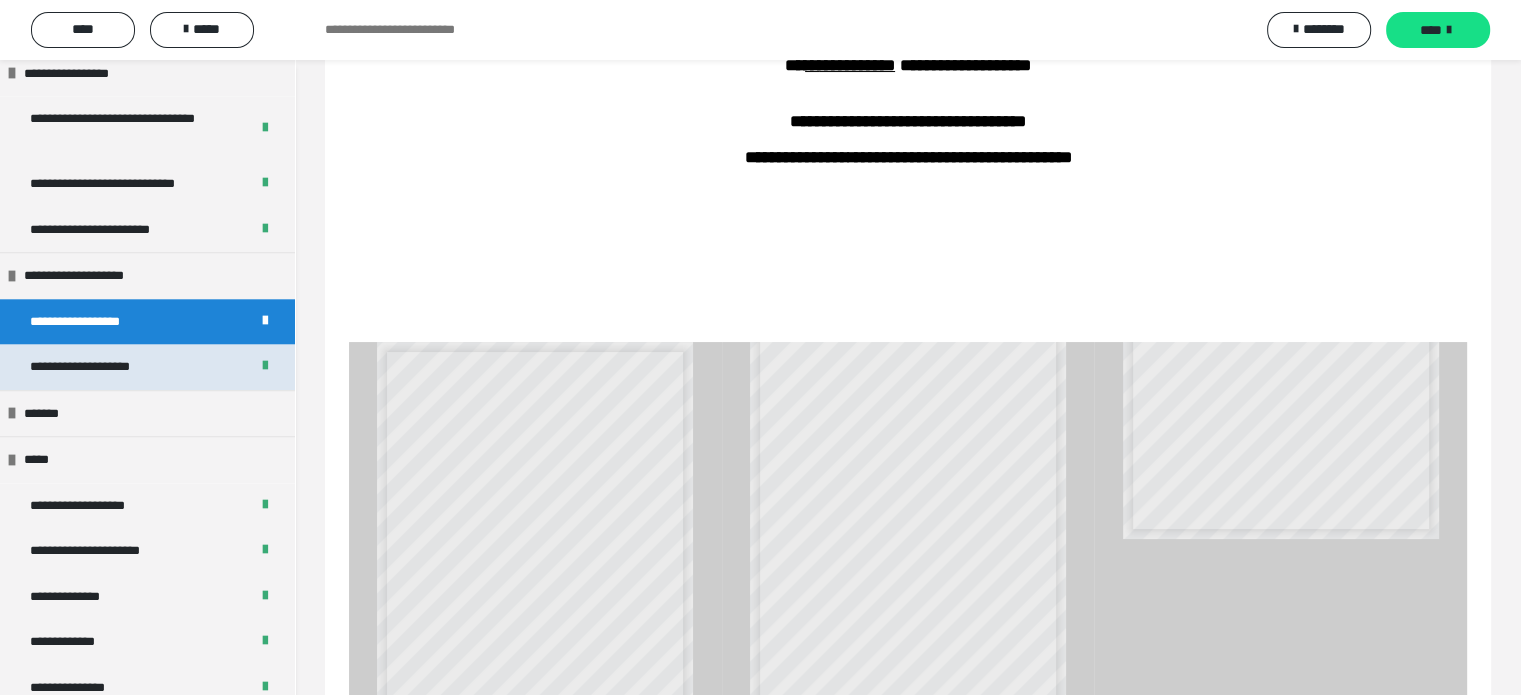 click on "**********" at bounding box center (102, 367) 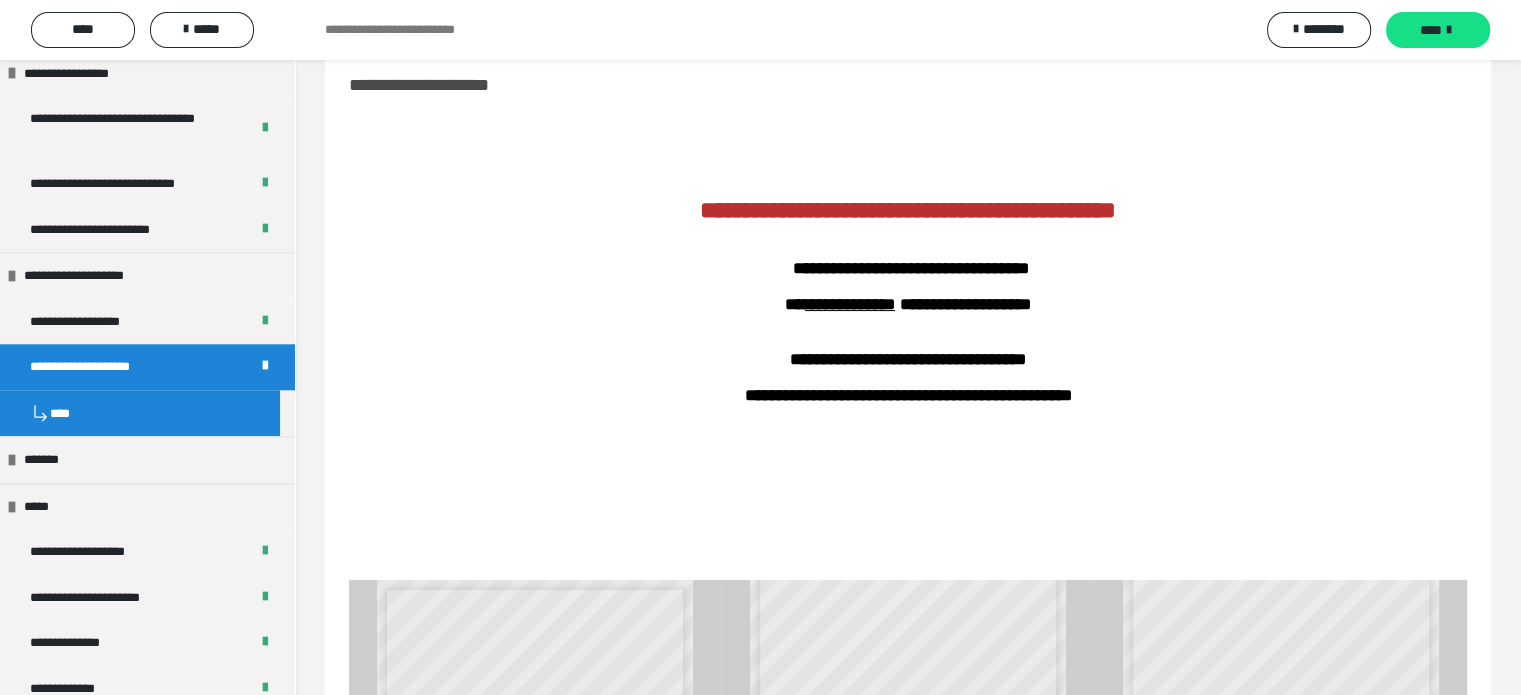 scroll, scrollTop: 519, scrollLeft: 0, axis: vertical 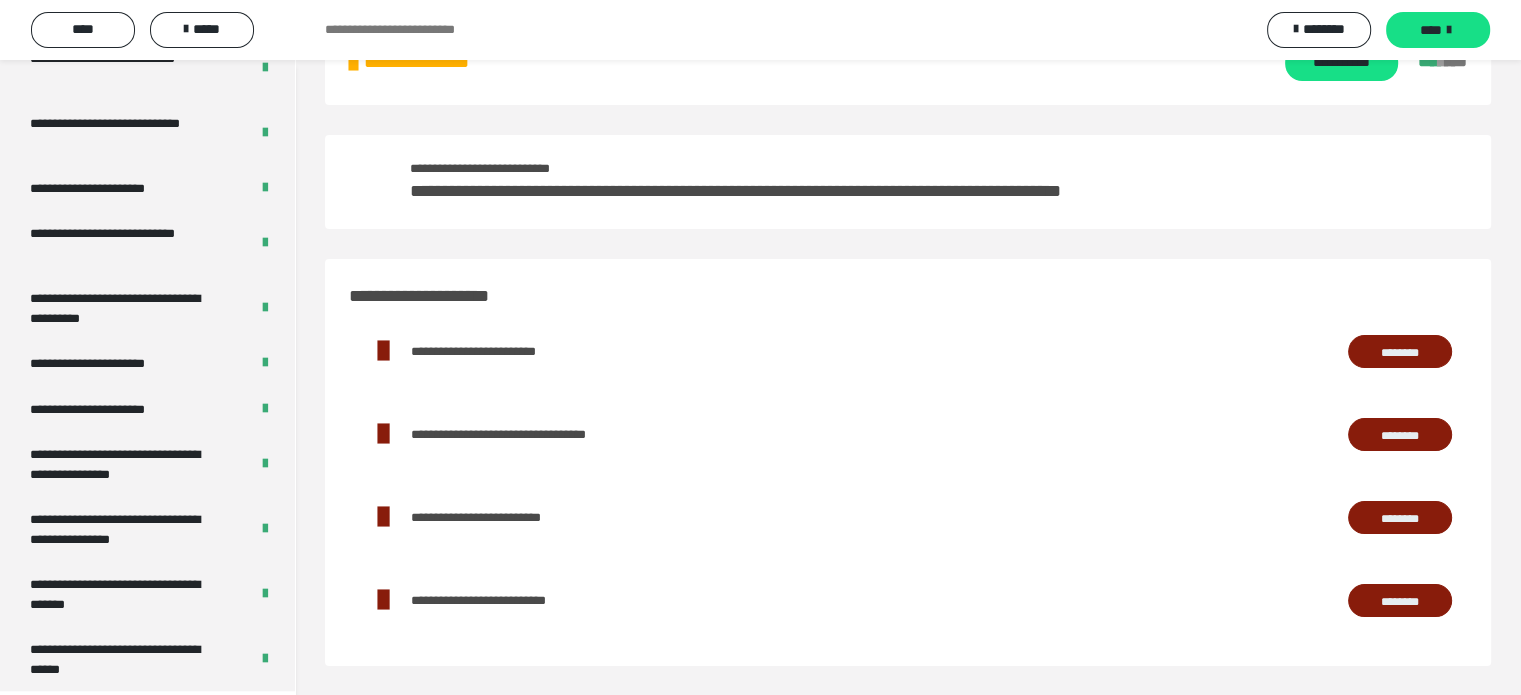 click on "**********" at bounding box center (908, 343) 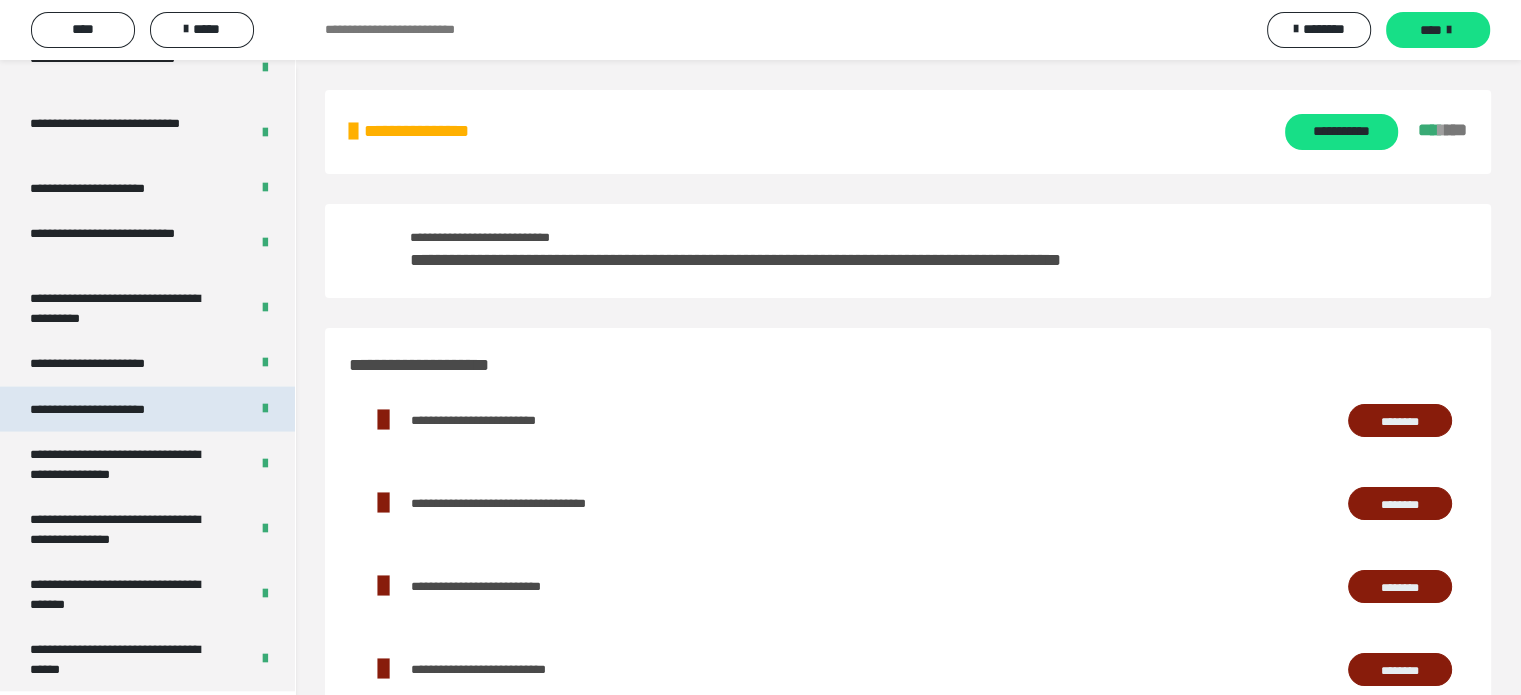 scroll, scrollTop: 69, scrollLeft: 0, axis: vertical 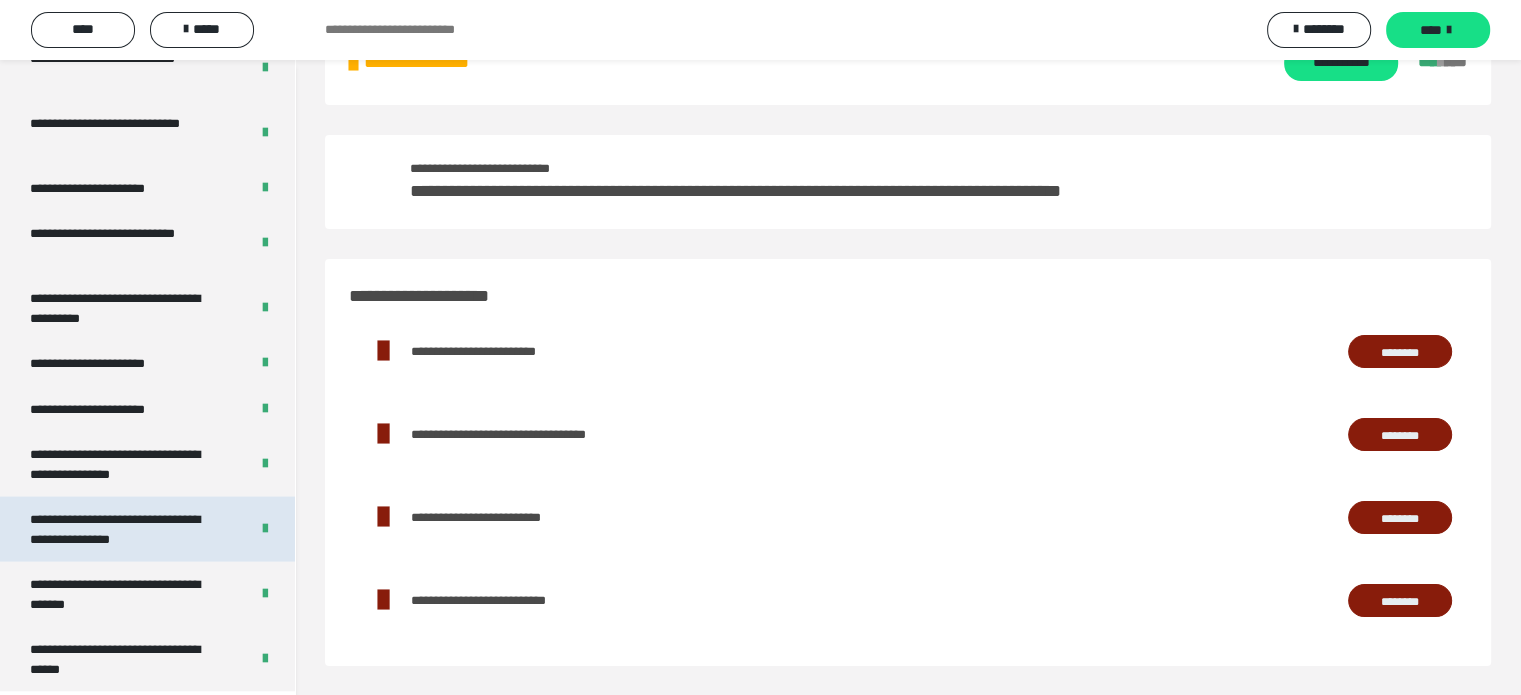 drag, startPoint x: 108, startPoint y: 666, endPoint x: 30, endPoint y: 503, distance: 180.70142 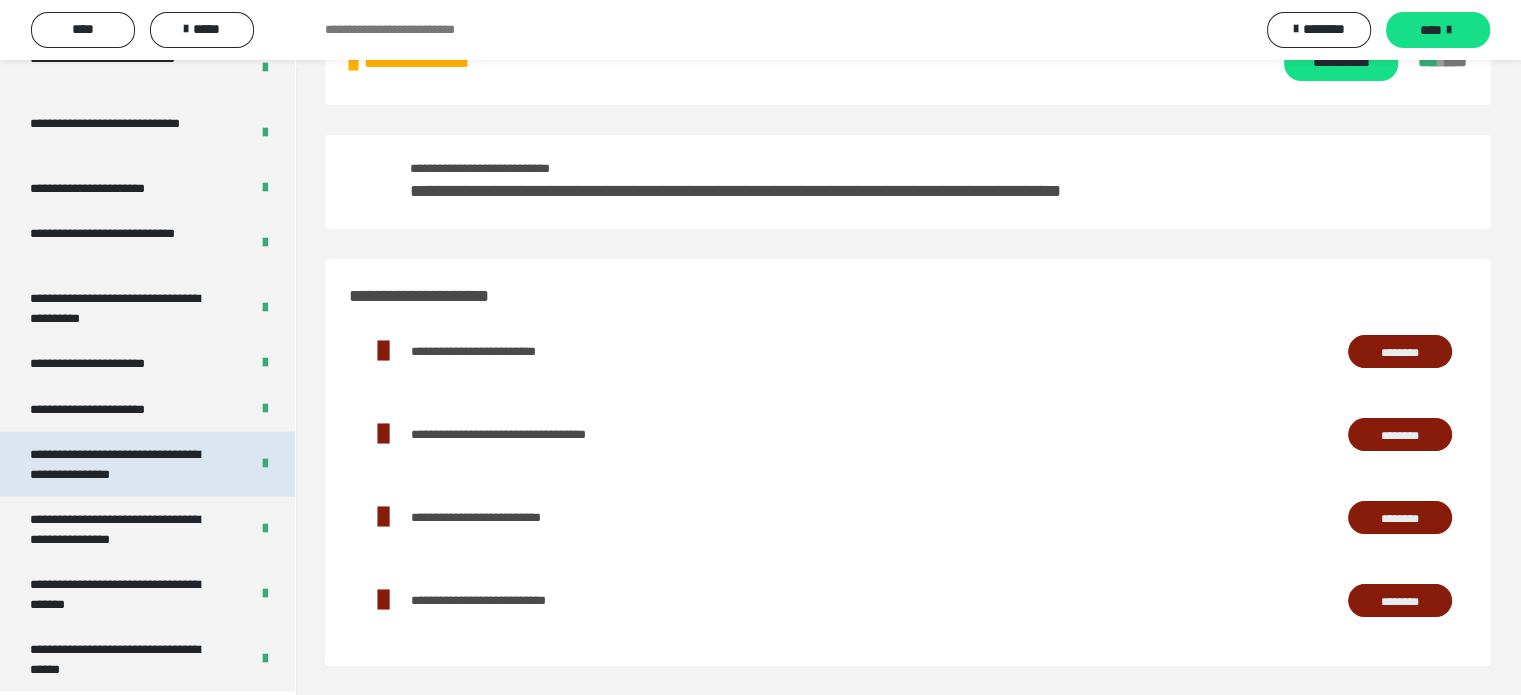 scroll, scrollTop: 0, scrollLeft: 0, axis: both 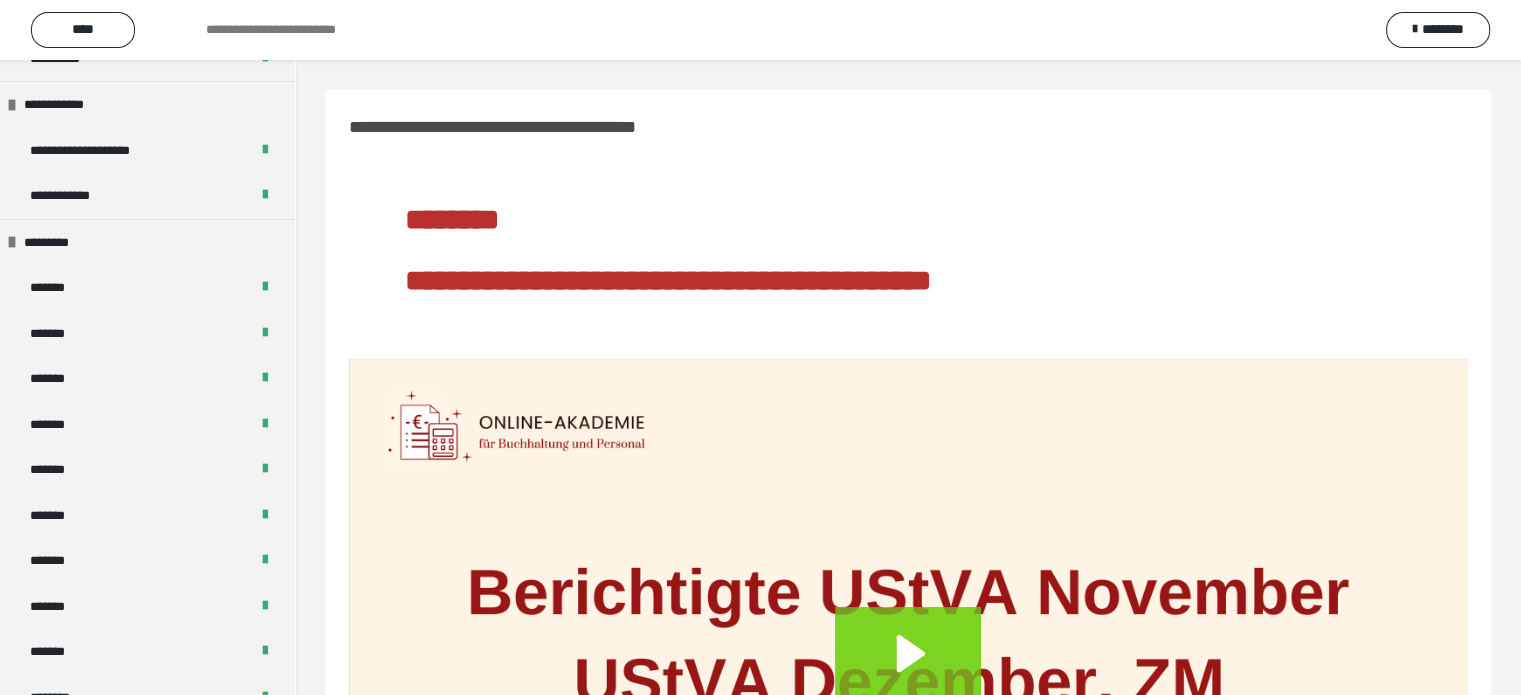 drag, startPoint x: 76, startPoint y: 287, endPoint x: 368, endPoint y: 259, distance: 293.3394 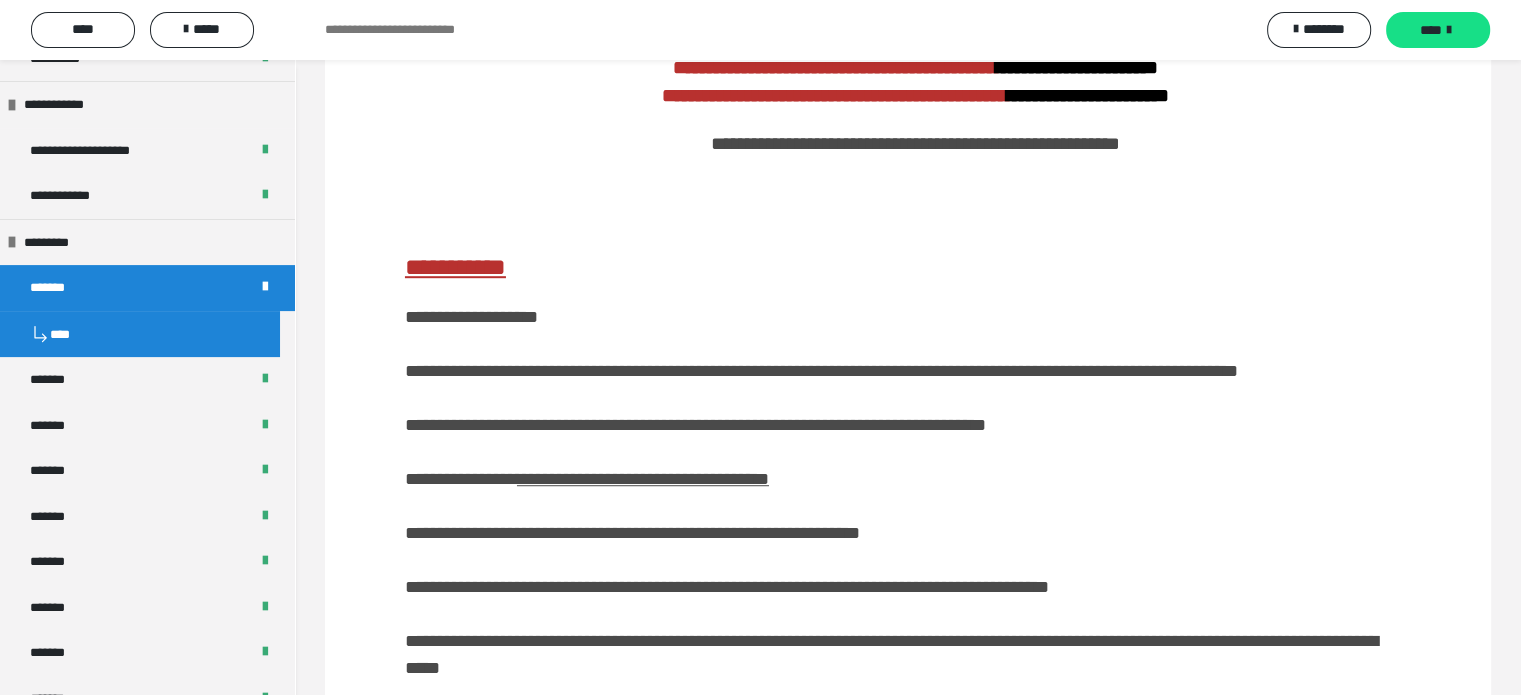 scroll, scrollTop: 1800, scrollLeft: 0, axis: vertical 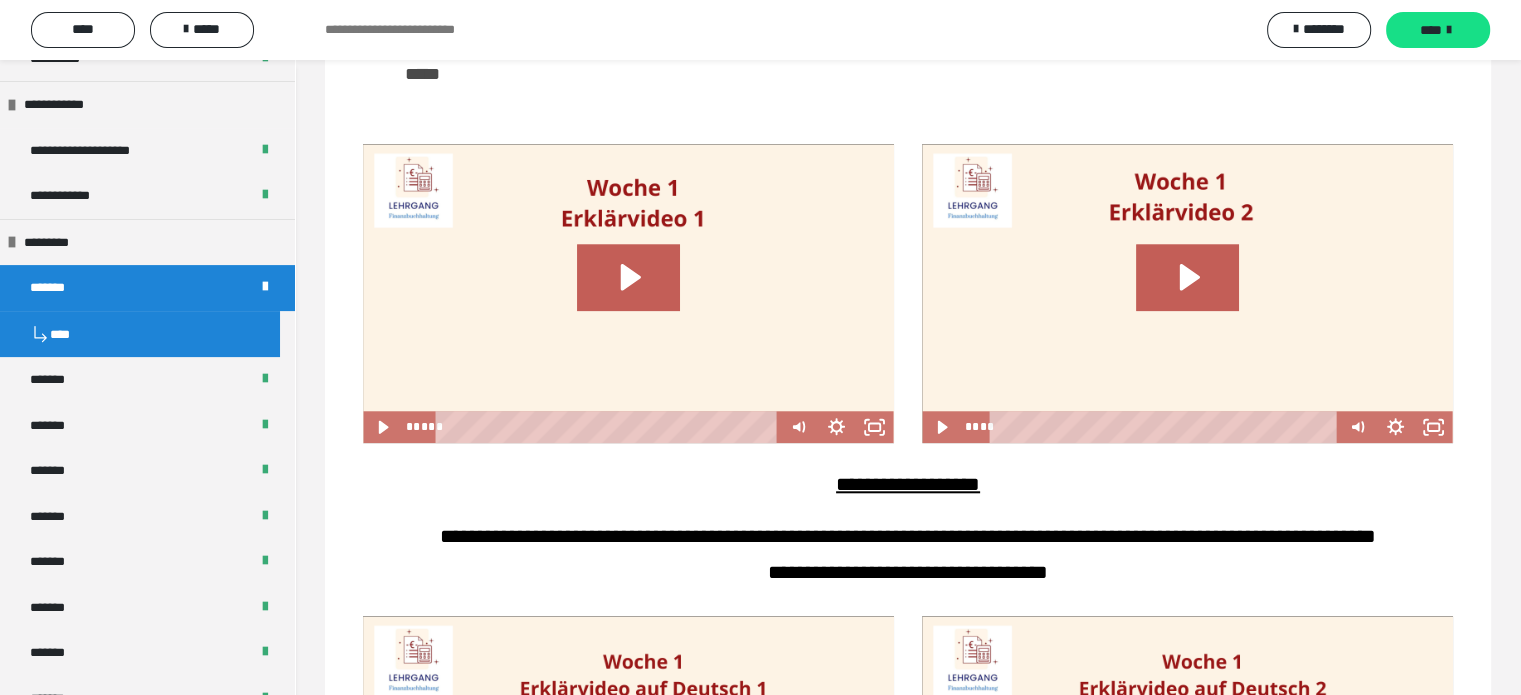 click at bounding box center (628, 293) 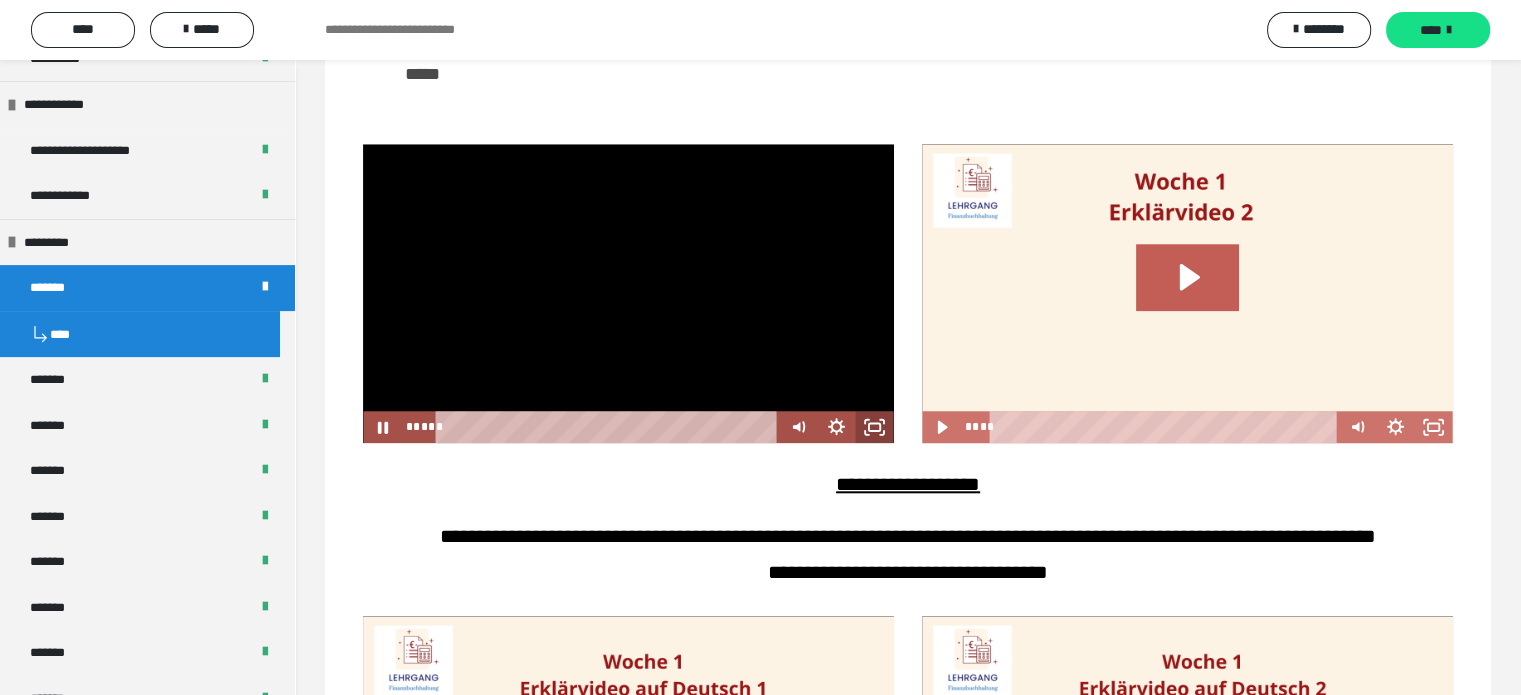 click 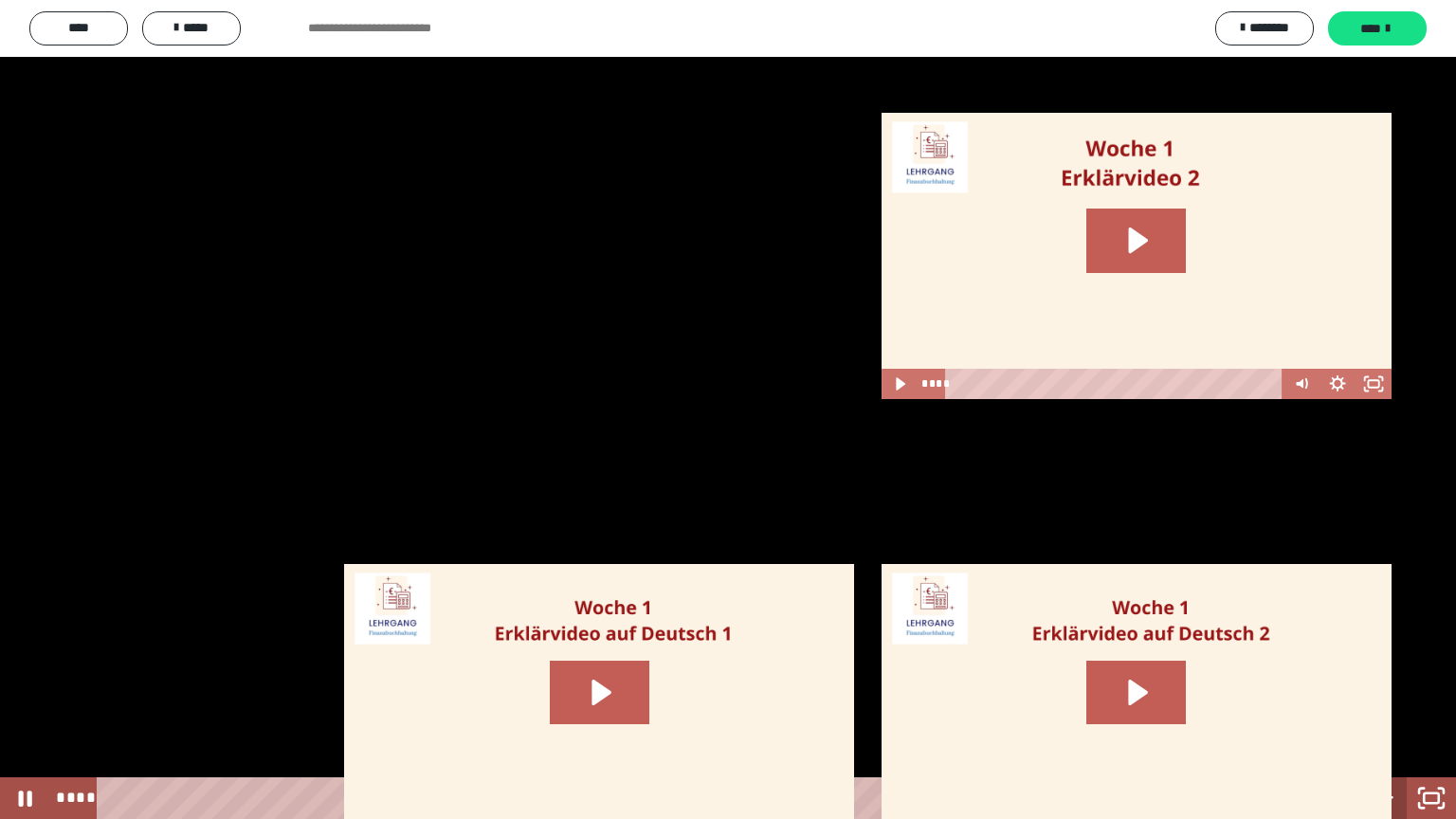 click 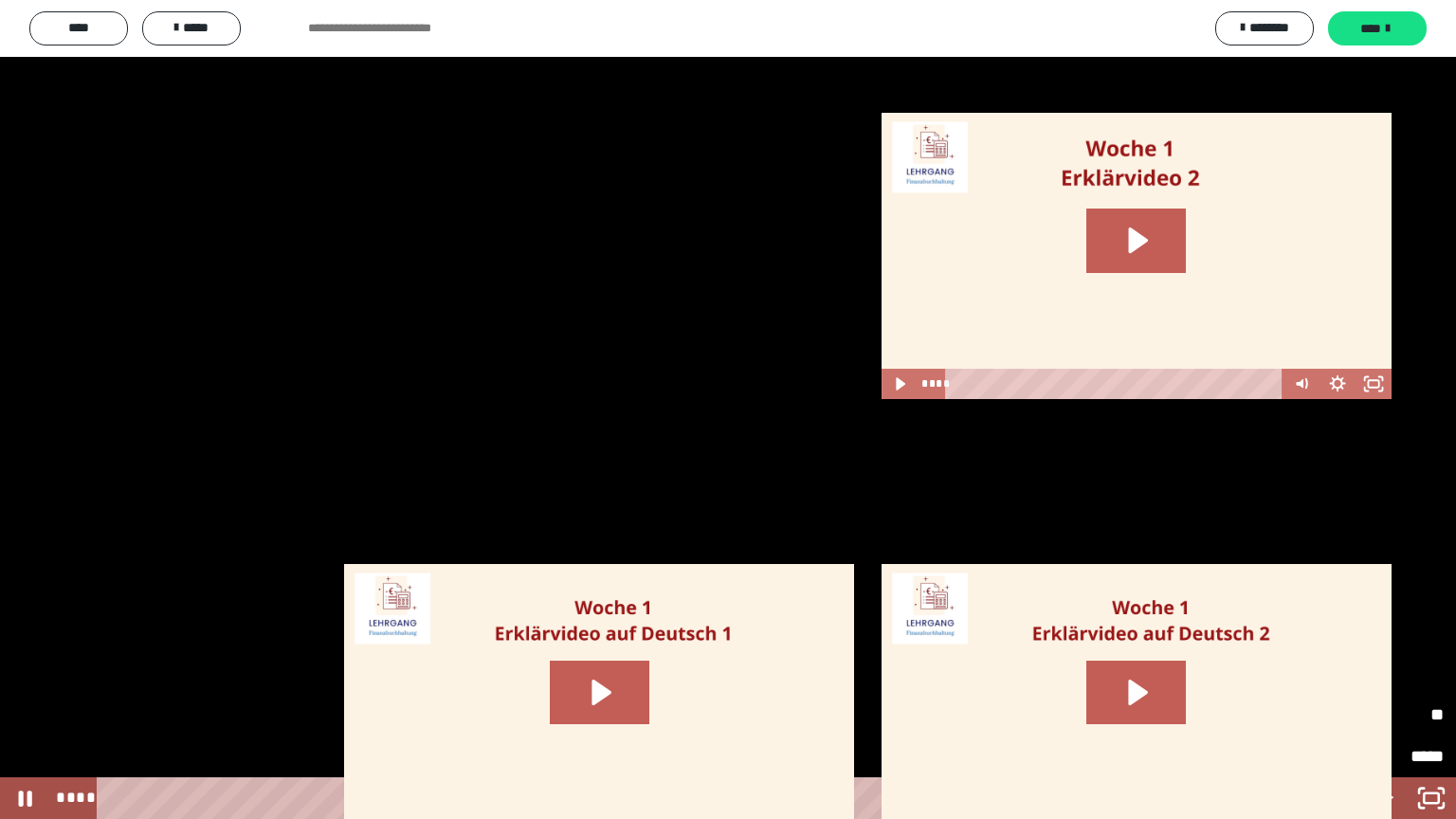 click on "*****" at bounding box center (1314, 712) 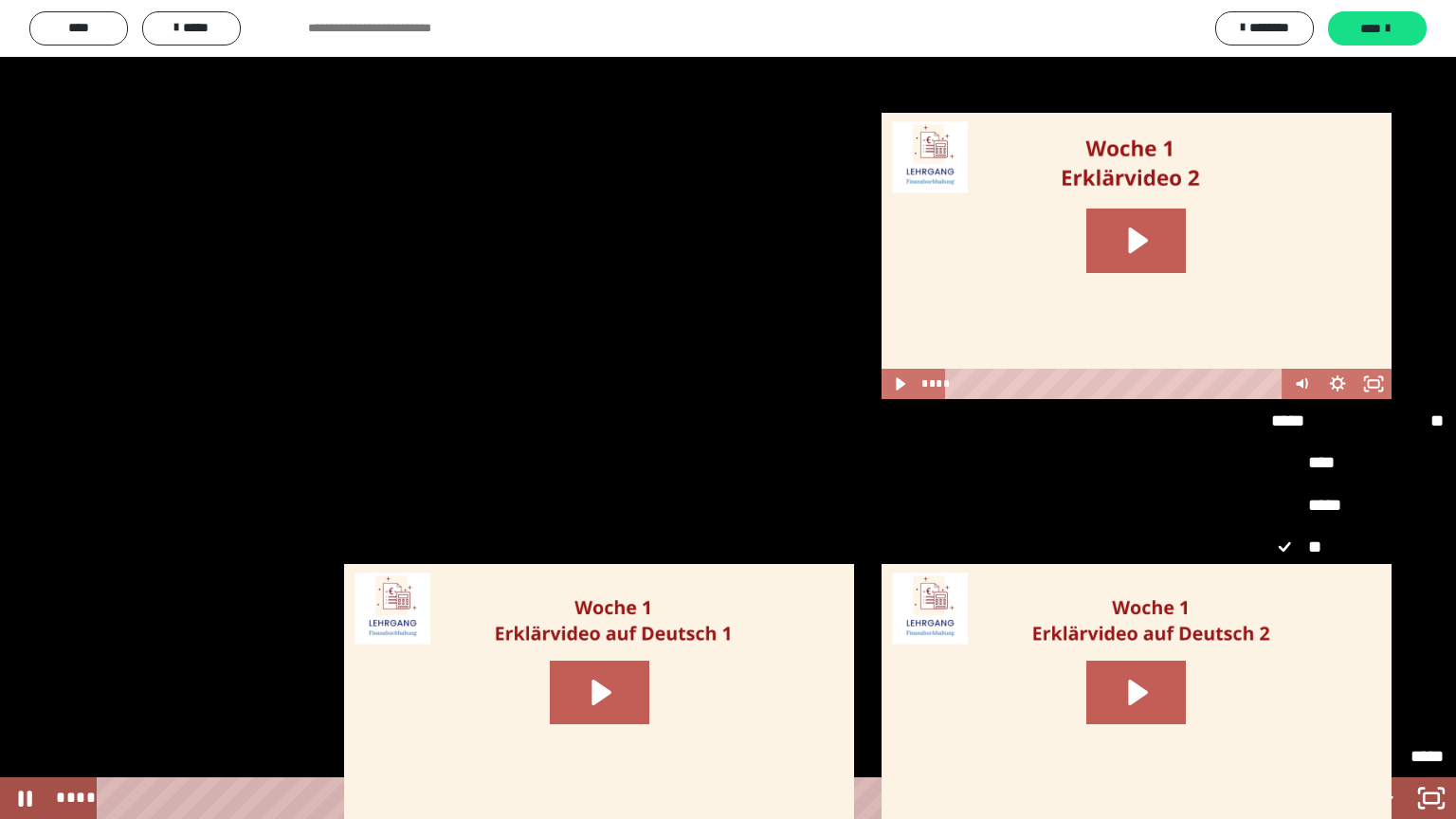 click on "****" at bounding box center (1357, 631) 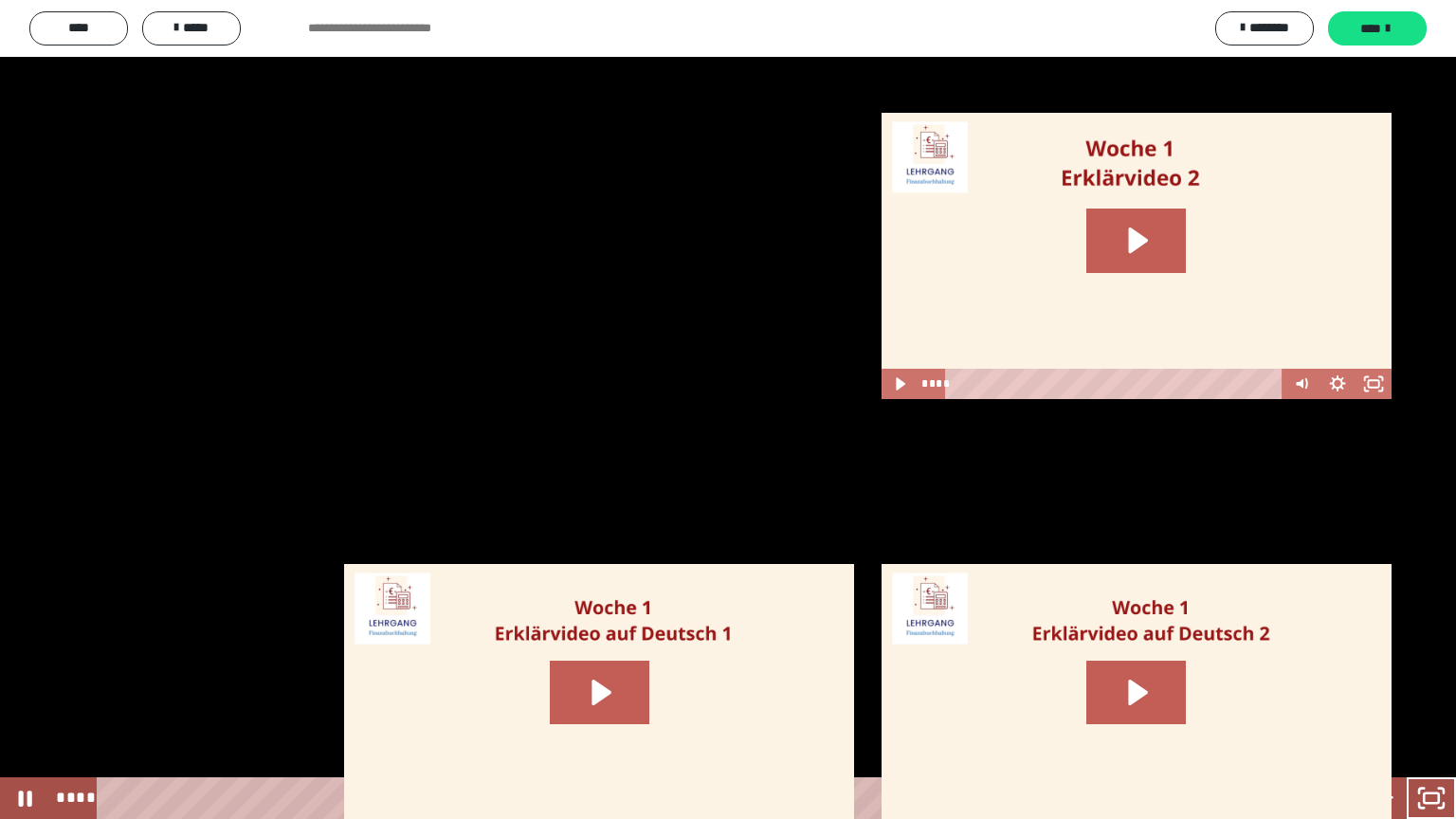 click at bounding box center (728, 410) 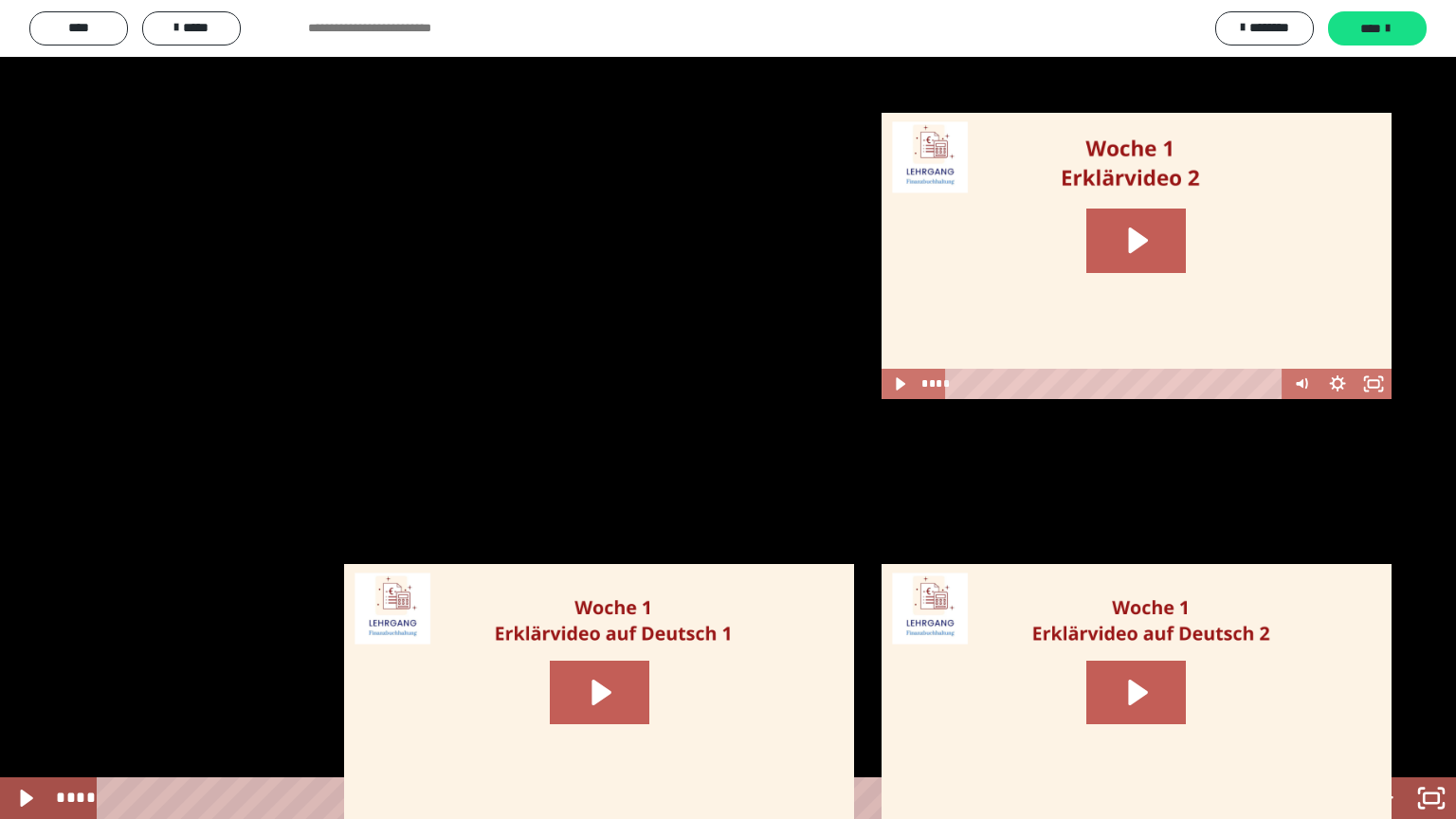 click at bounding box center (728, 410) 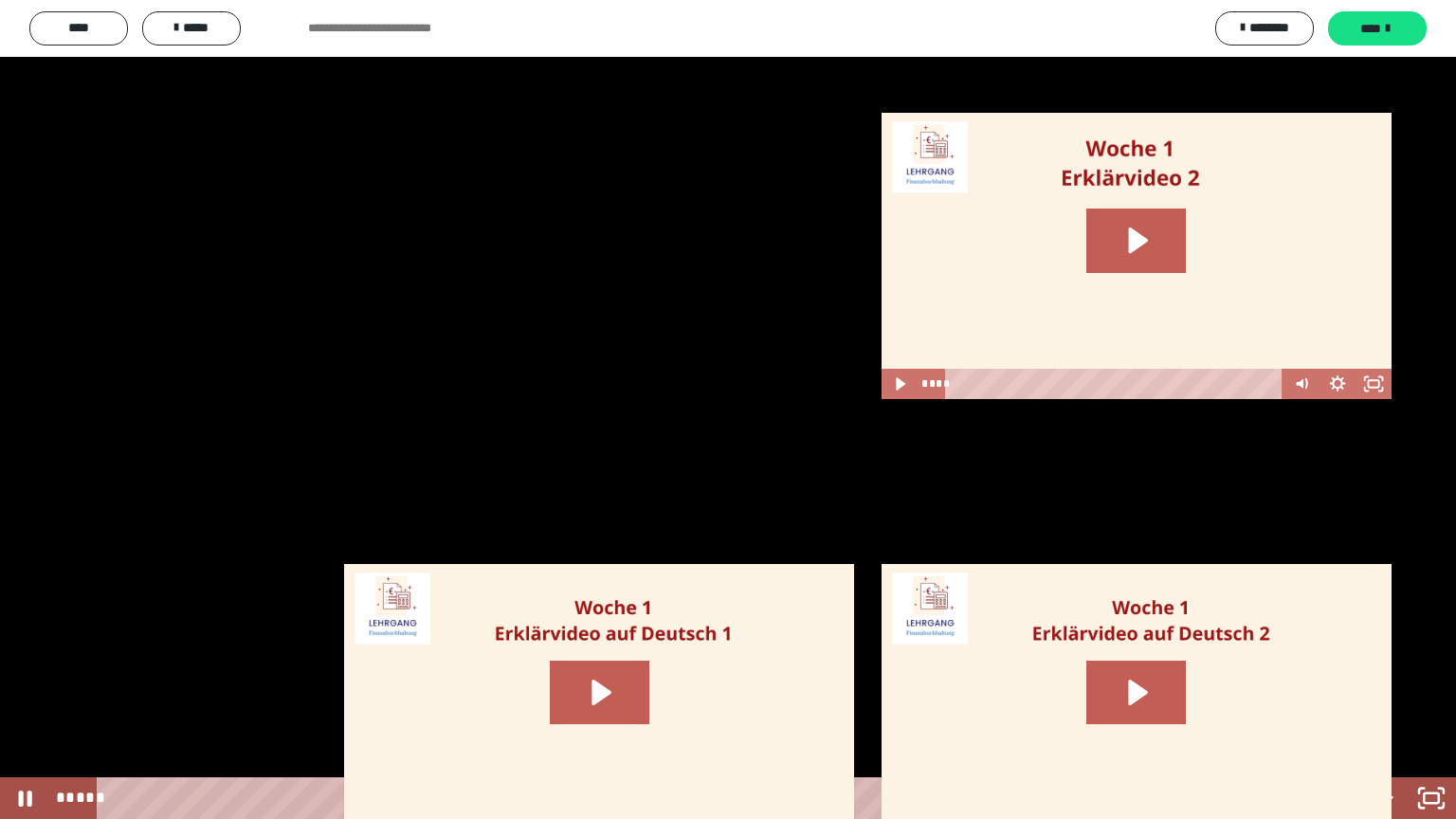 click at bounding box center [728, 410] 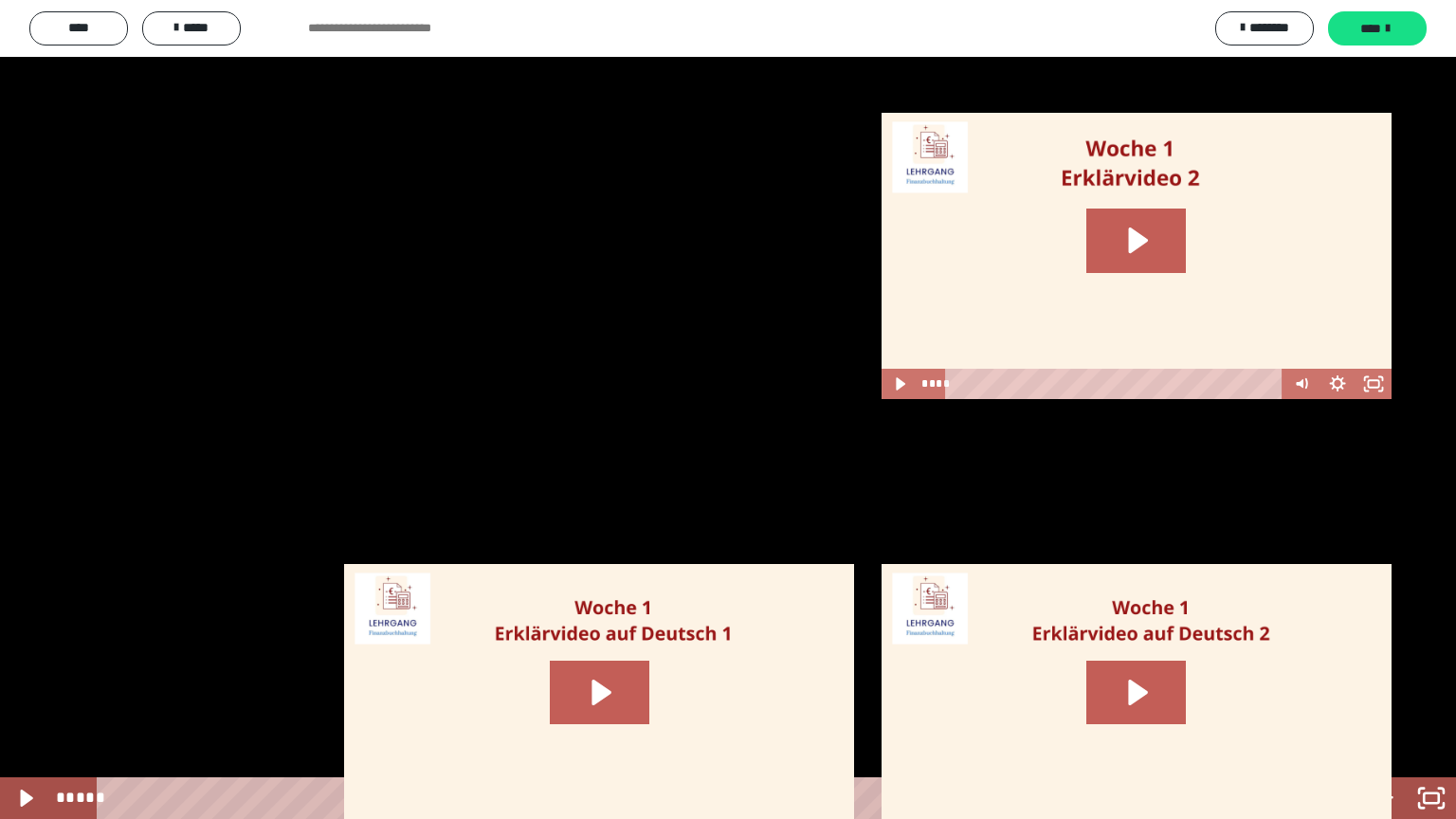 click at bounding box center [728, 410] 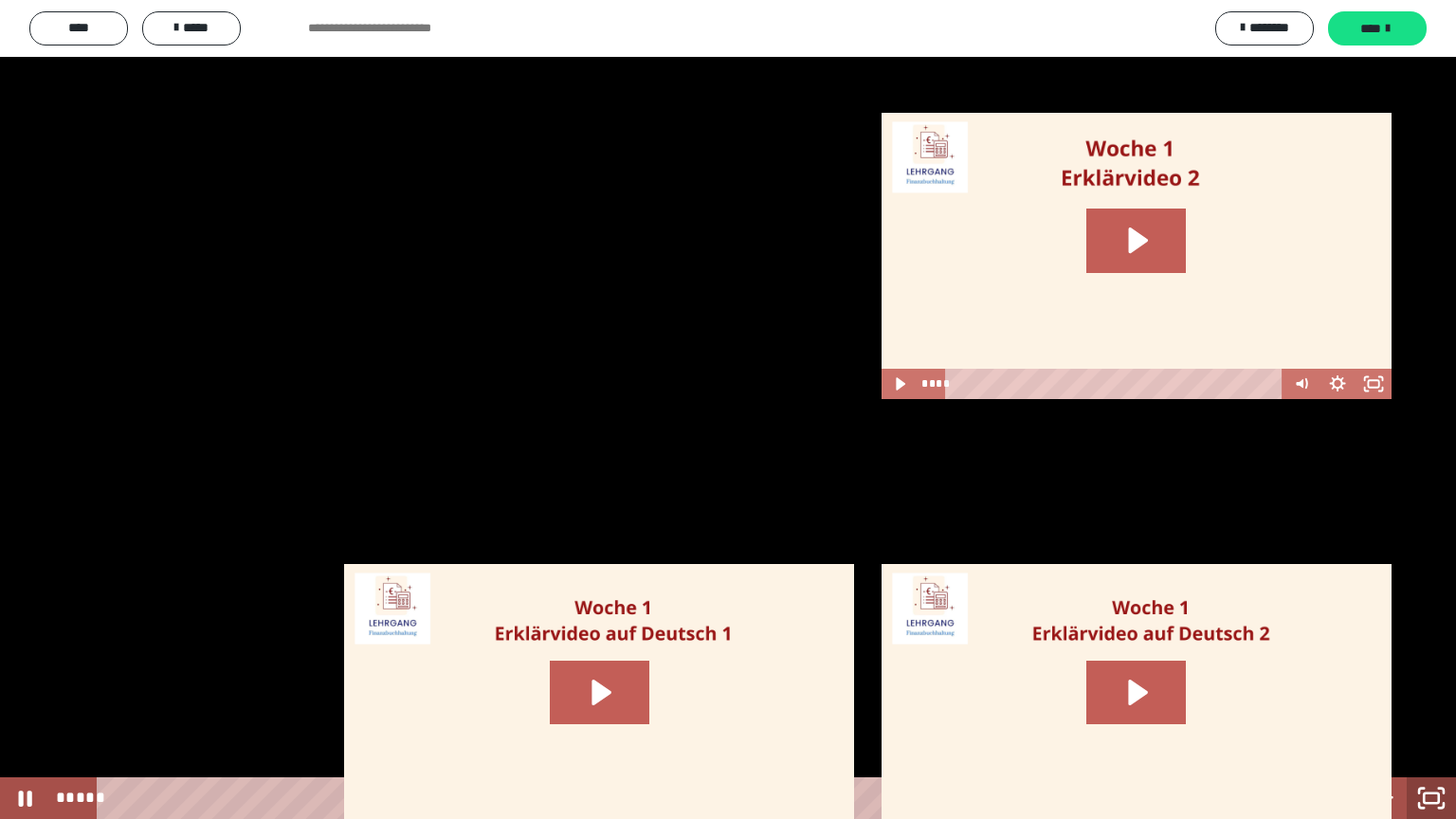 click 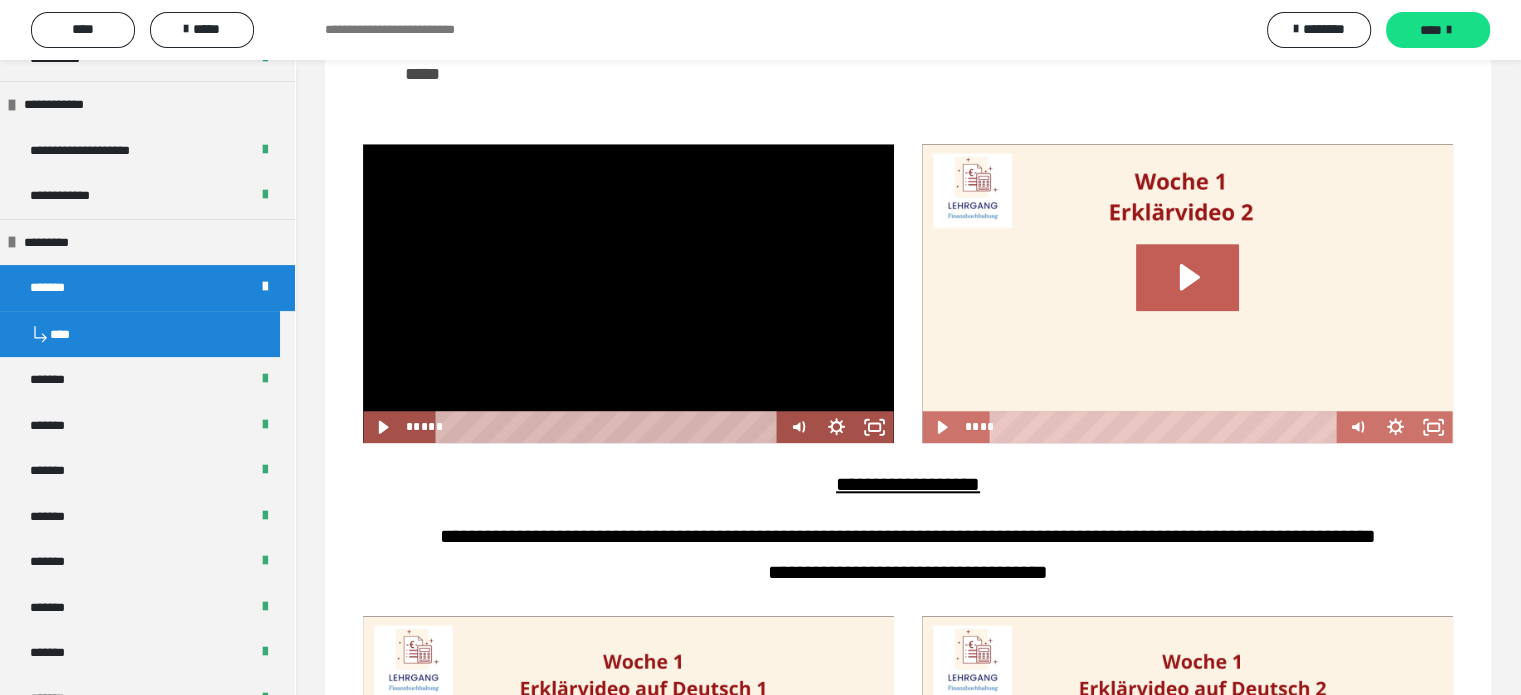 click at bounding box center (628, 293) 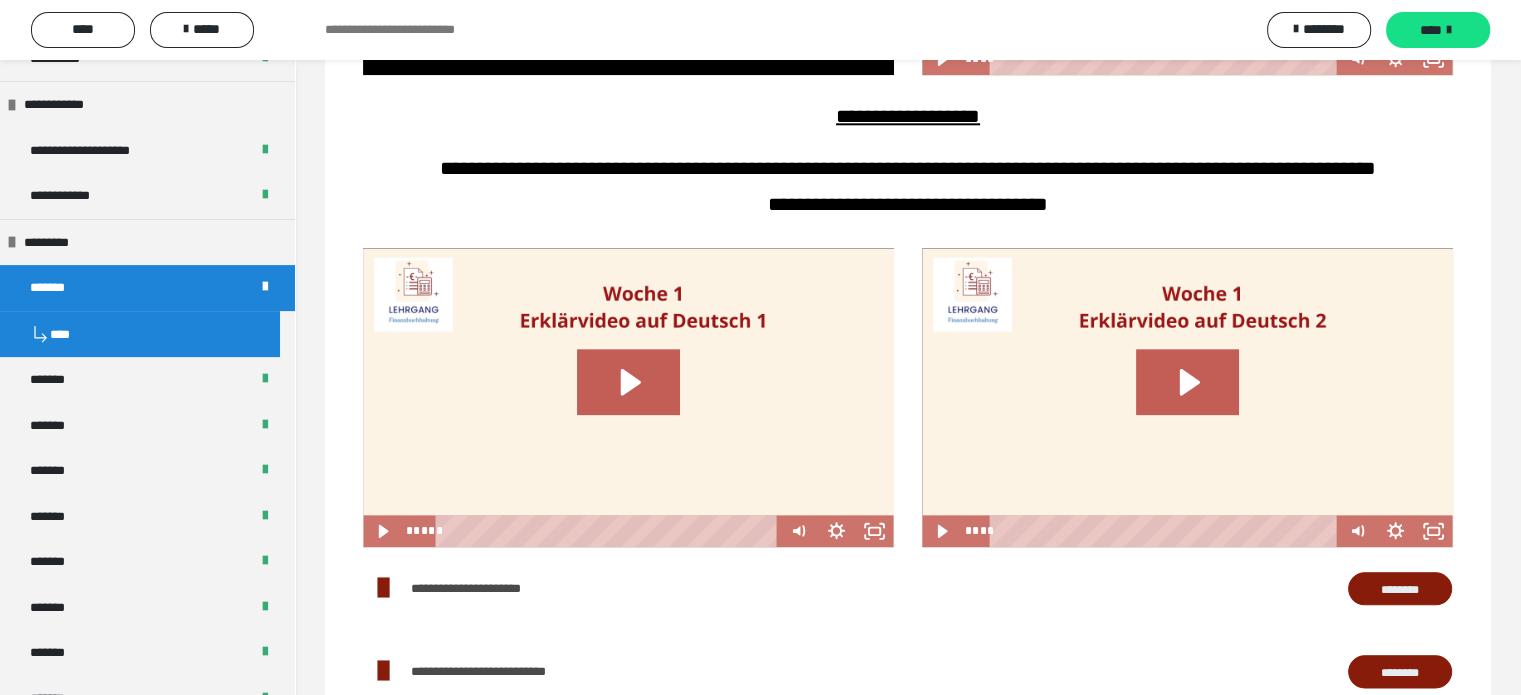 scroll, scrollTop: 1900, scrollLeft: 0, axis: vertical 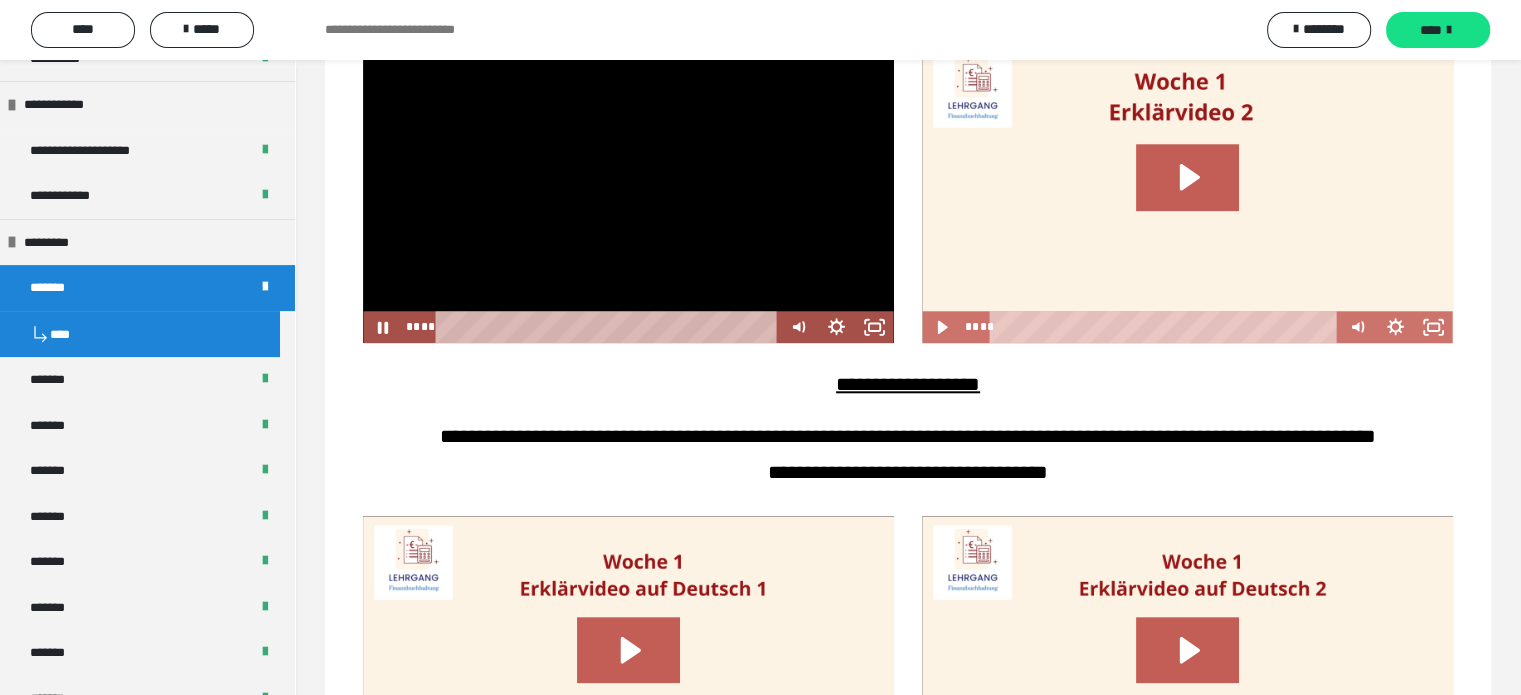 click at bounding box center [628, 193] 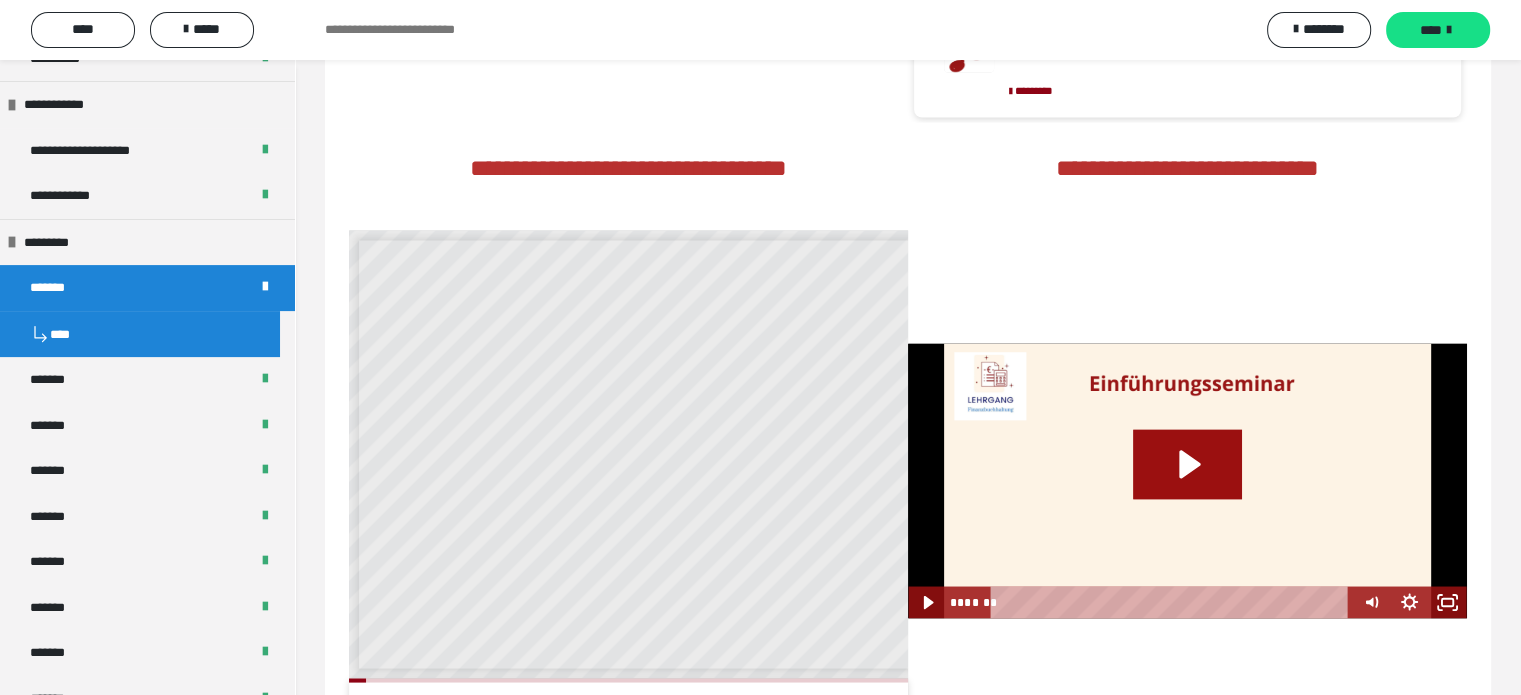 scroll, scrollTop: 3500, scrollLeft: 0, axis: vertical 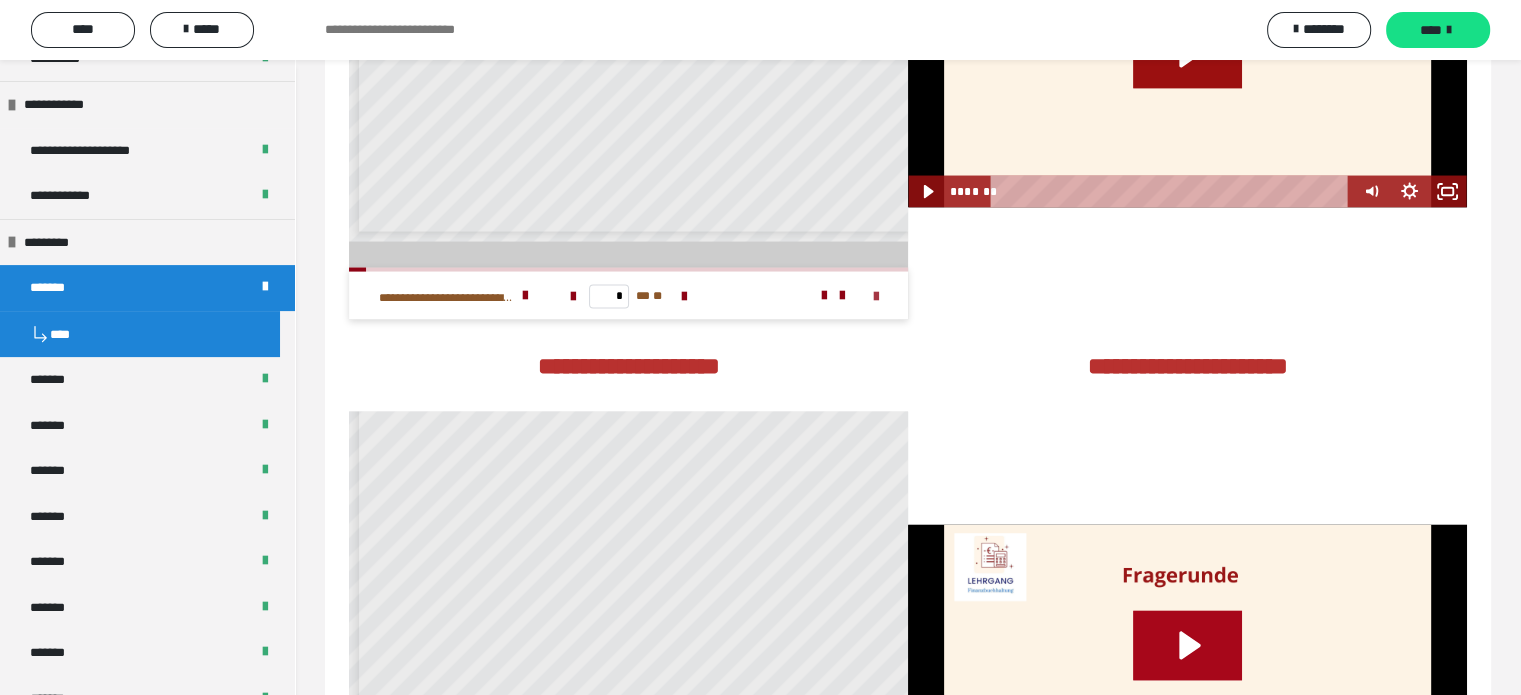 click at bounding box center [876, 297] 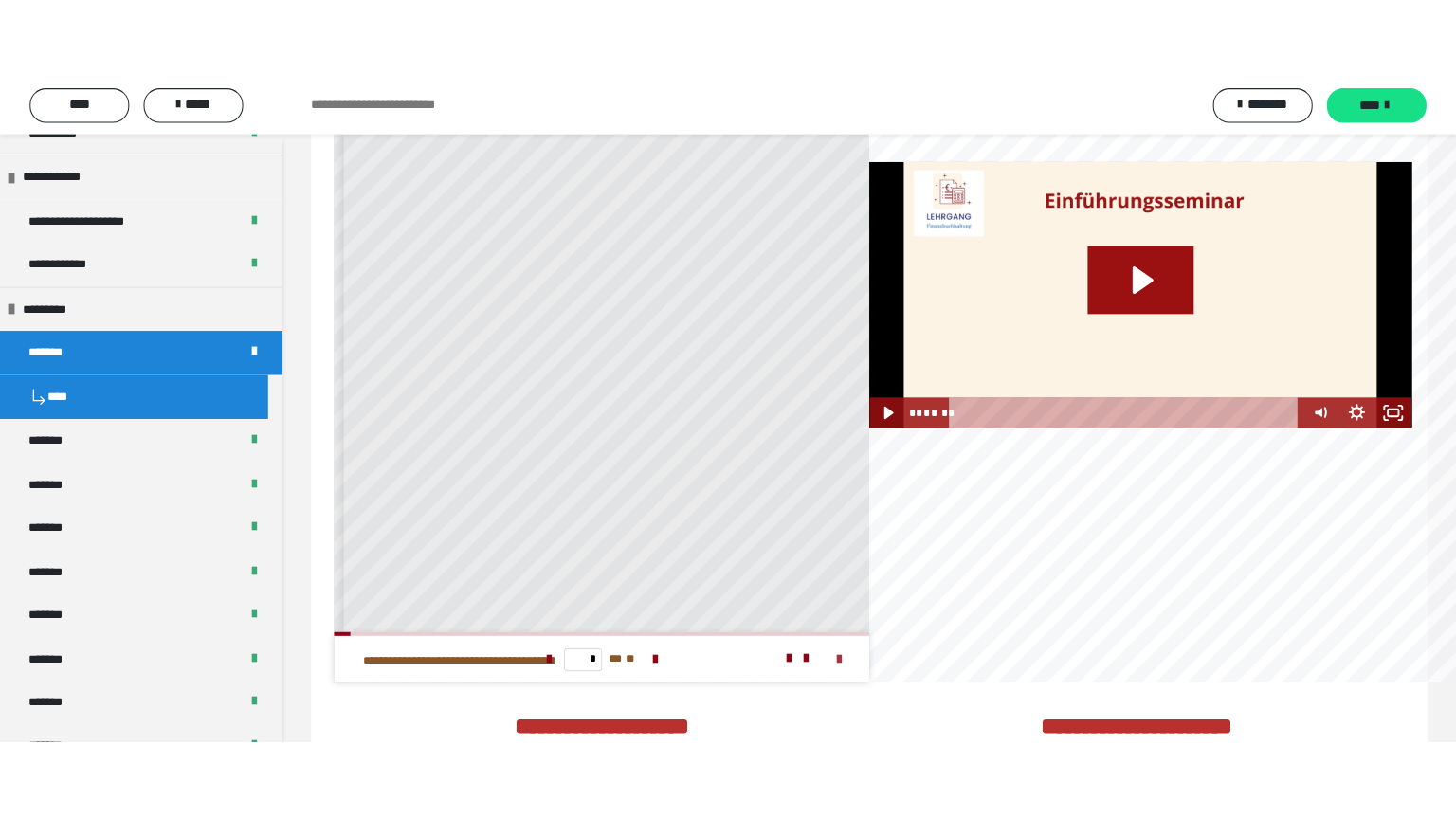 scroll, scrollTop: 0, scrollLeft: 0, axis: both 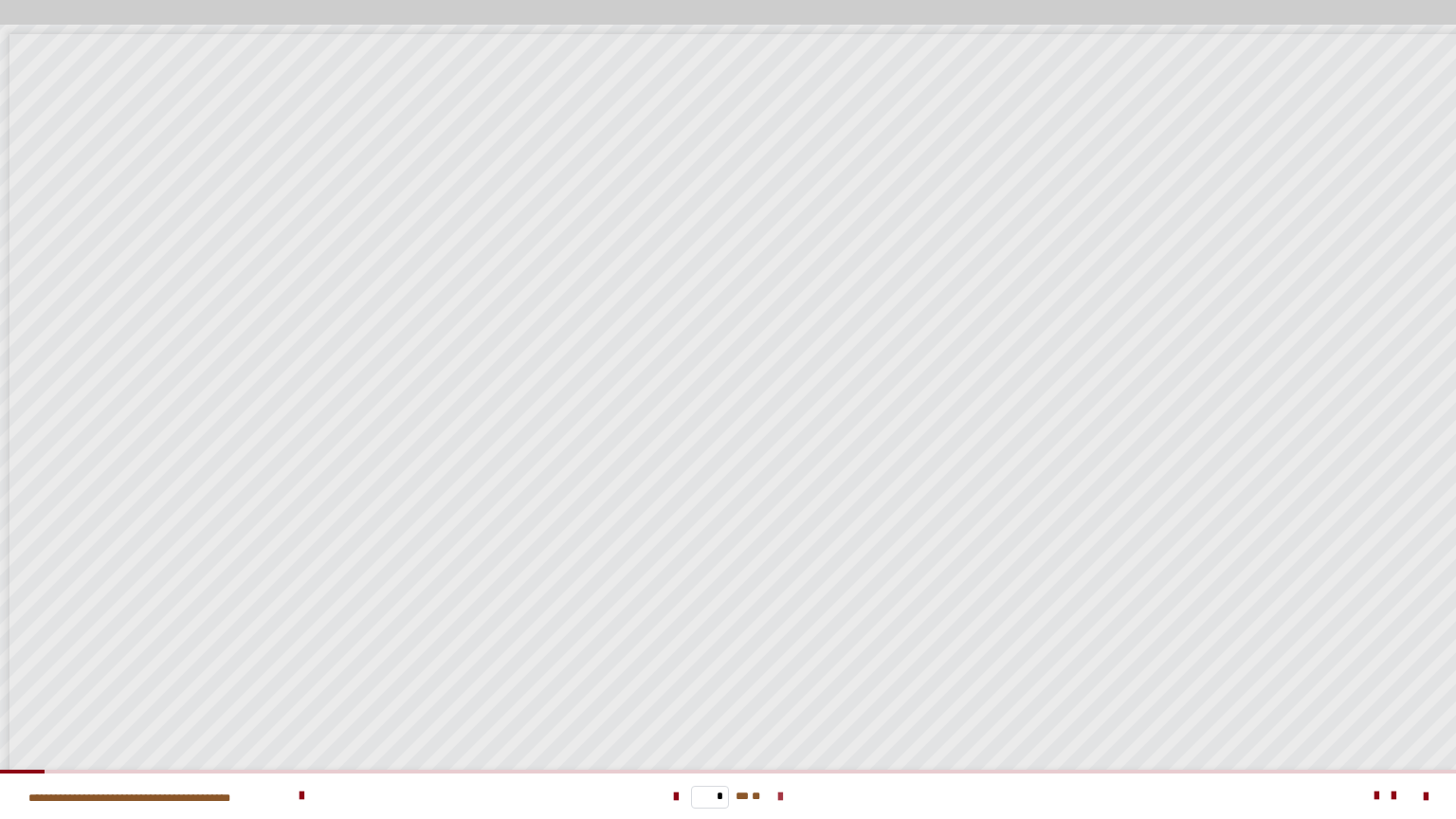 click at bounding box center (780, 797) 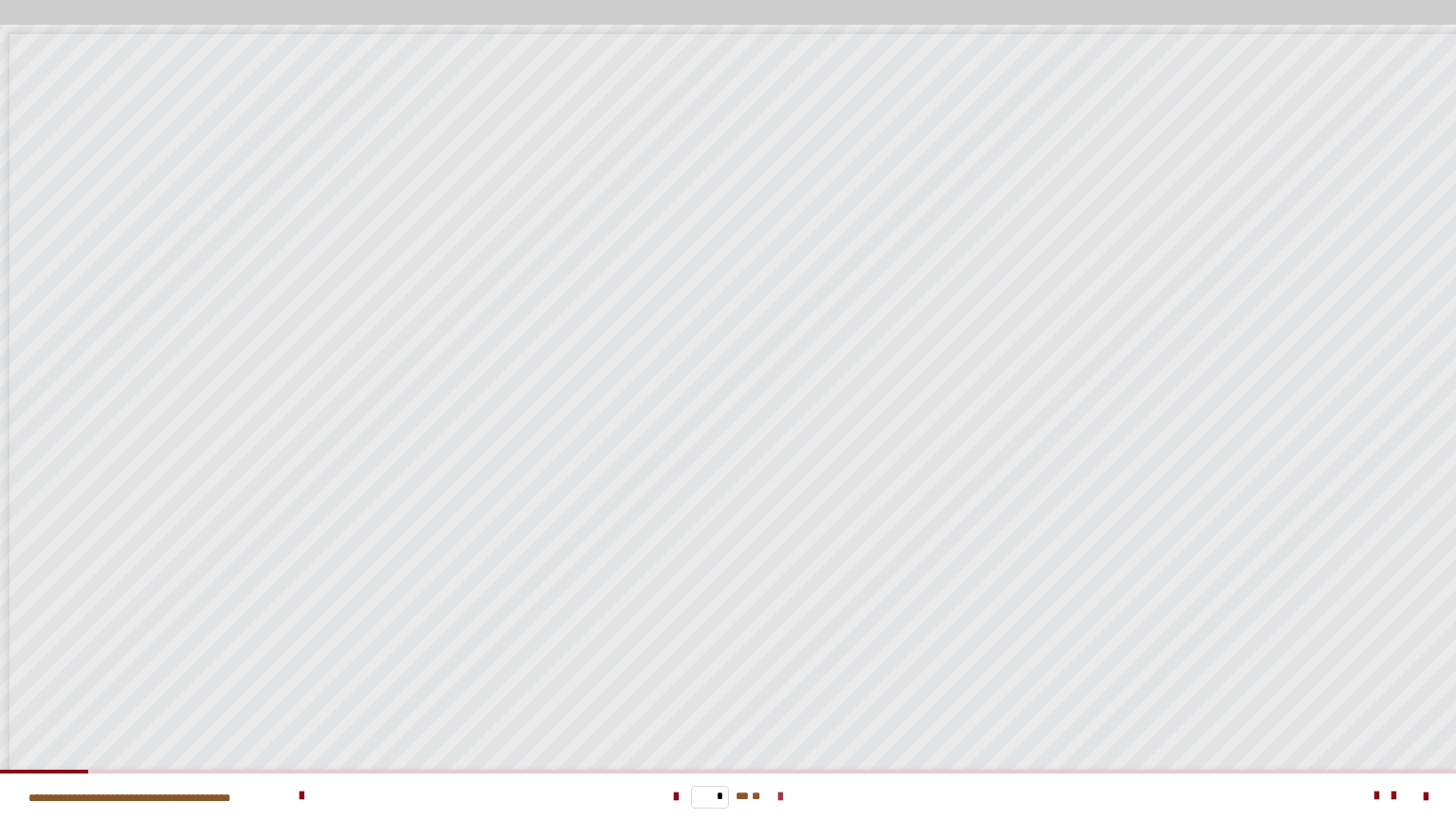click at bounding box center (780, 797) 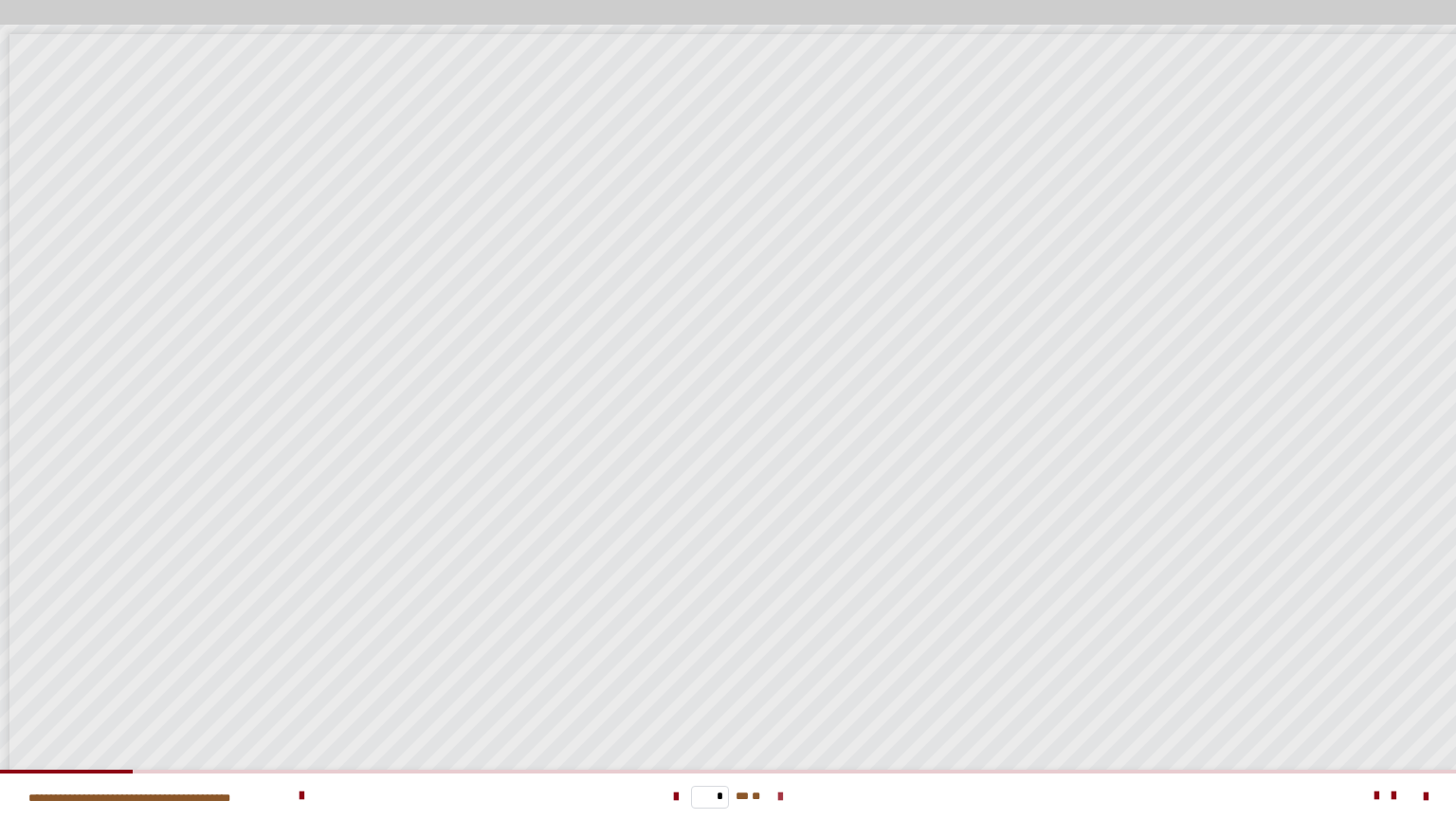 click at bounding box center [780, 797] 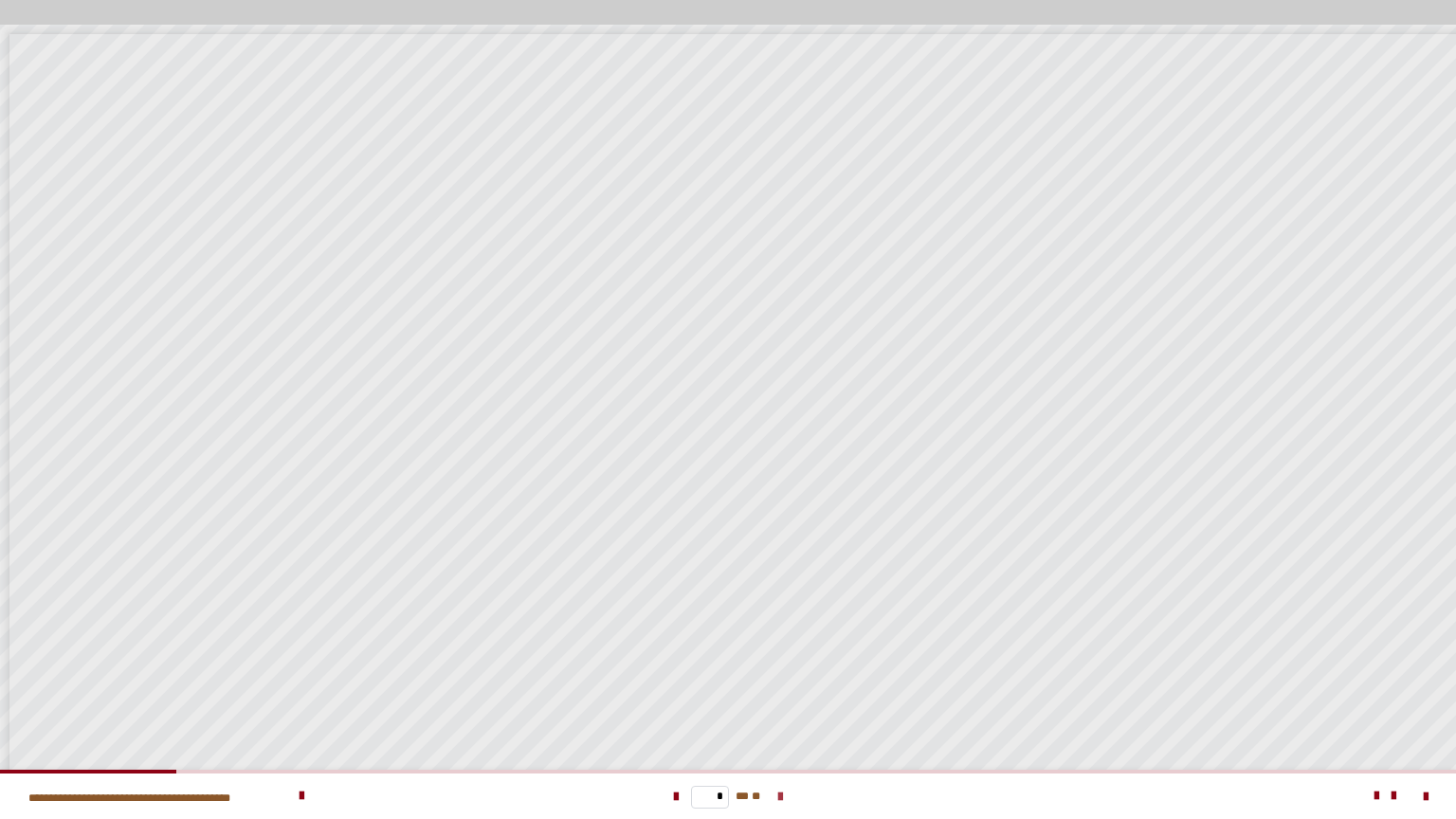 click at bounding box center (780, 797) 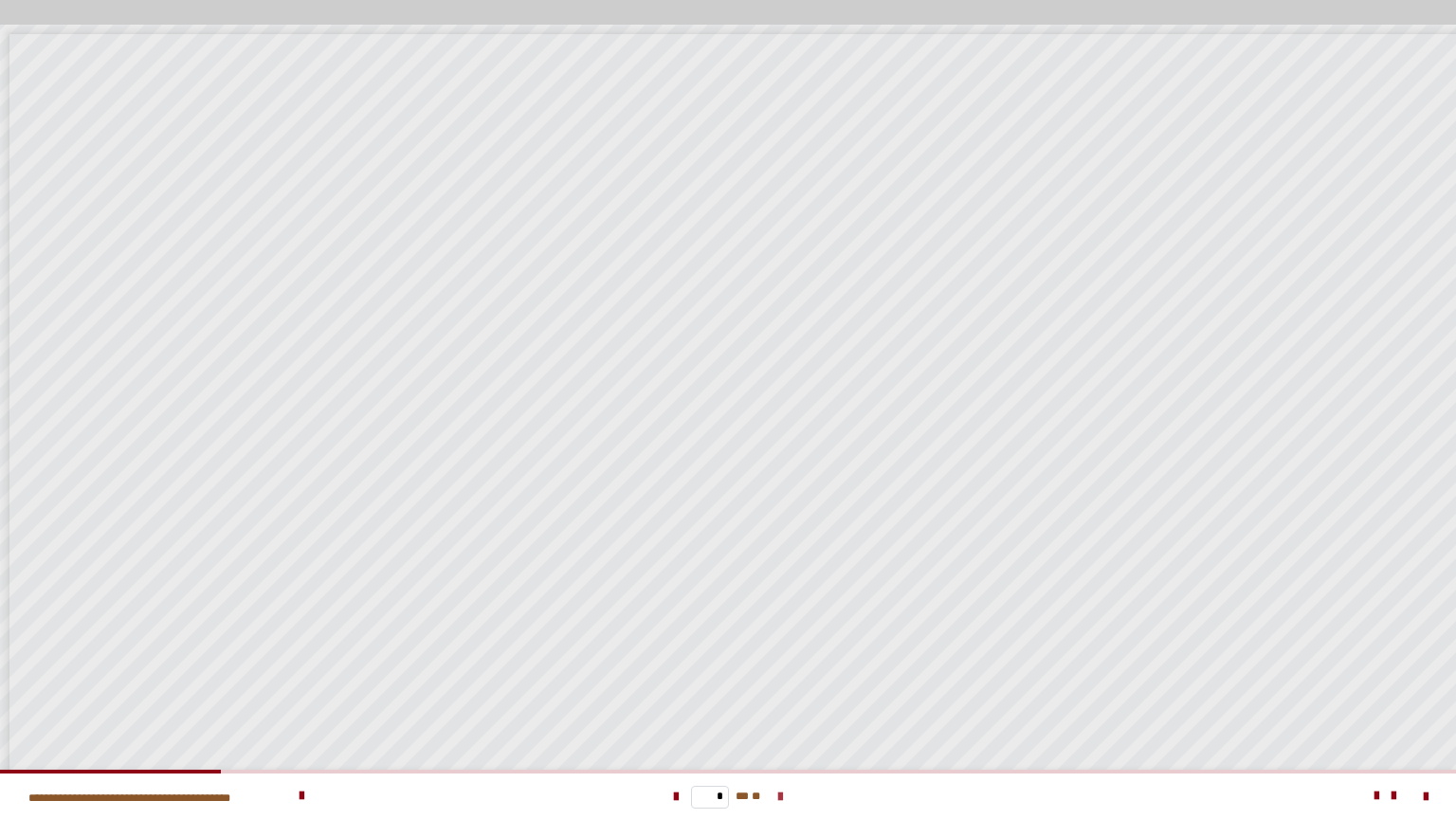 click at bounding box center [780, 797] 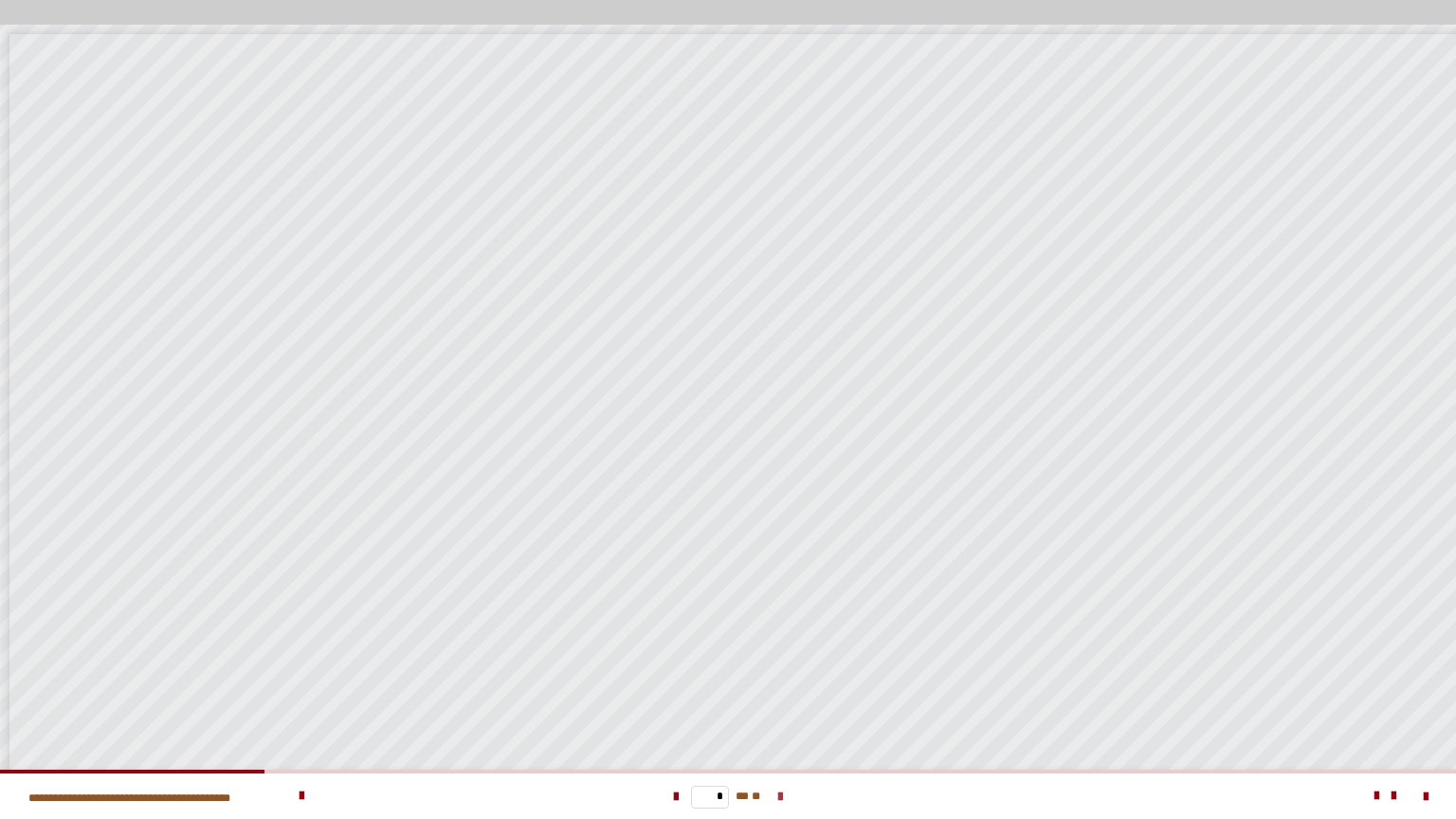 click at bounding box center [780, 797] 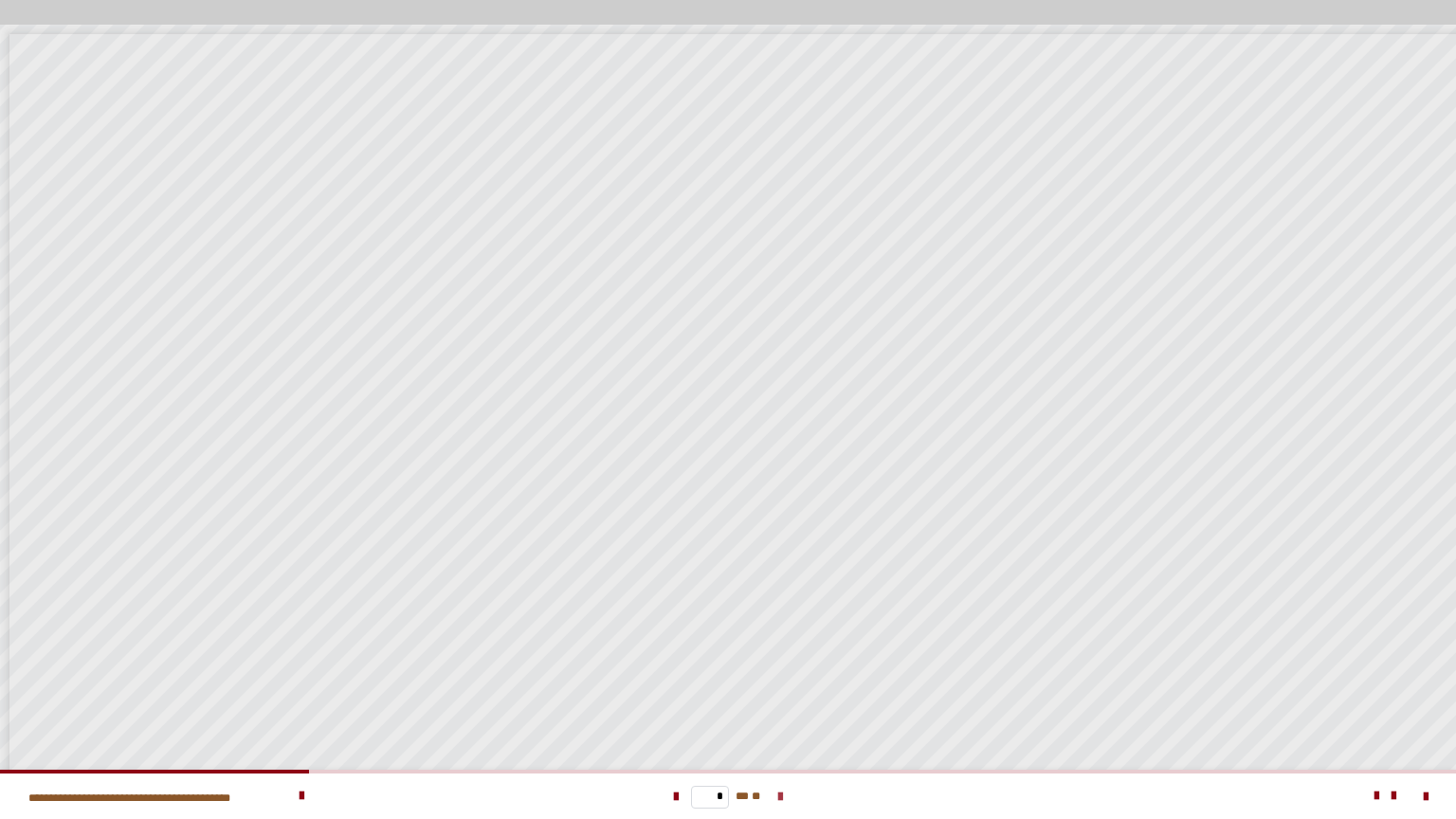 click at bounding box center (780, 797) 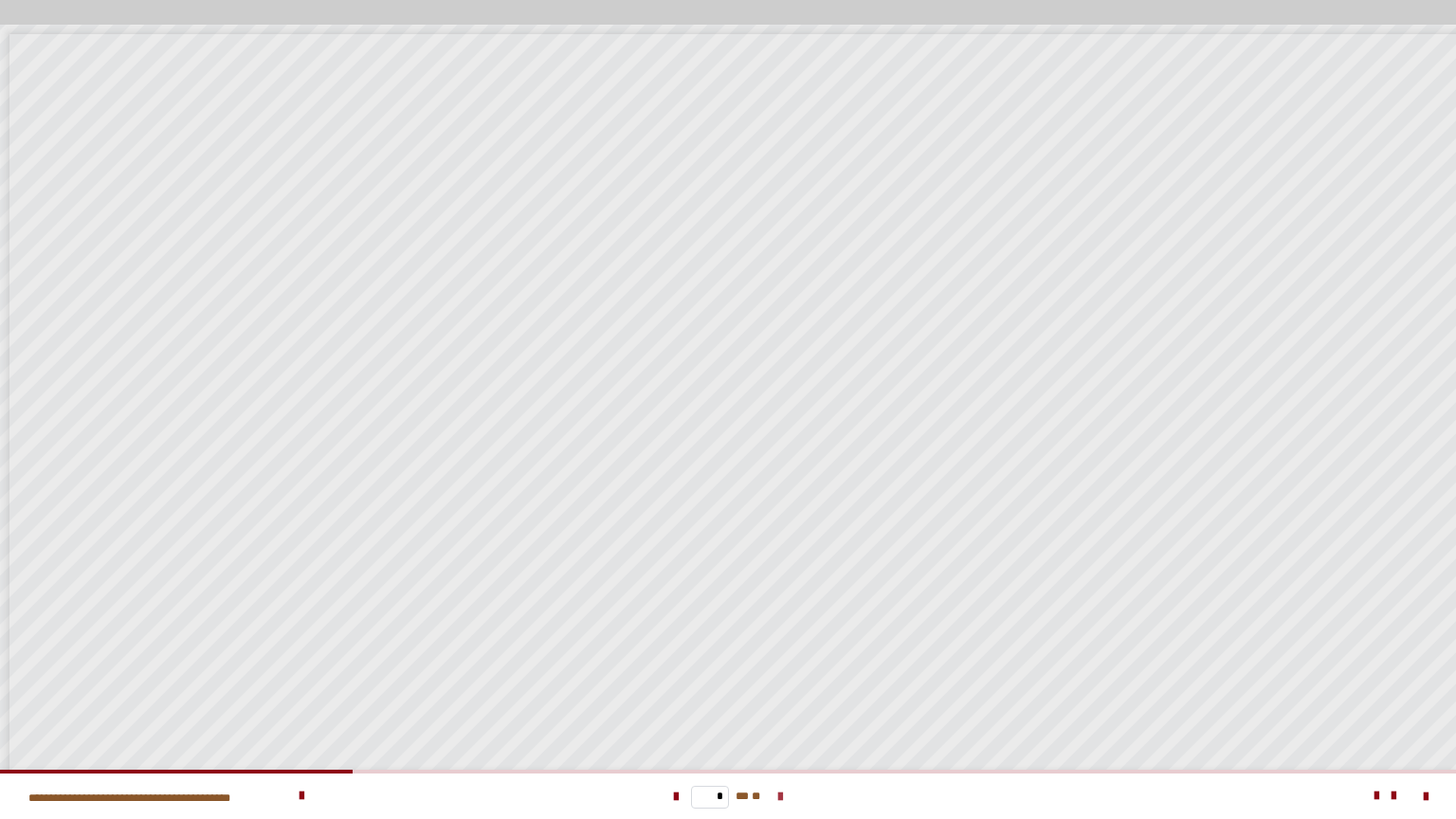 click at bounding box center [780, 797] 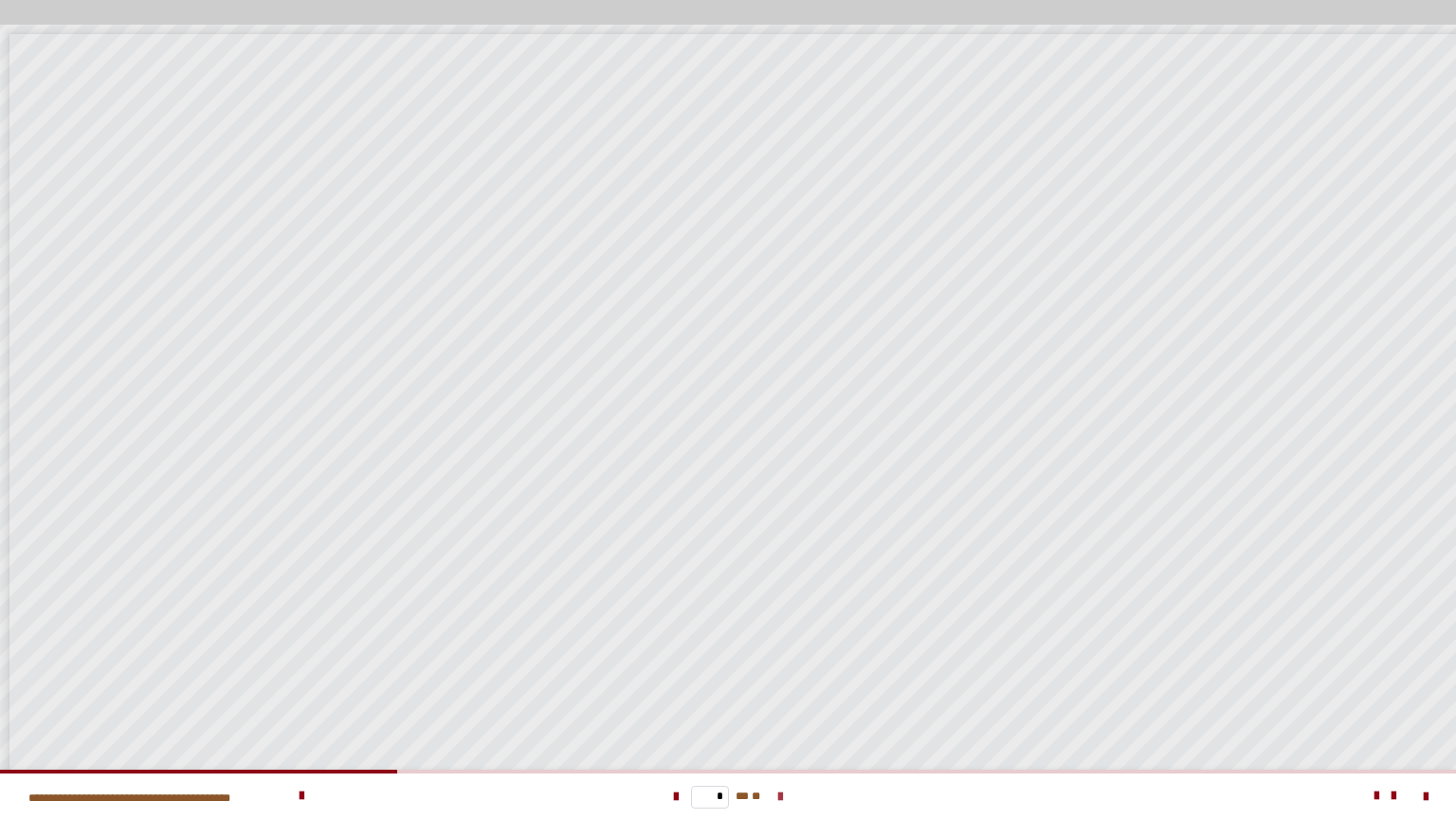 click at bounding box center (780, 797) 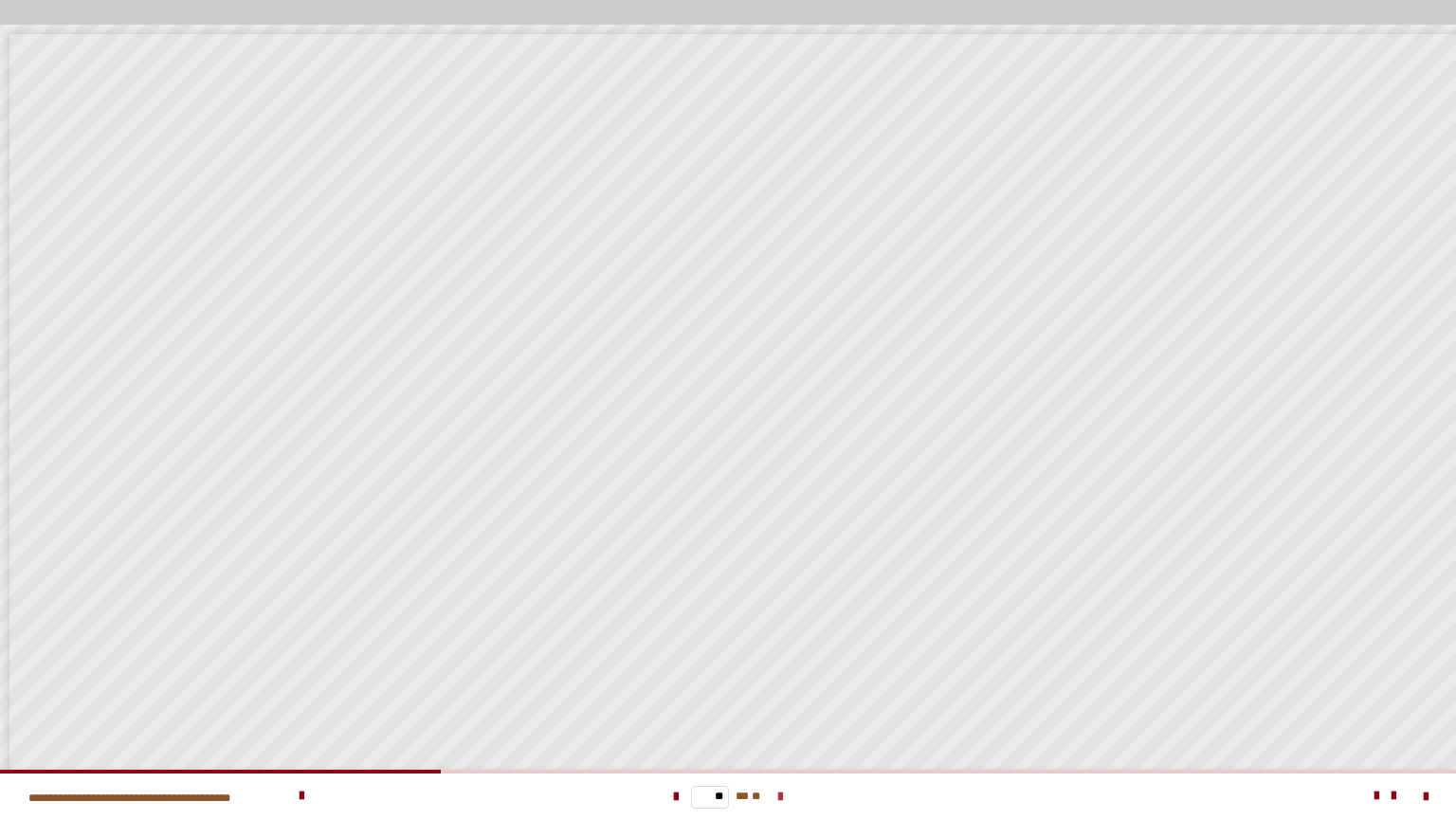 click at bounding box center [780, 797] 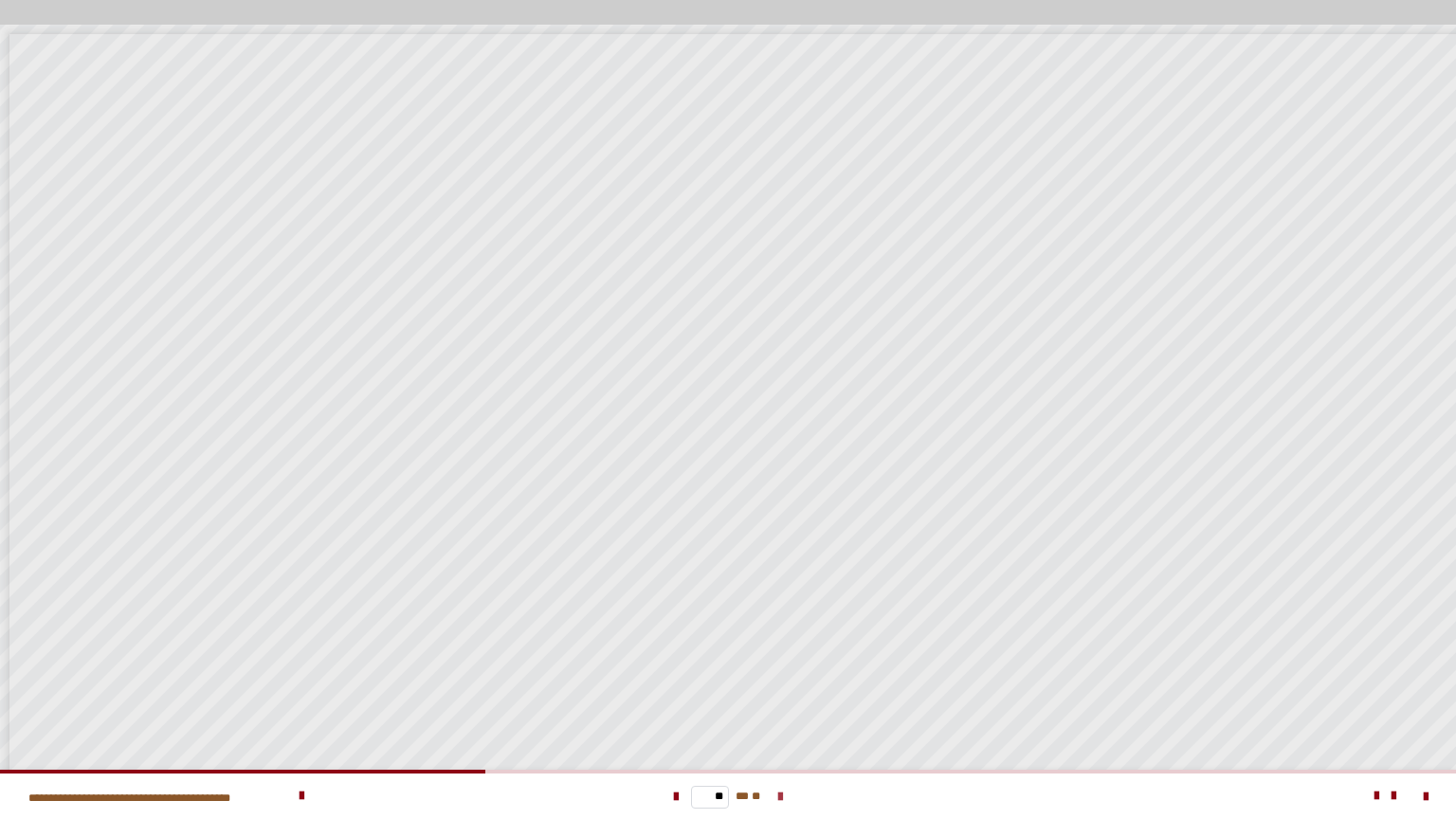 click at bounding box center (780, 797) 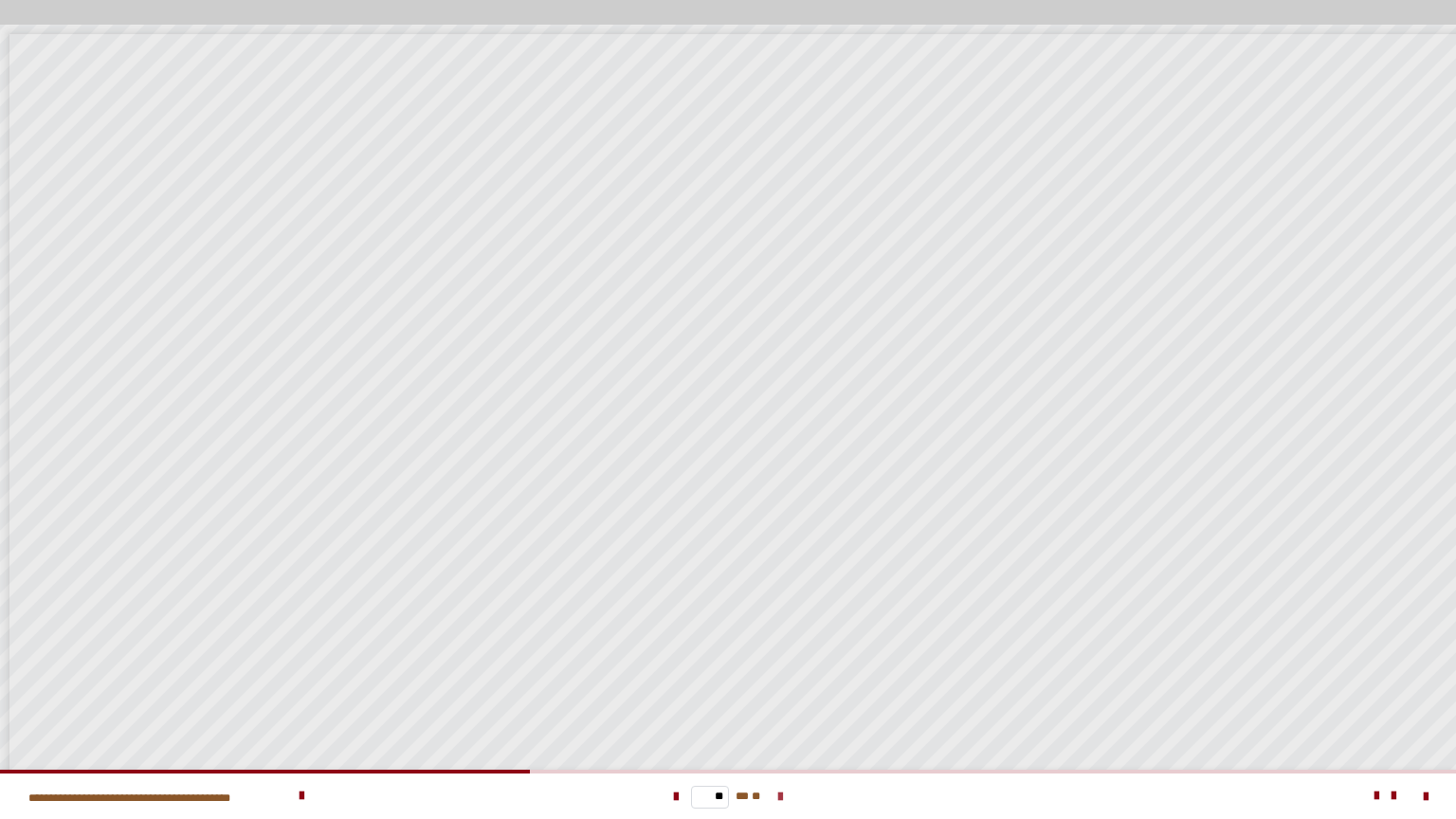click at bounding box center (780, 797) 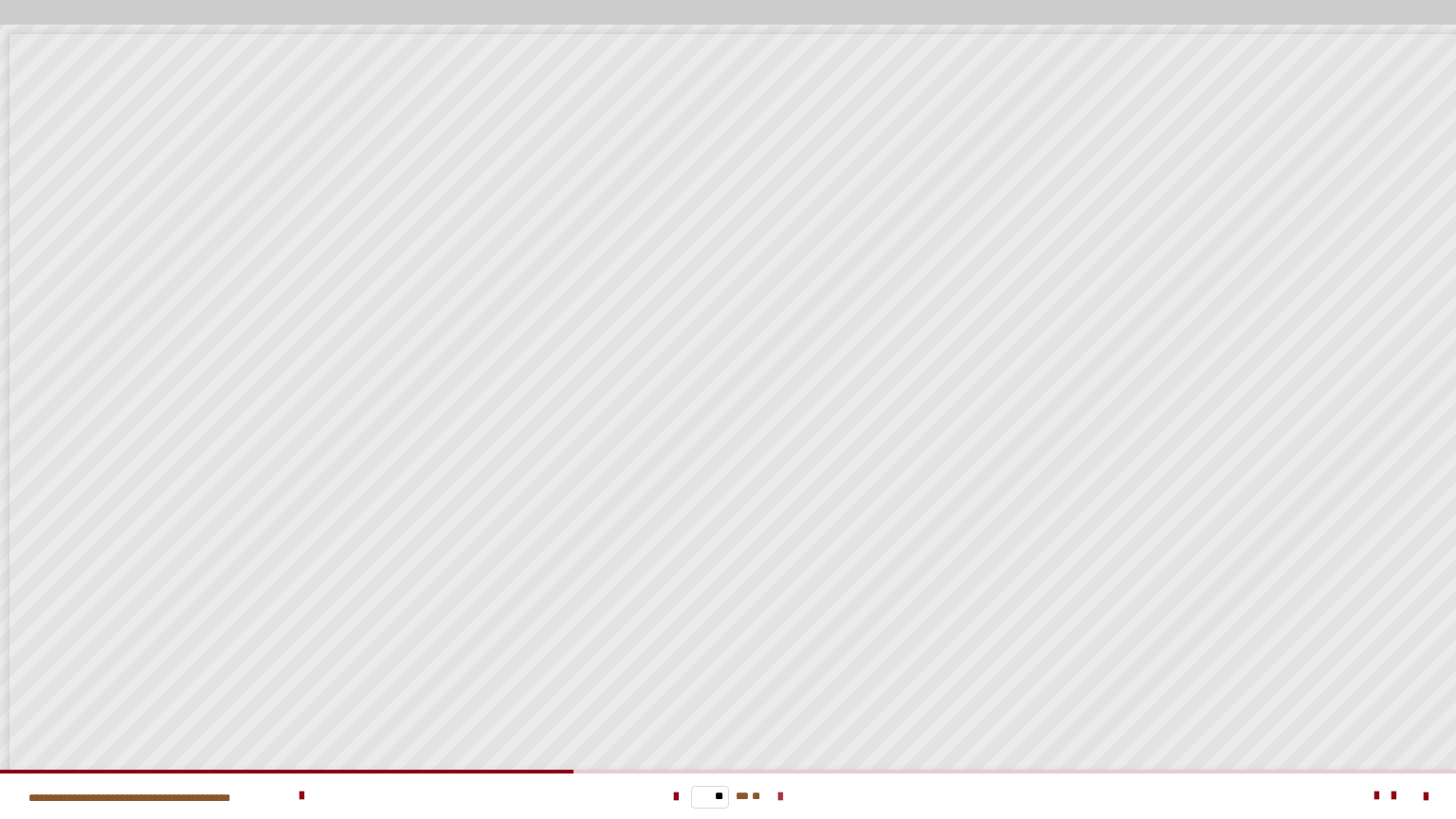 click at bounding box center [780, 797] 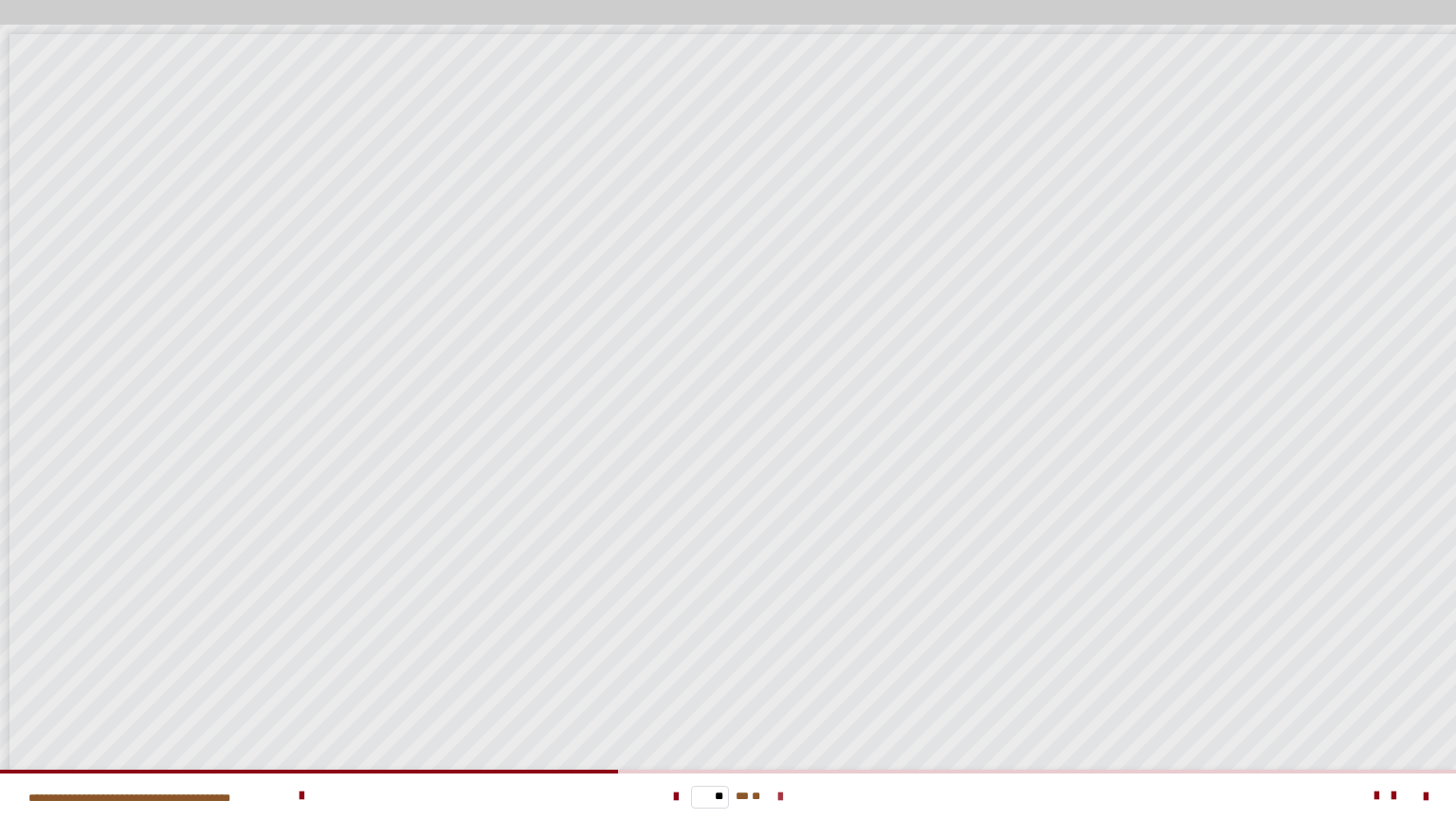 click at bounding box center (780, 797) 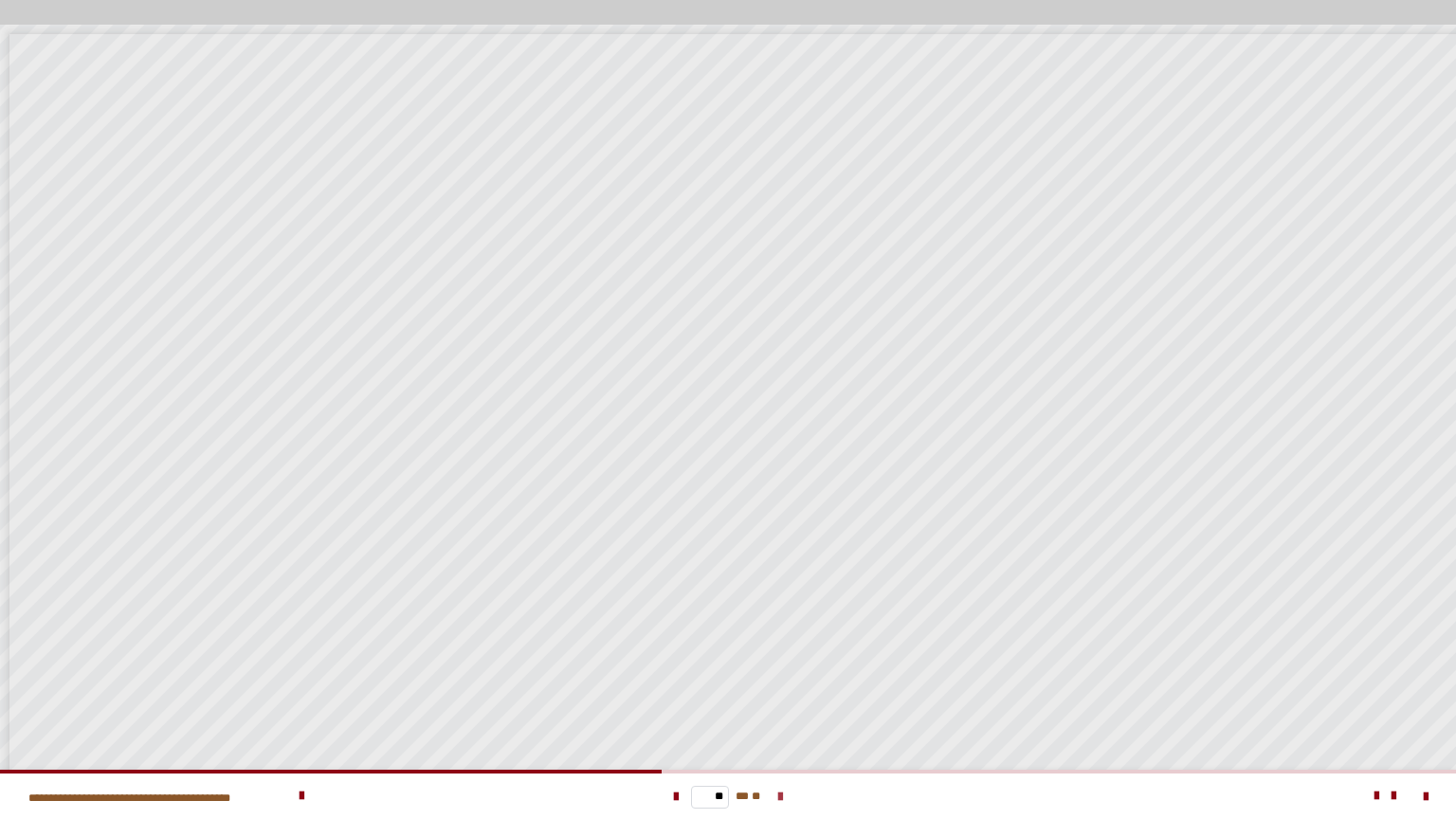 click at bounding box center (780, 797) 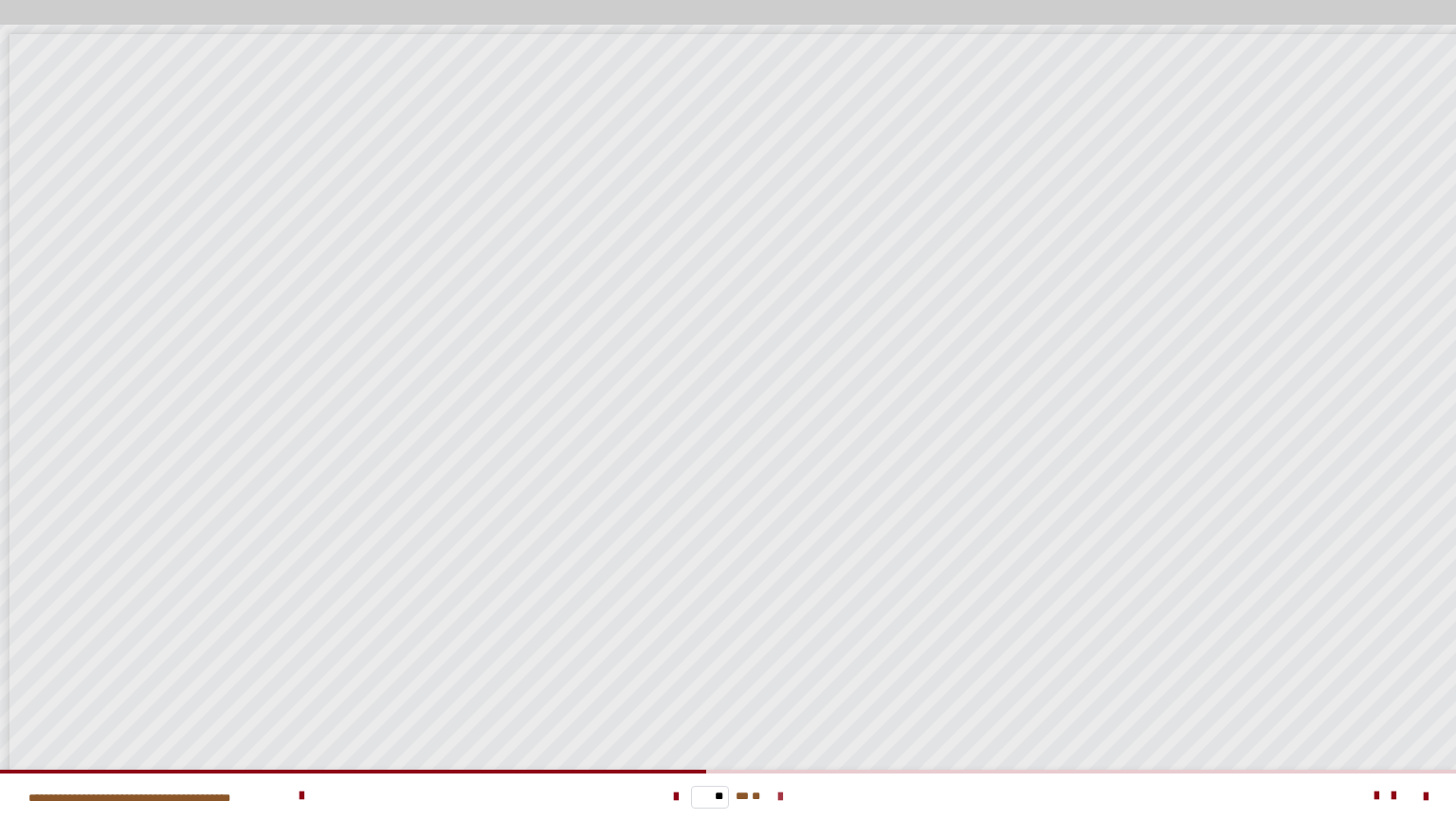 click at bounding box center (780, 797) 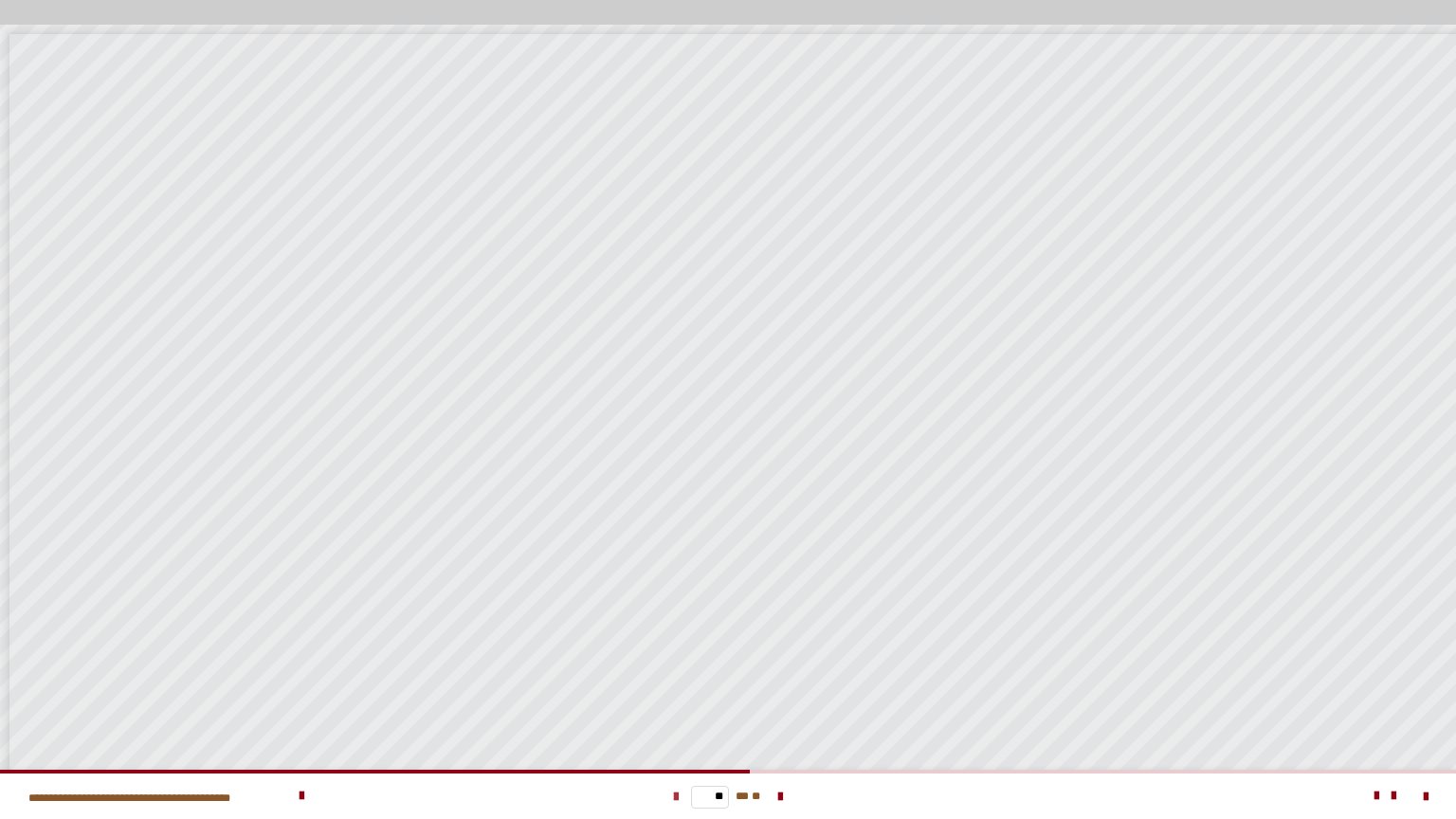 click at bounding box center (676, 797) 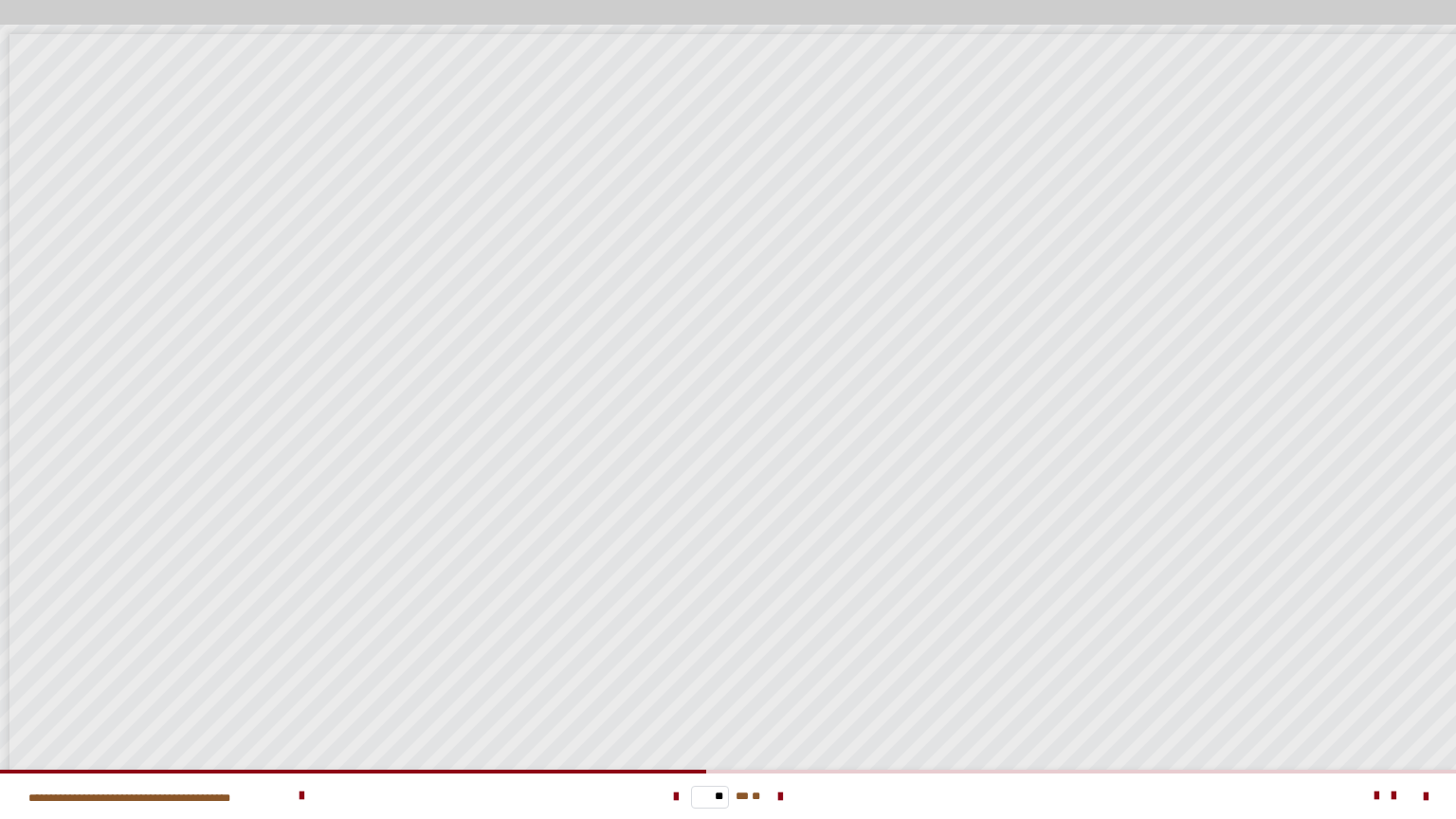 scroll, scrollTop: 62, scrollLeft: 0, axis: vertical 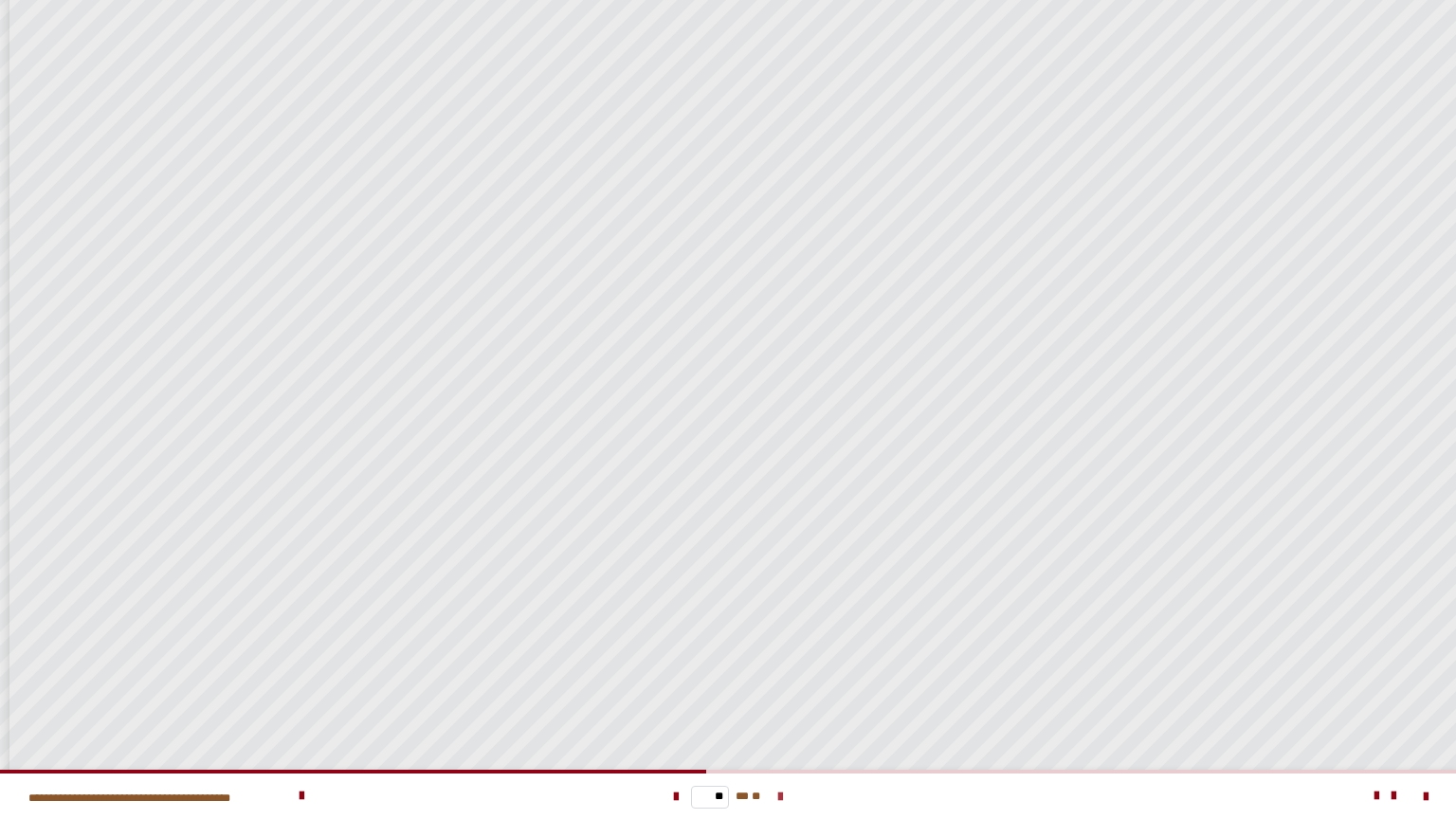 click at bounding box center (780, 797) 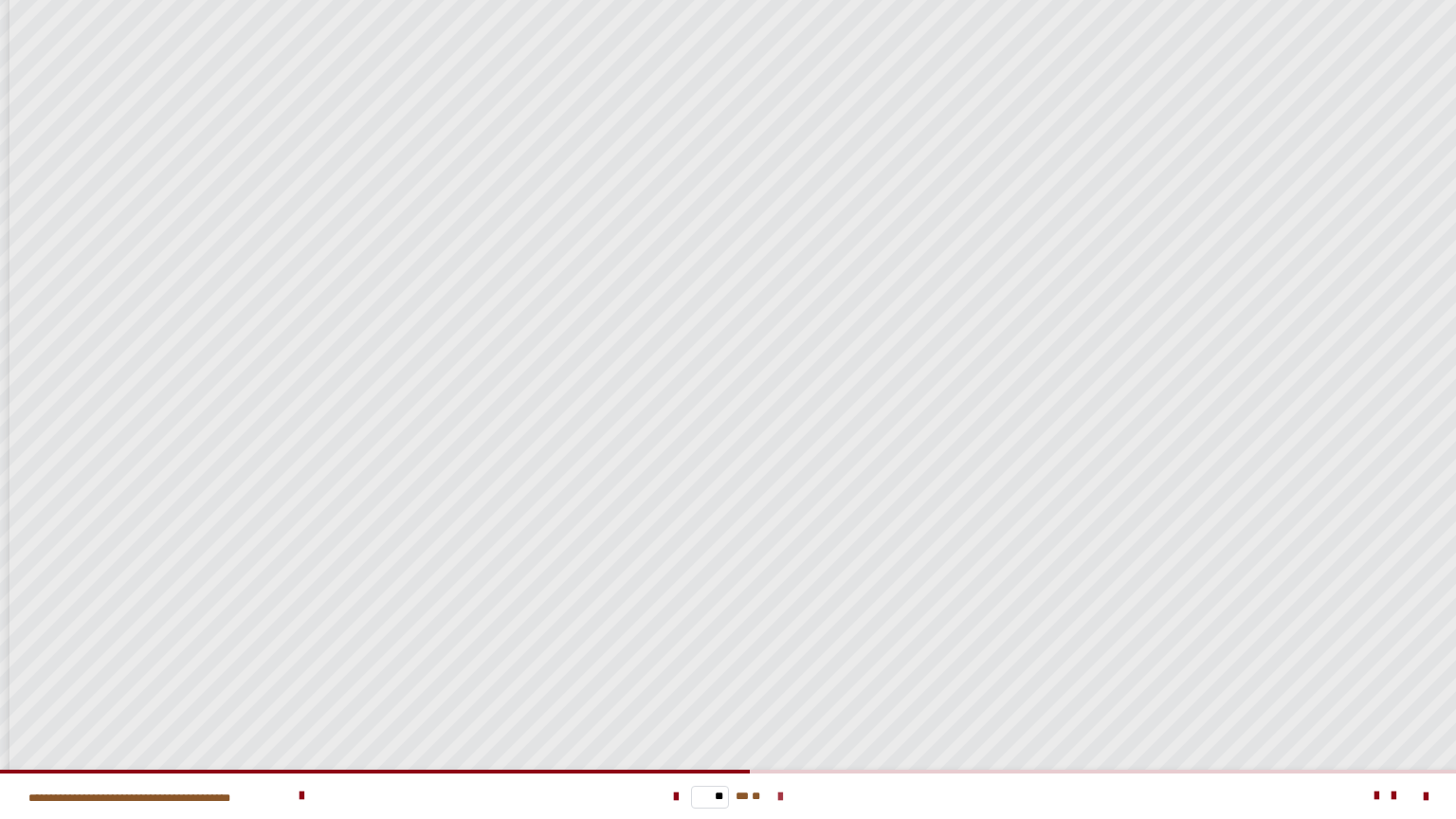 click at bounding box center [780, 797] 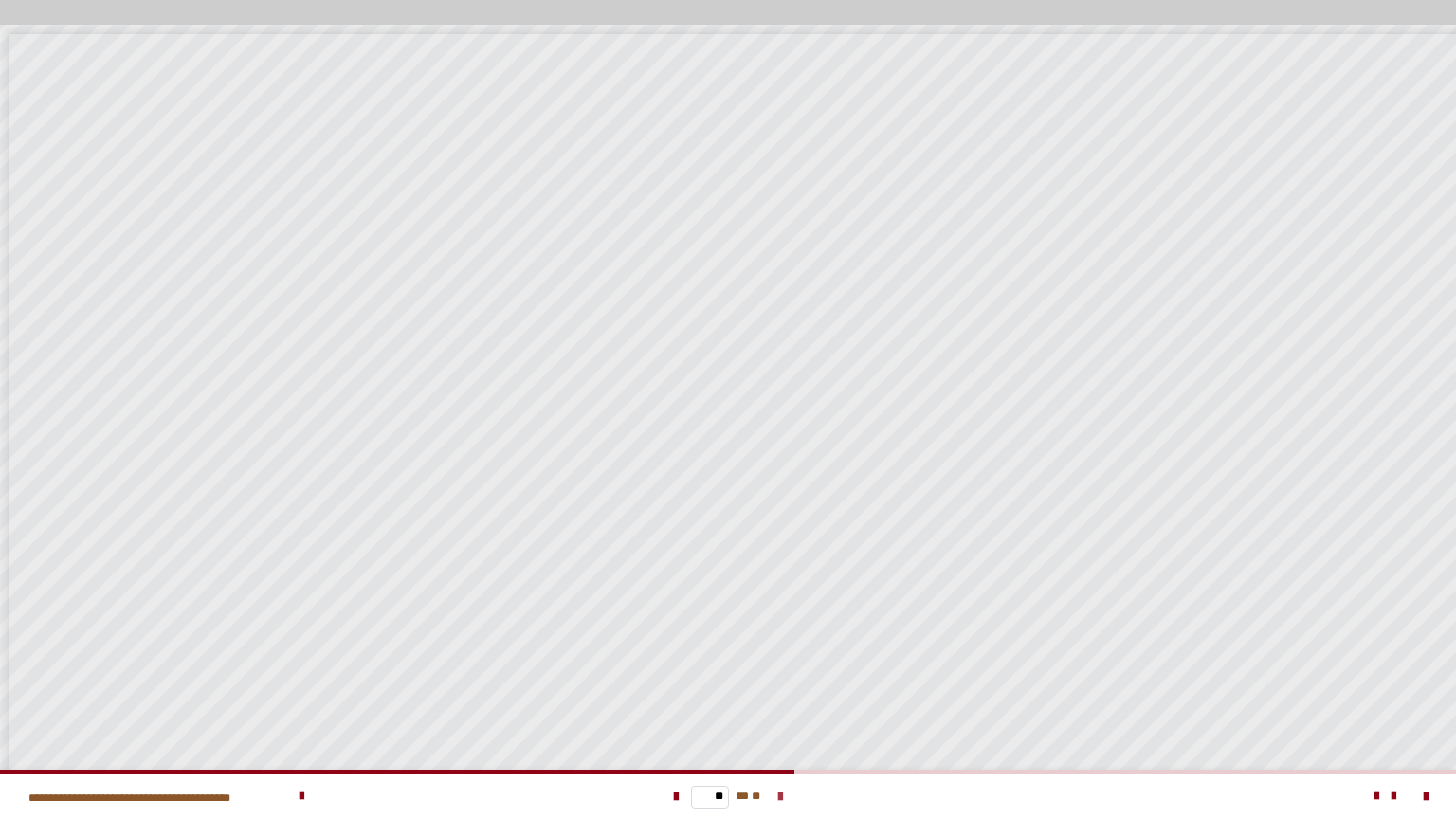 click at bounding box center [780, 797] 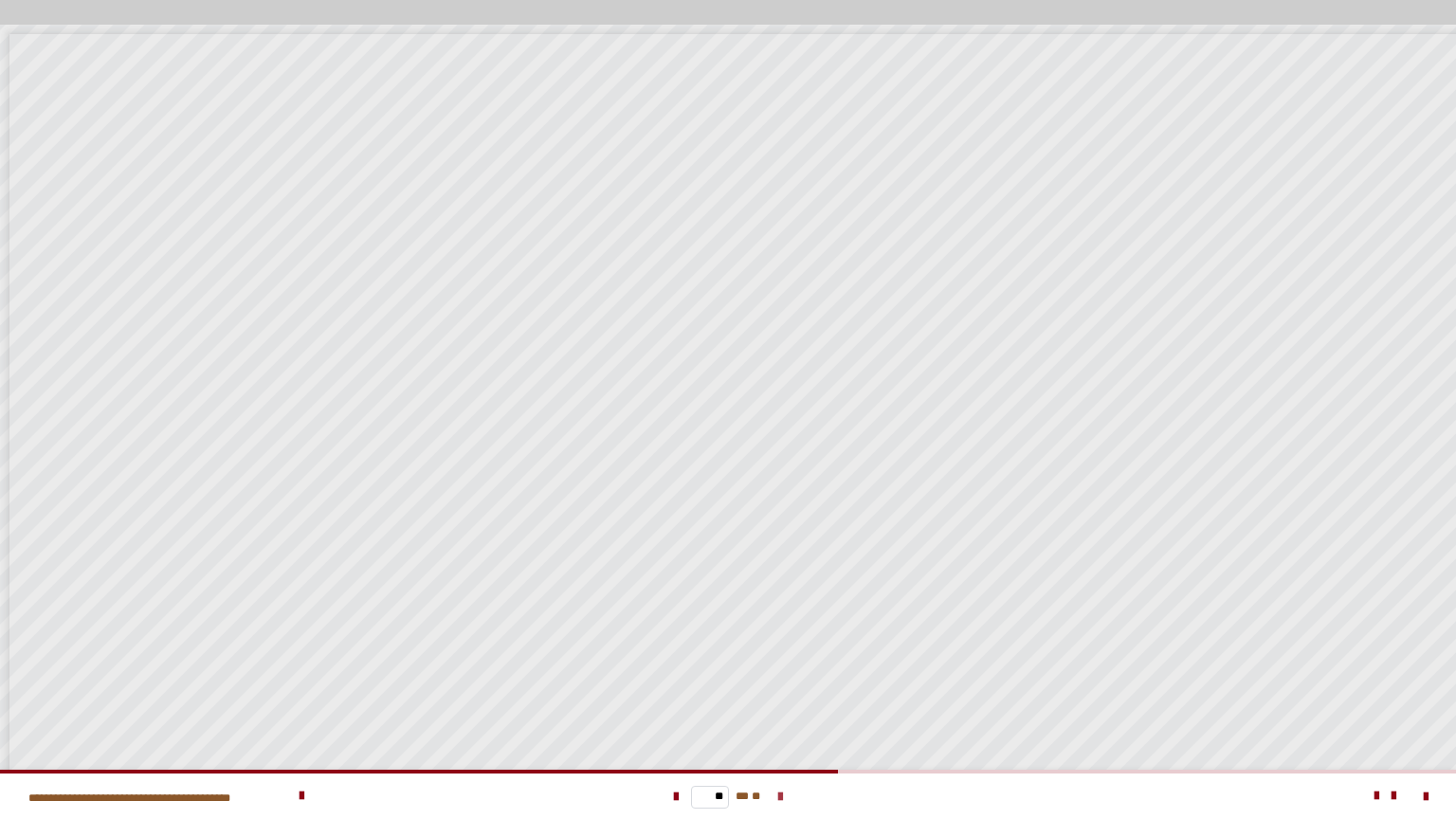 click at bounding box center (780, 797) 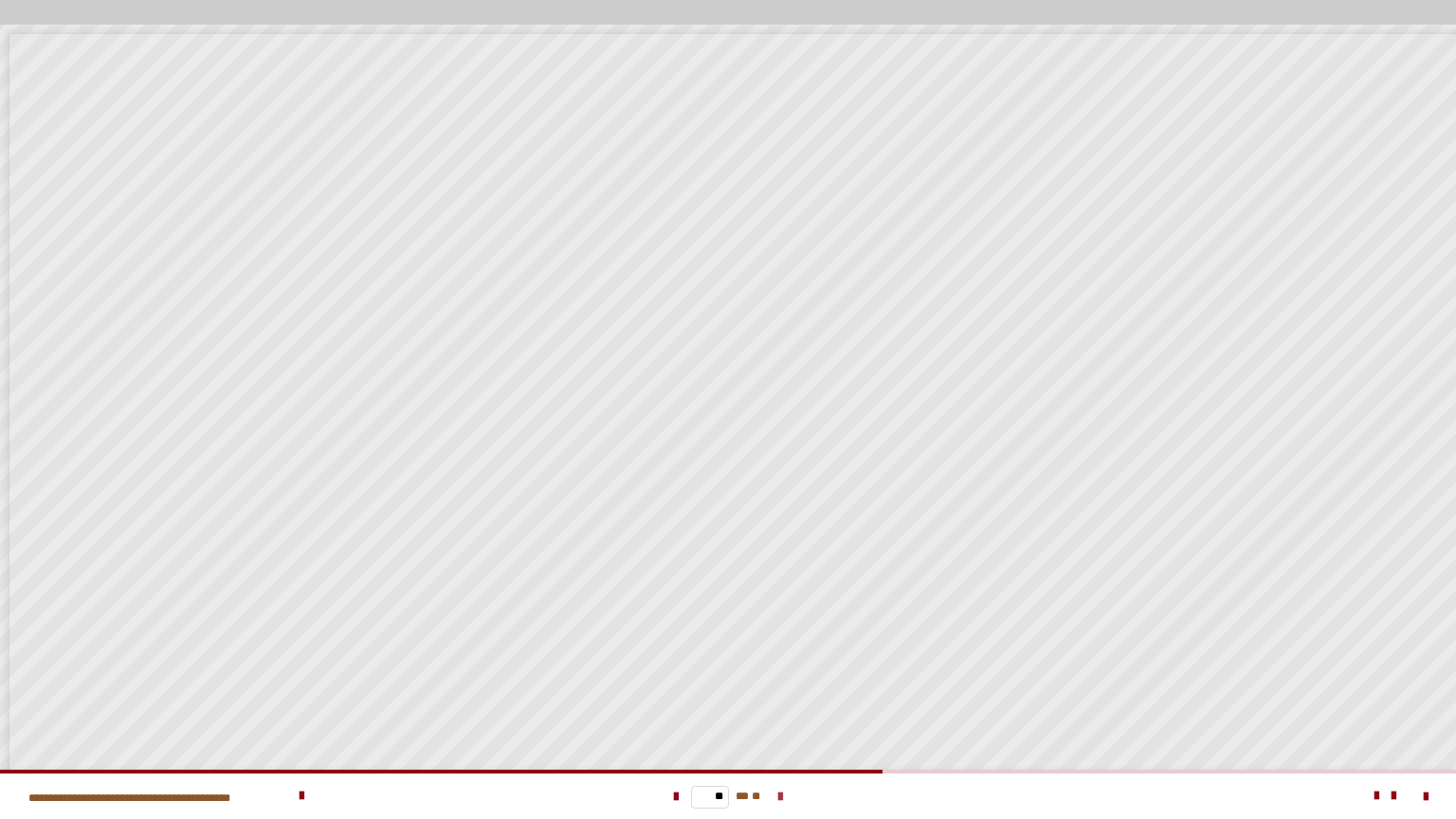 click at bounding box center [780, 797] 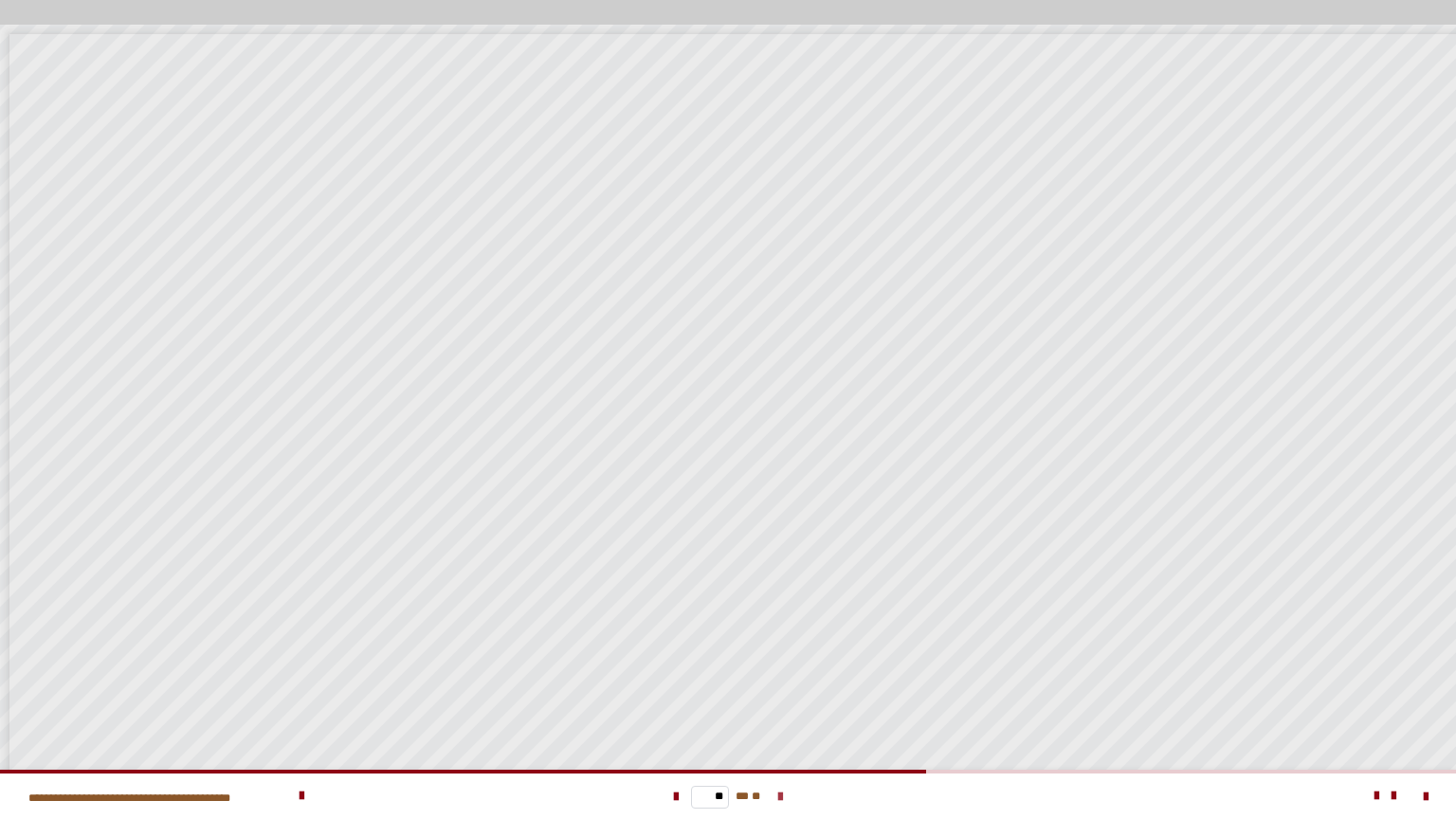 click at bounding box center (780, 797) 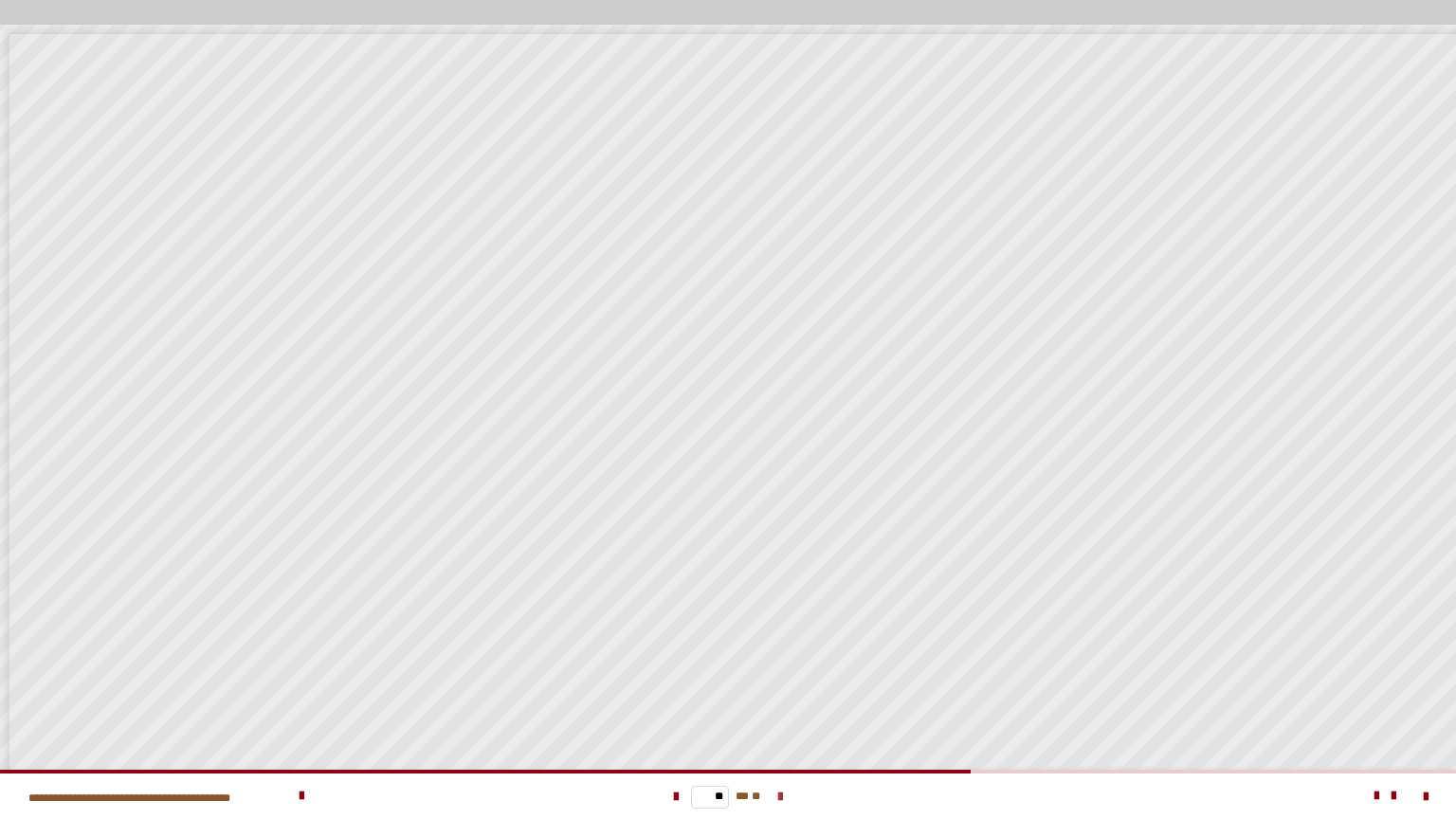 click at bounding box center (780, 797) 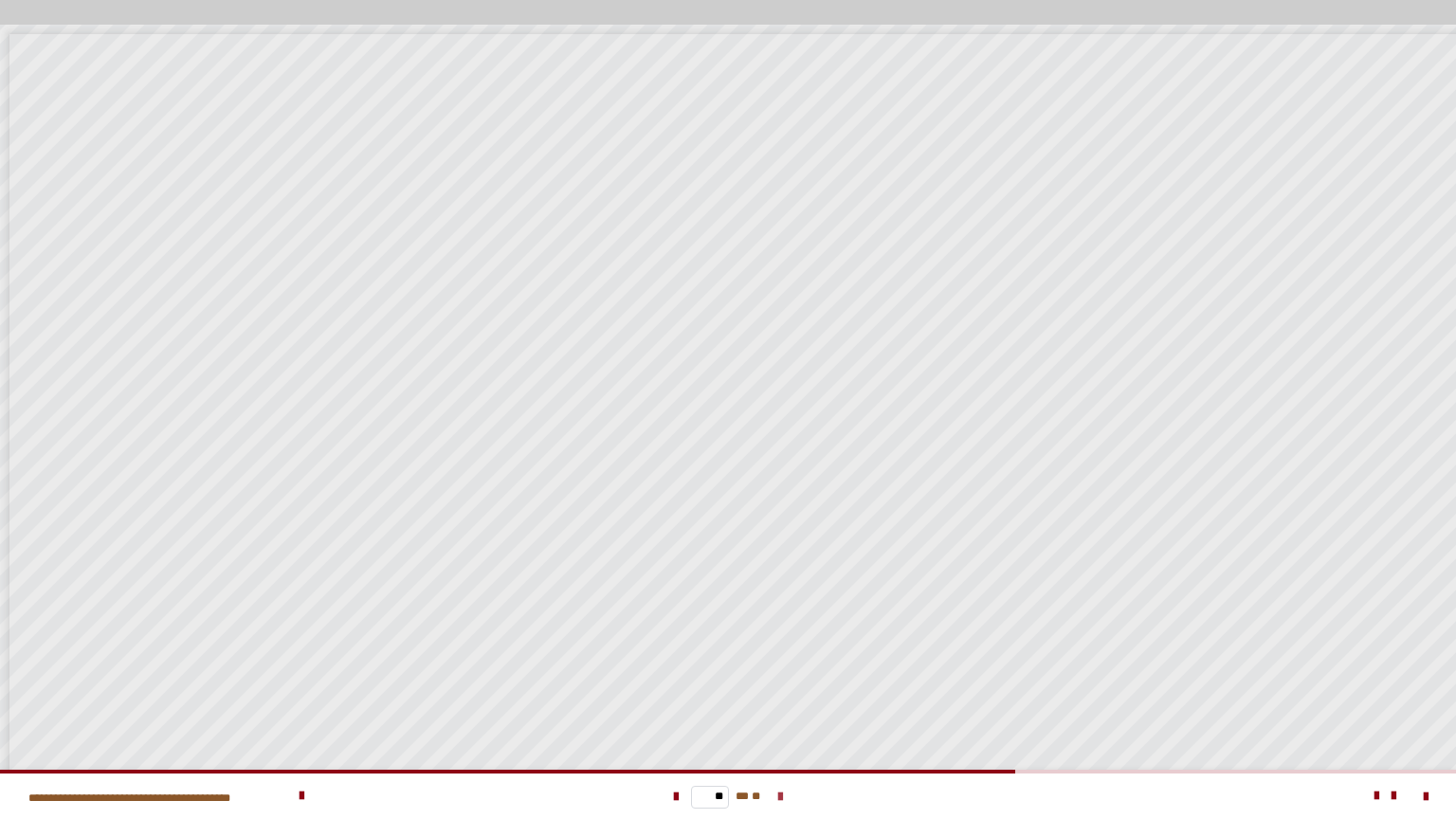 click at bounding box center (780, 797) 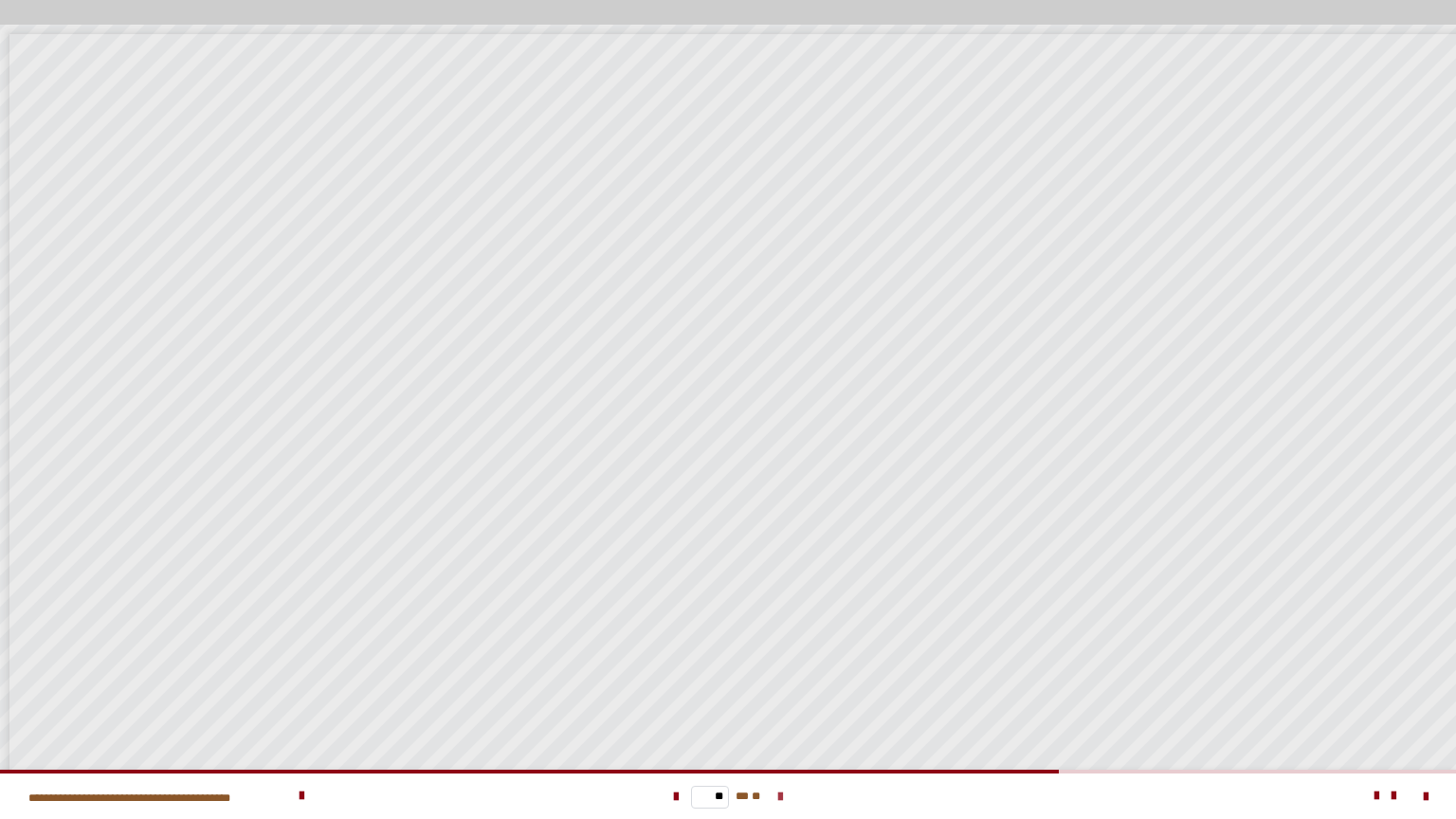 click at bounding box center (780, 797) 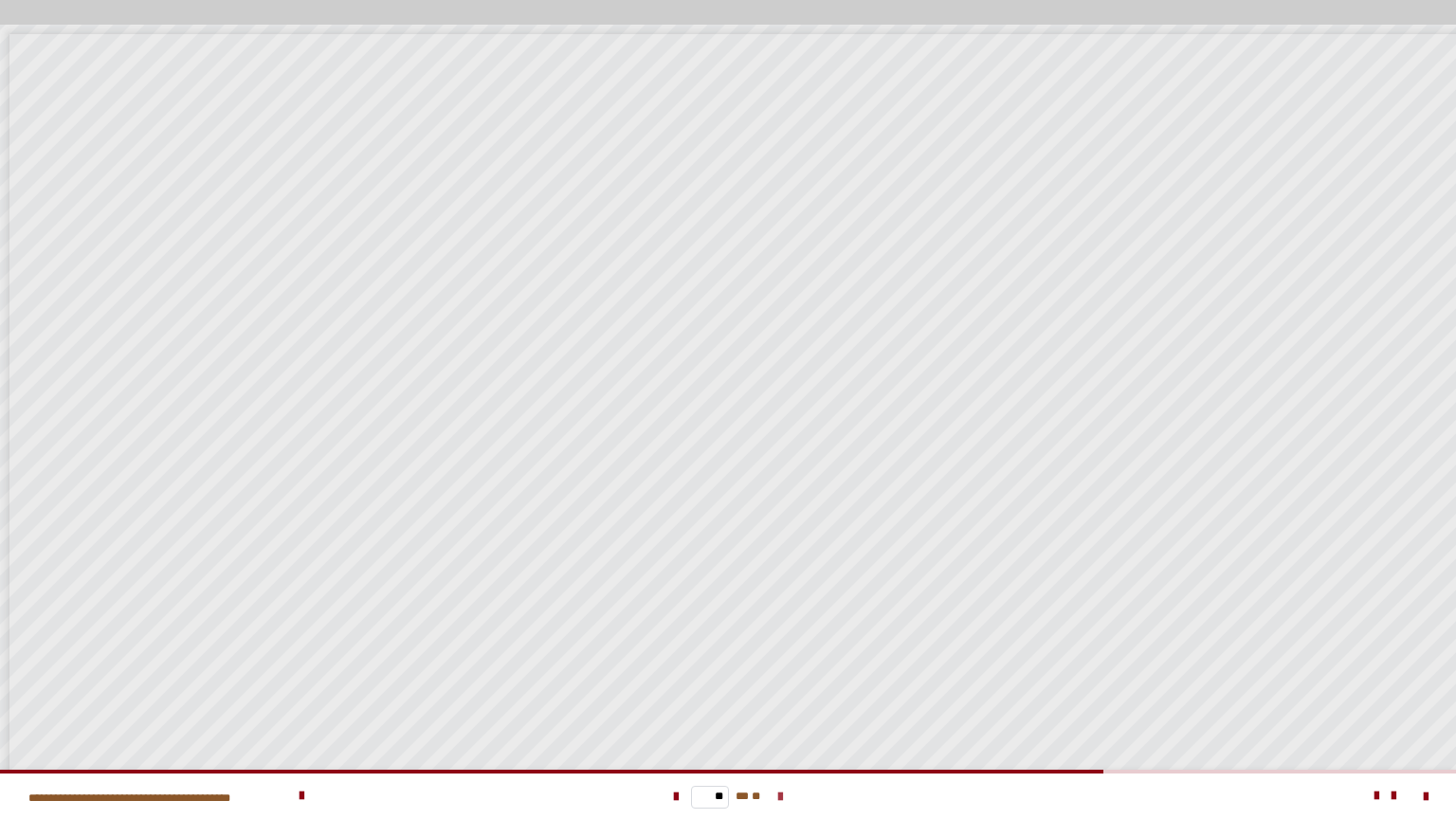 click at bounding box center [780, 797] 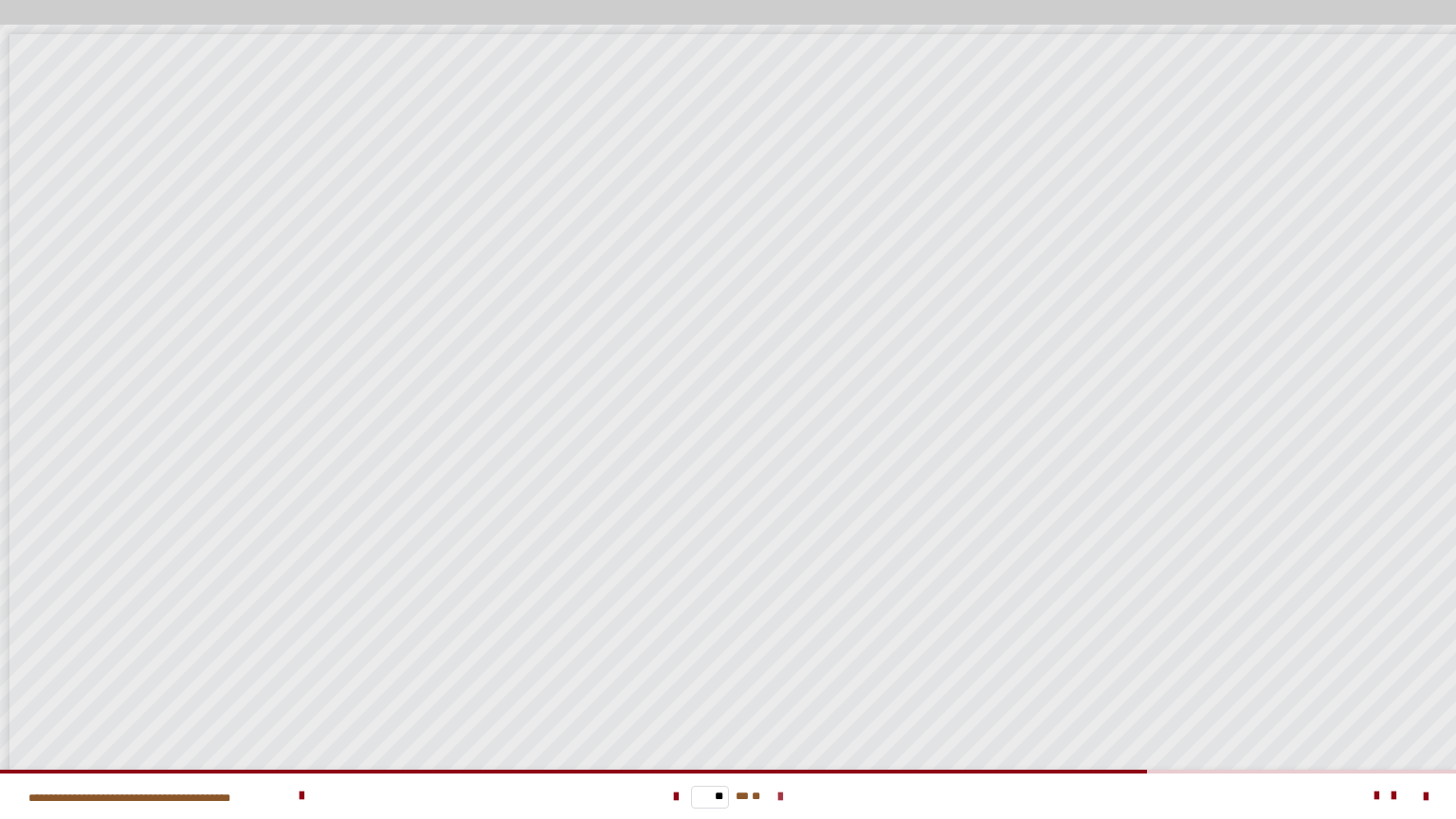 click at bounding box center (780, 797) 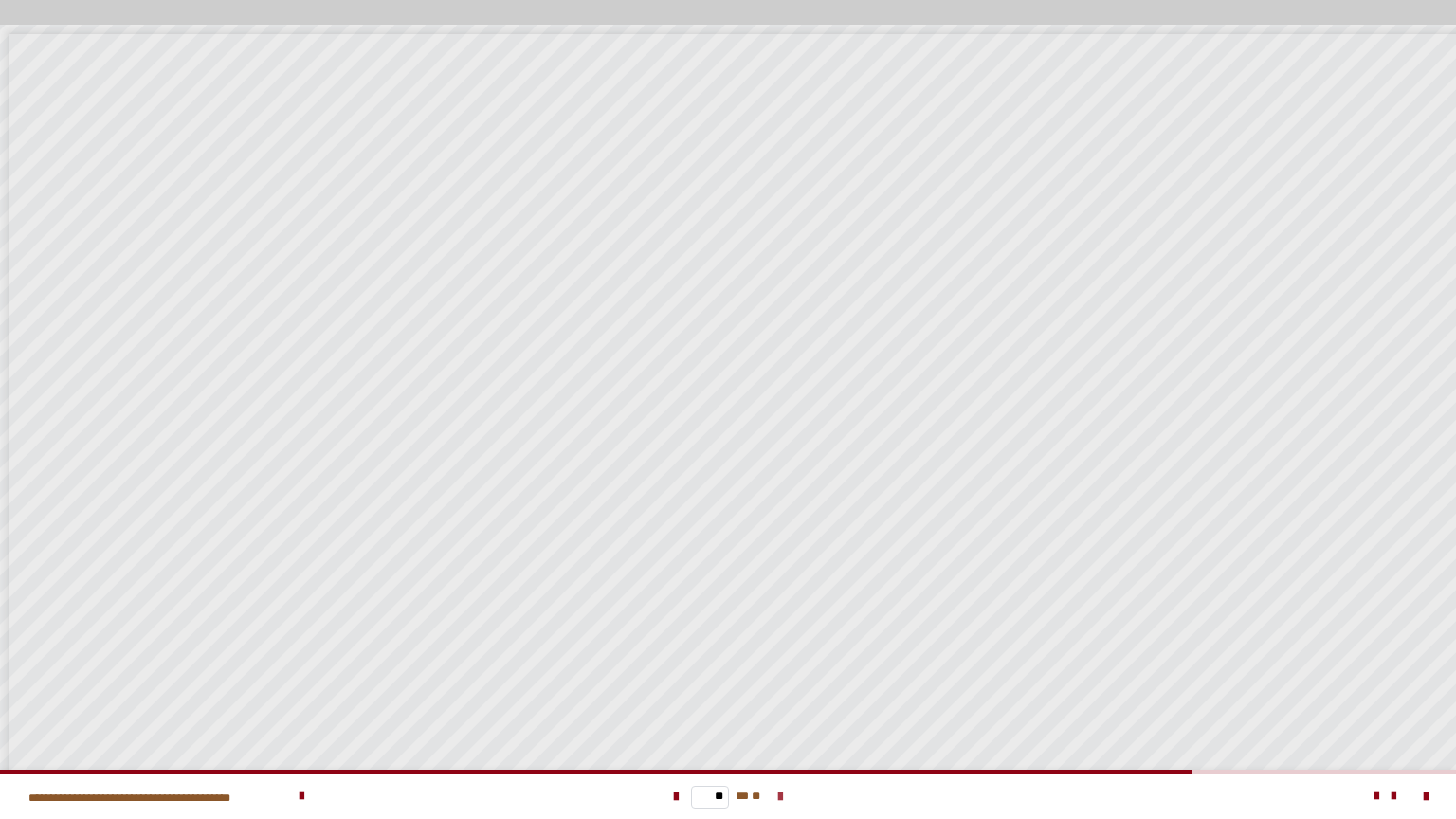 click at bounding box center [780, 797] 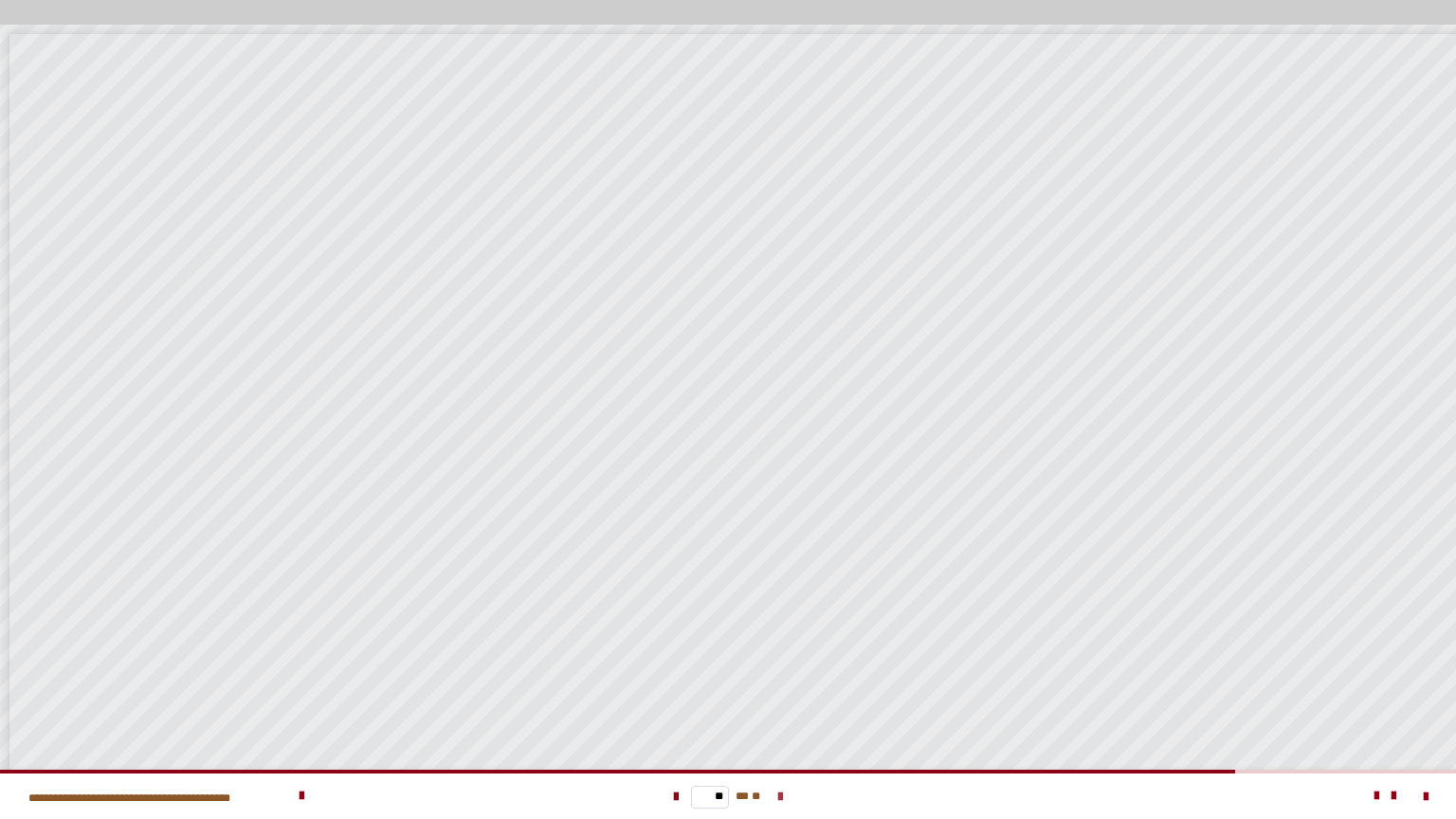 click at bounding box center [780, 797] 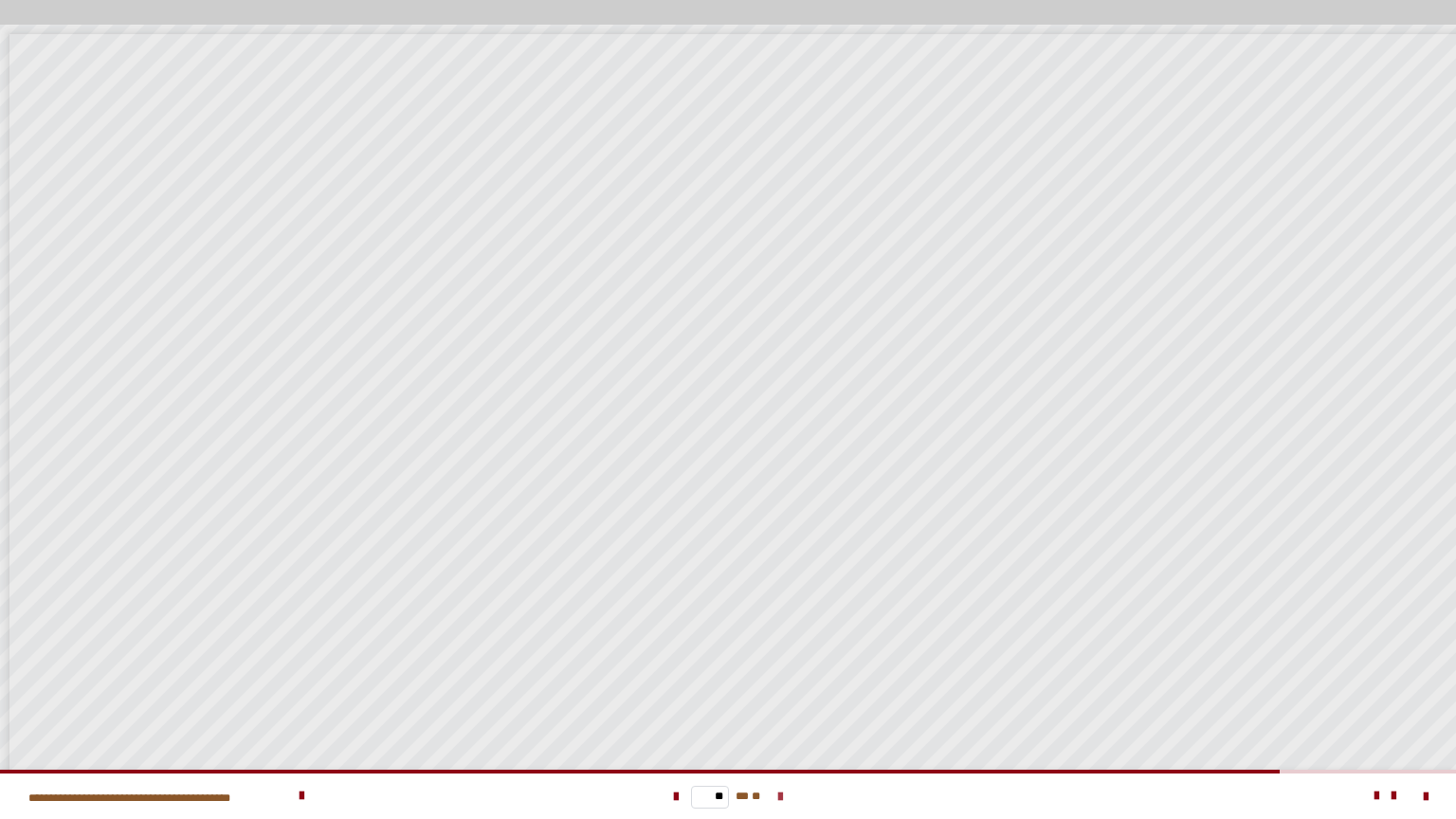 click at bounding box center (780, 797) 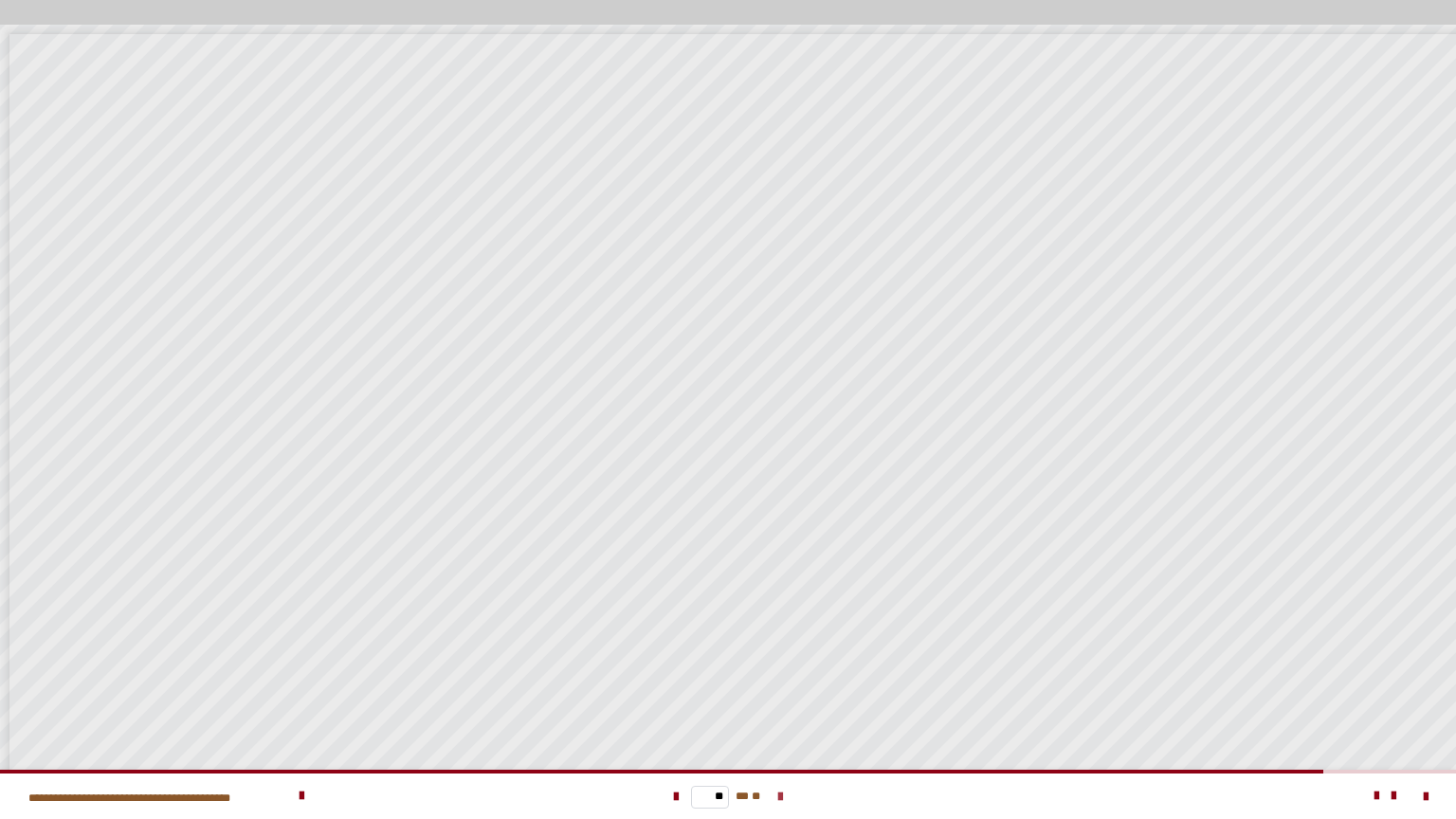 click at bounding box center (780, 797) 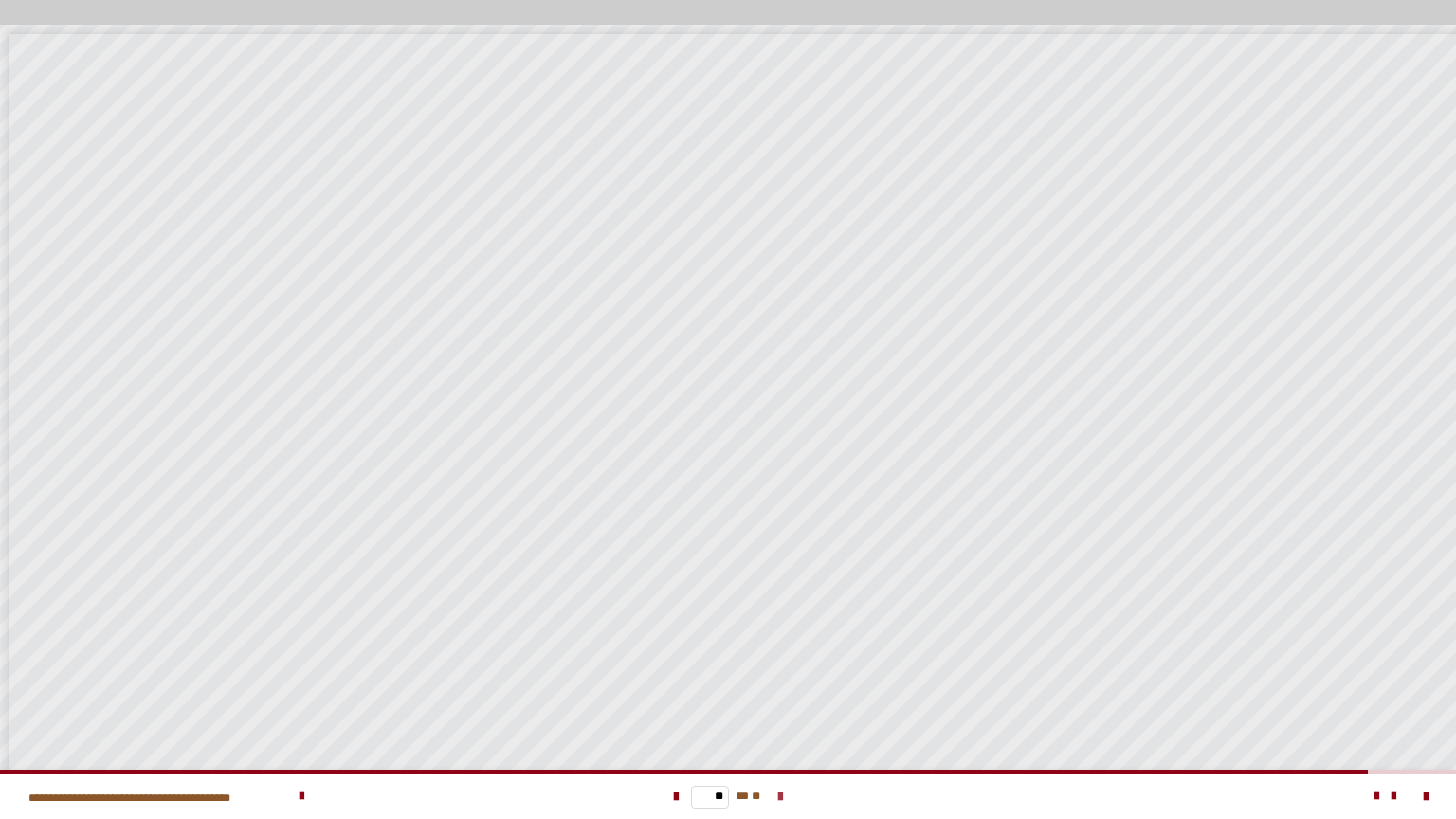 click at bounding box center [780, 797] 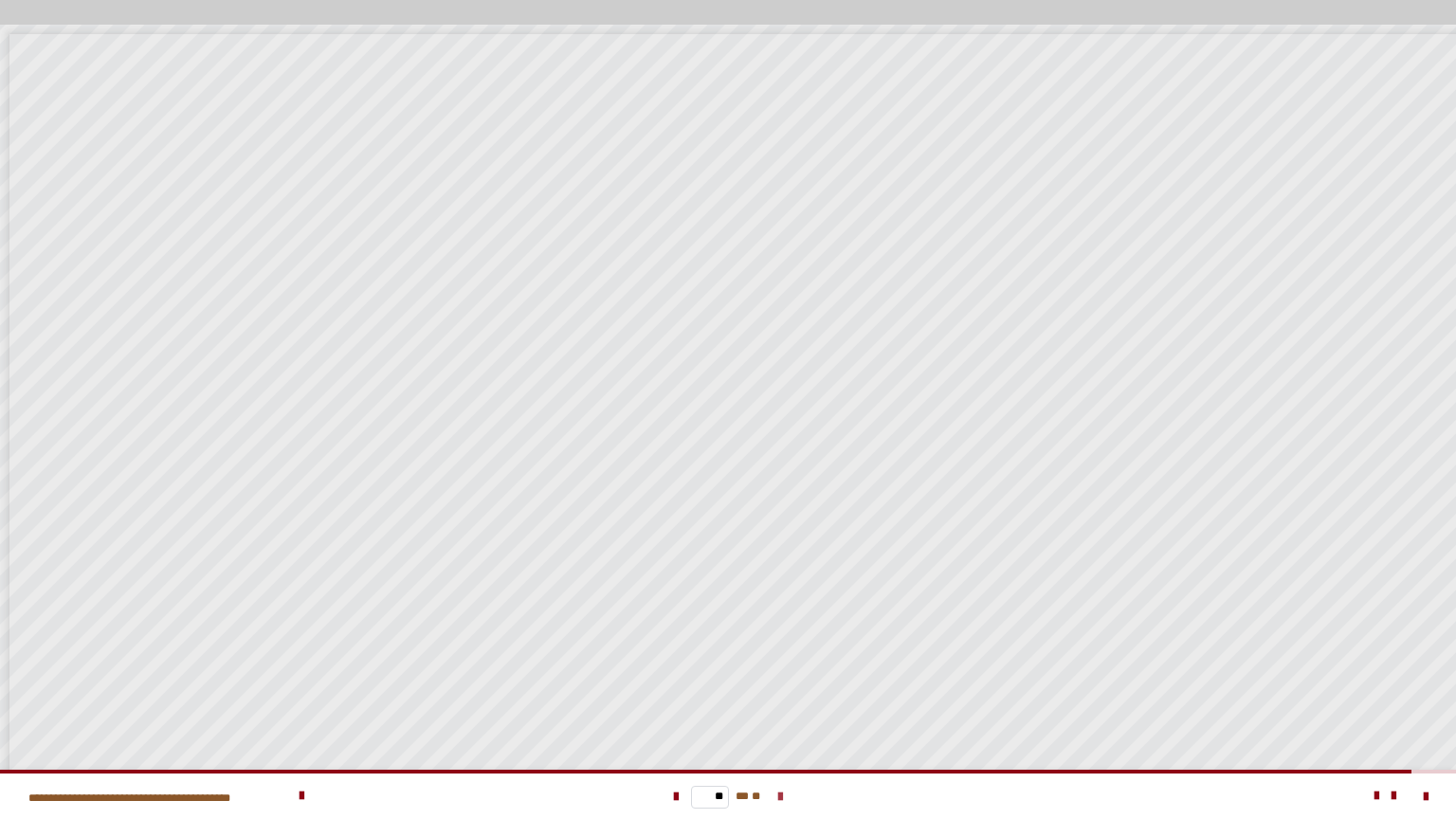 click at bounding box center [780, 797] 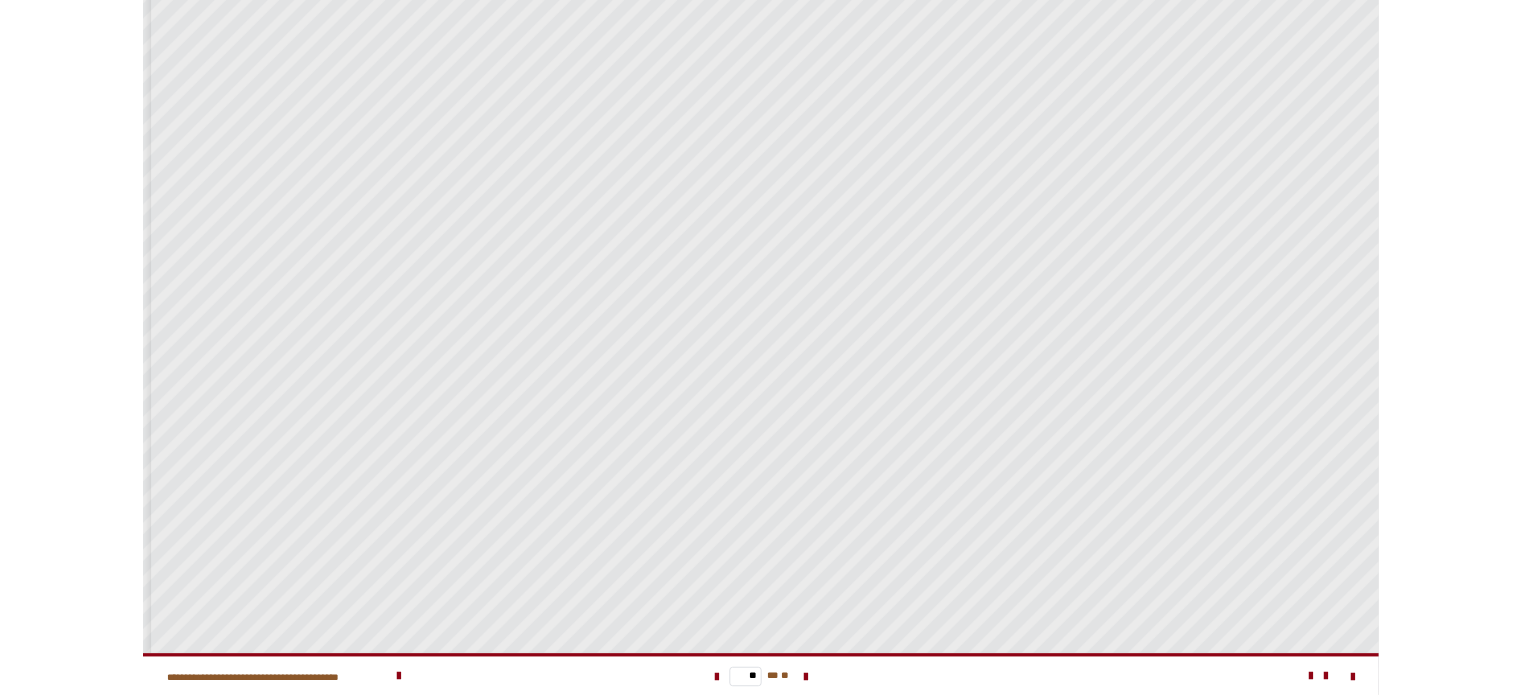 scroll, scrollTop: 65, scrollLeft: 0, axis: vertical 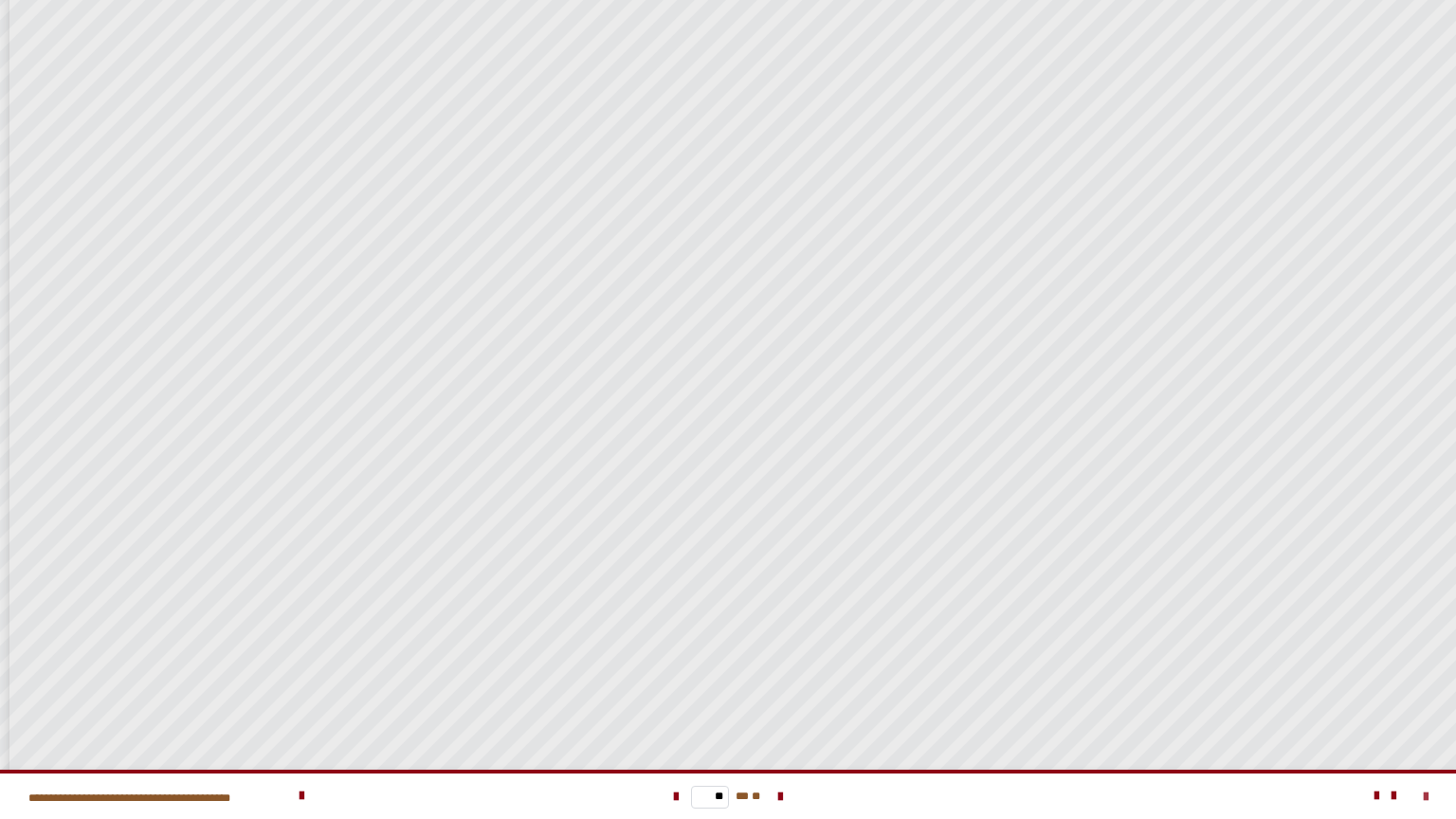 click at bounding box center (1426, 797) 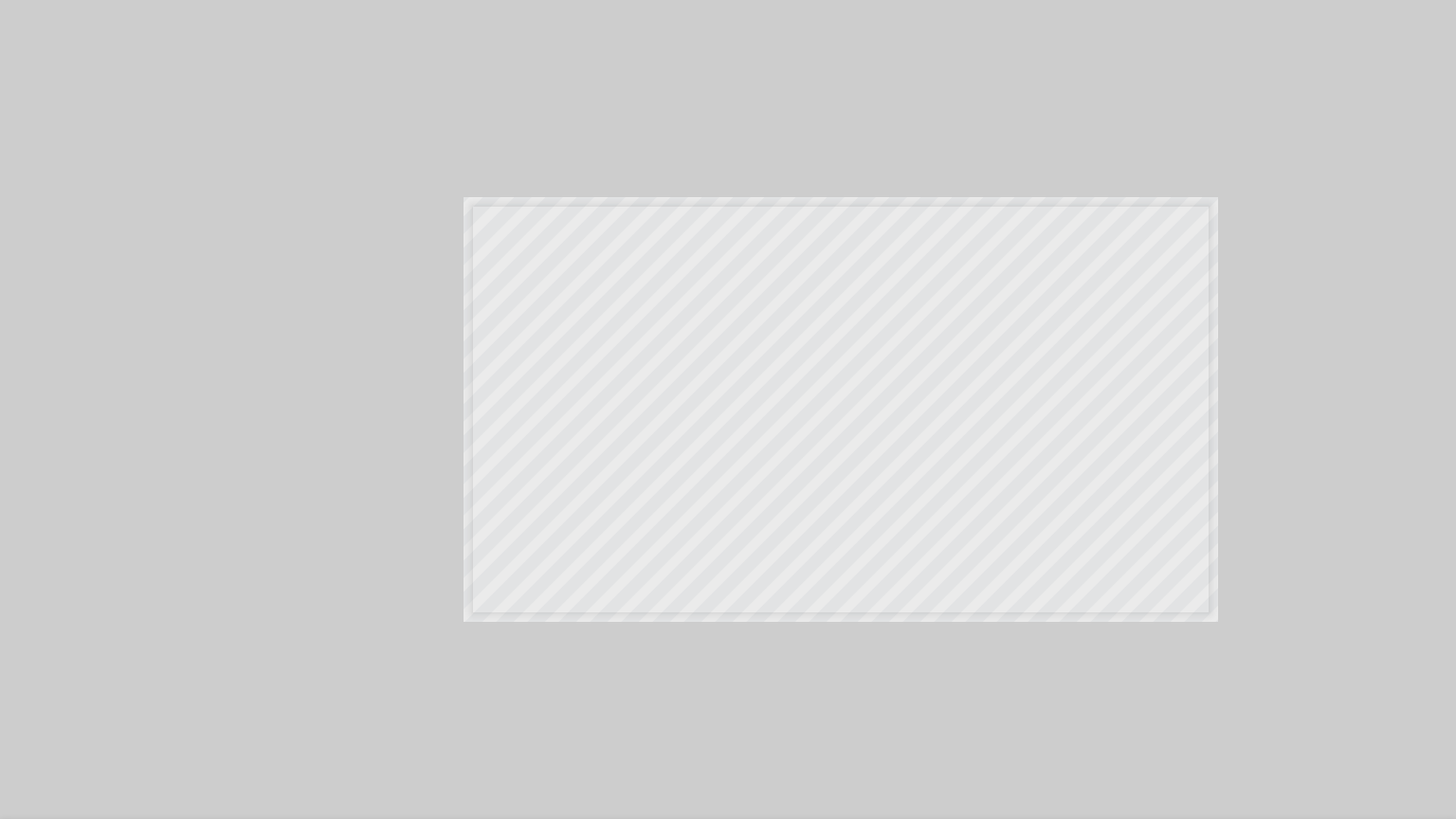 scroll, scrollTop: 8, scrollLeft: 0, axis: vertical 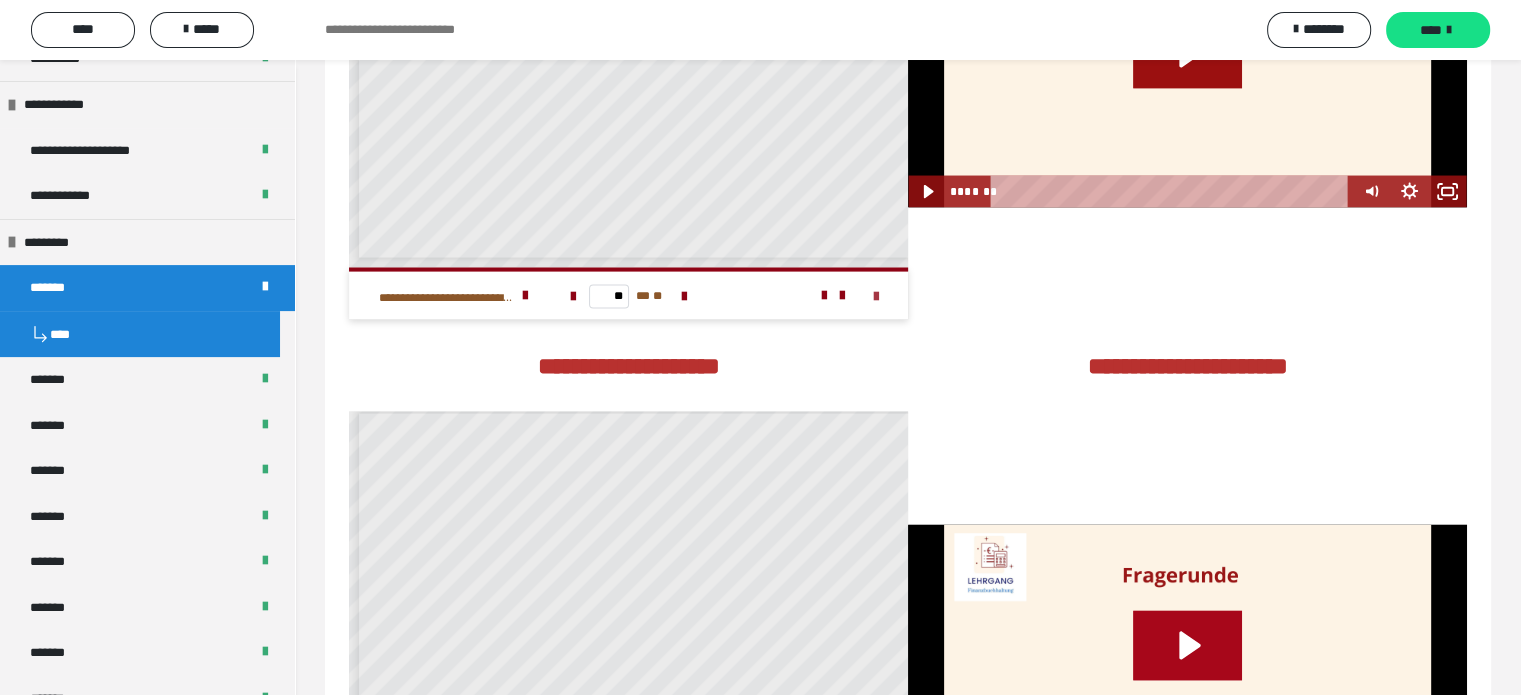 click at bounding box center [876, 297] 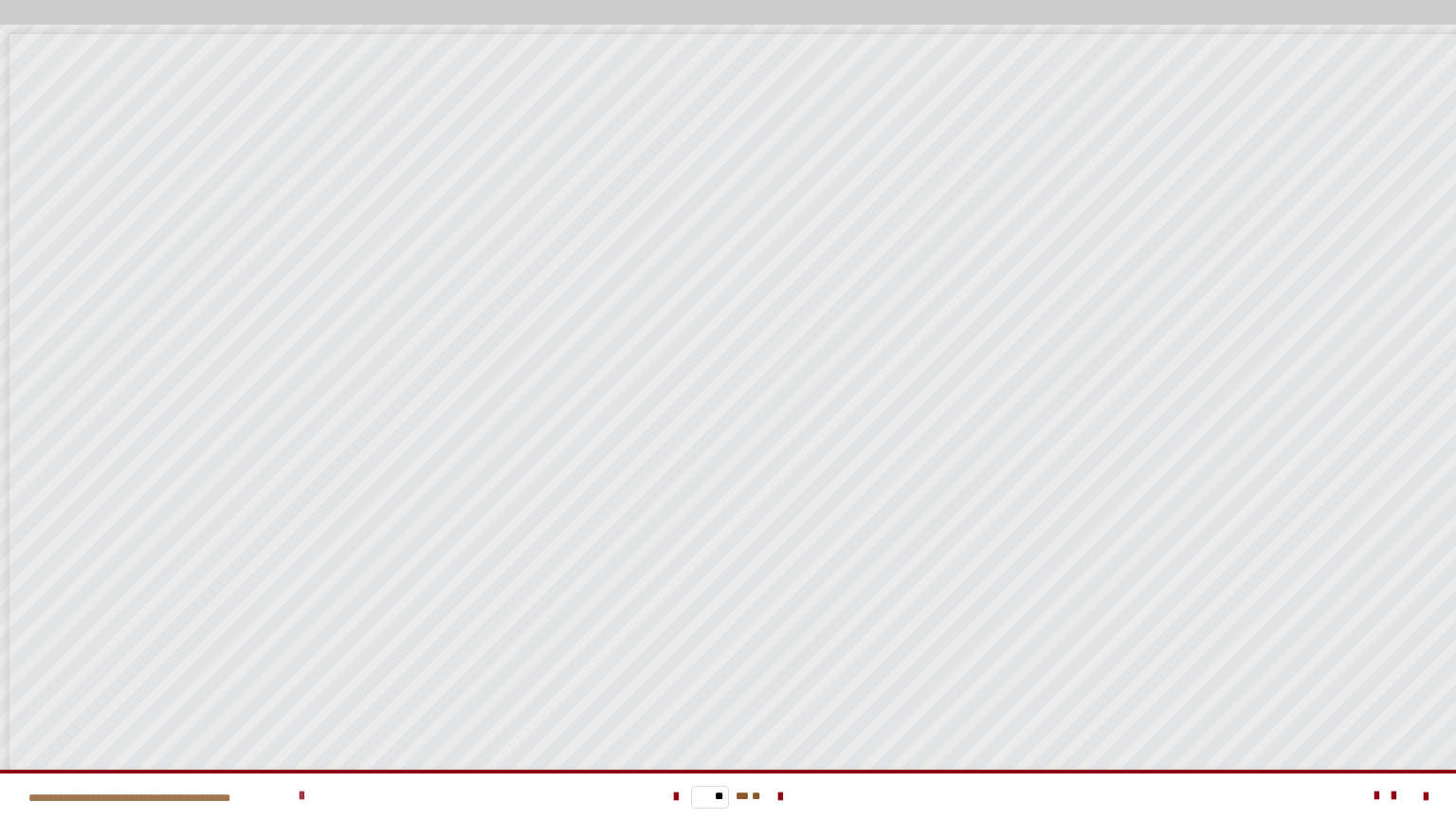 click at bounding box center (301, 796) 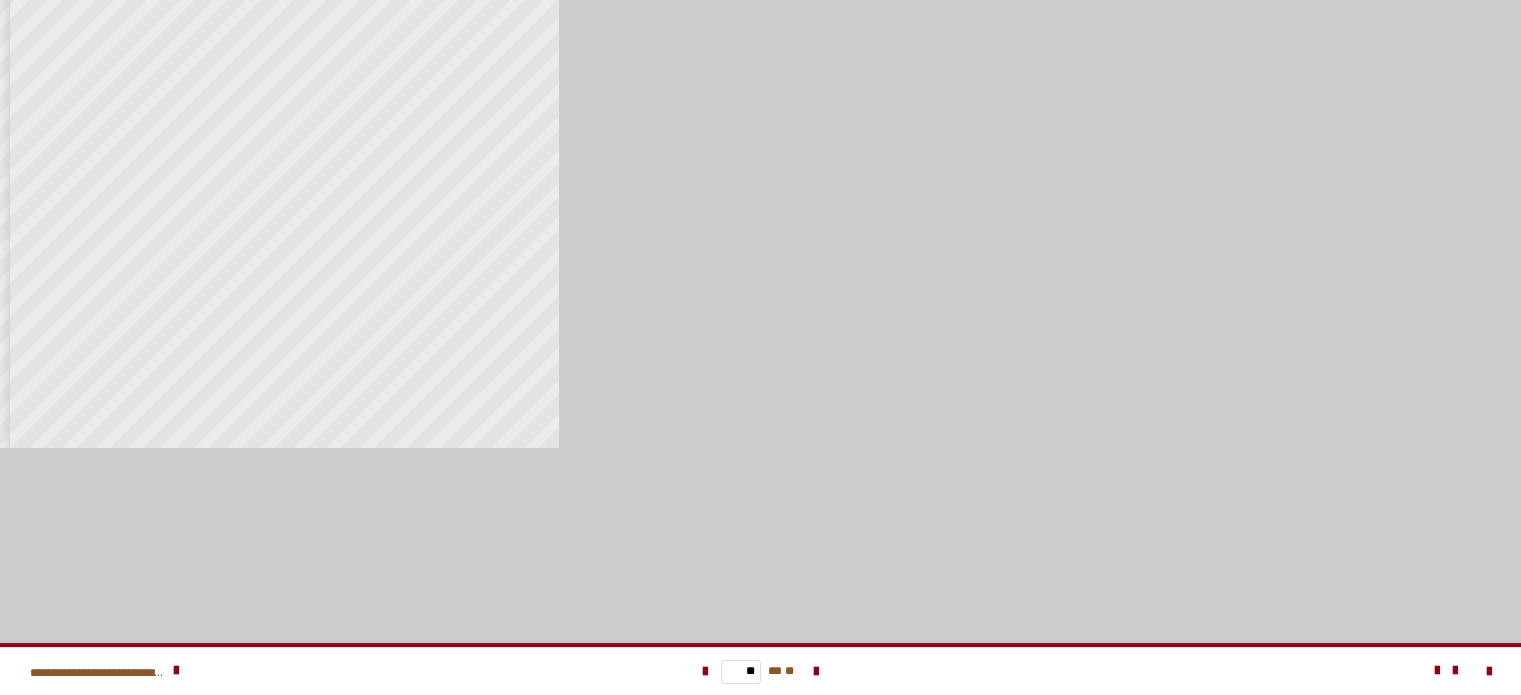 scroll, scrollTop: 2183, scrollLeft: 0, axis: vertical 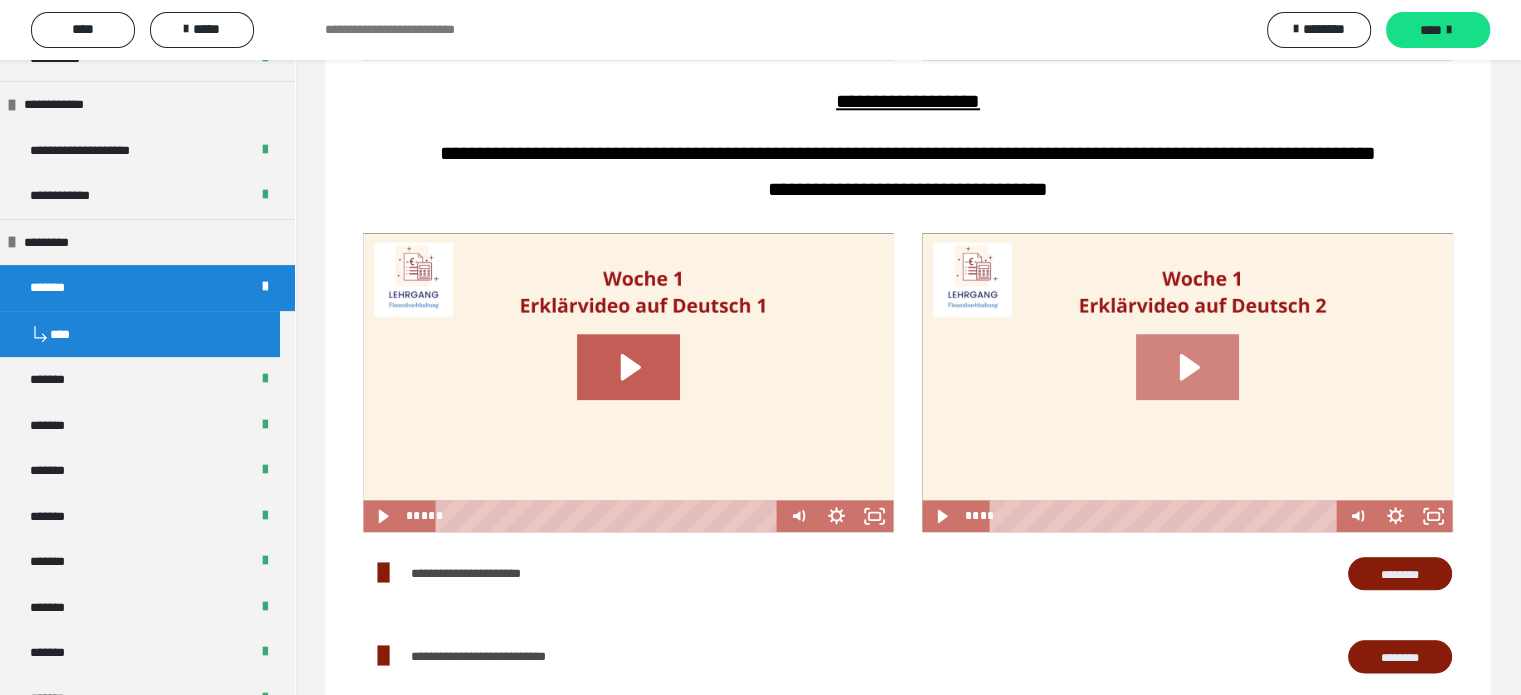 click 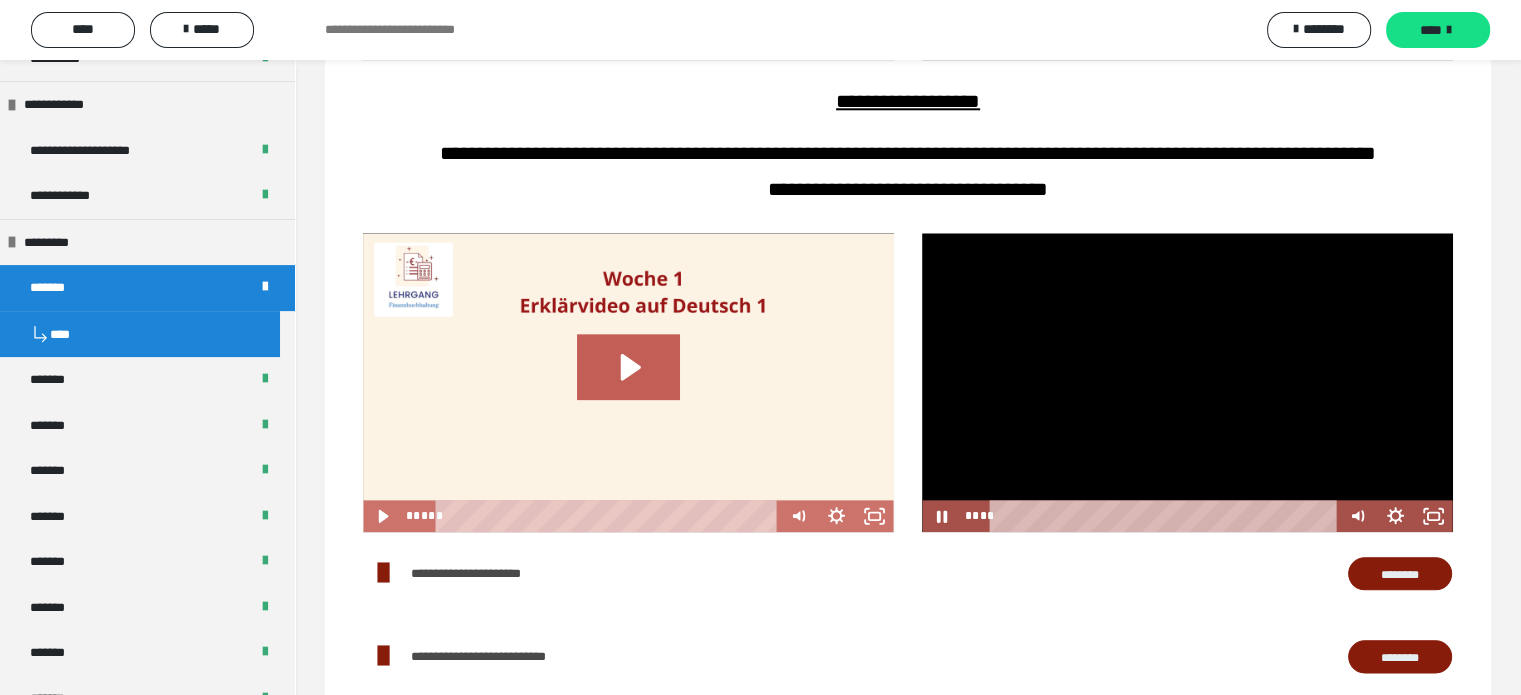 click at bounding box center [1187, 382] 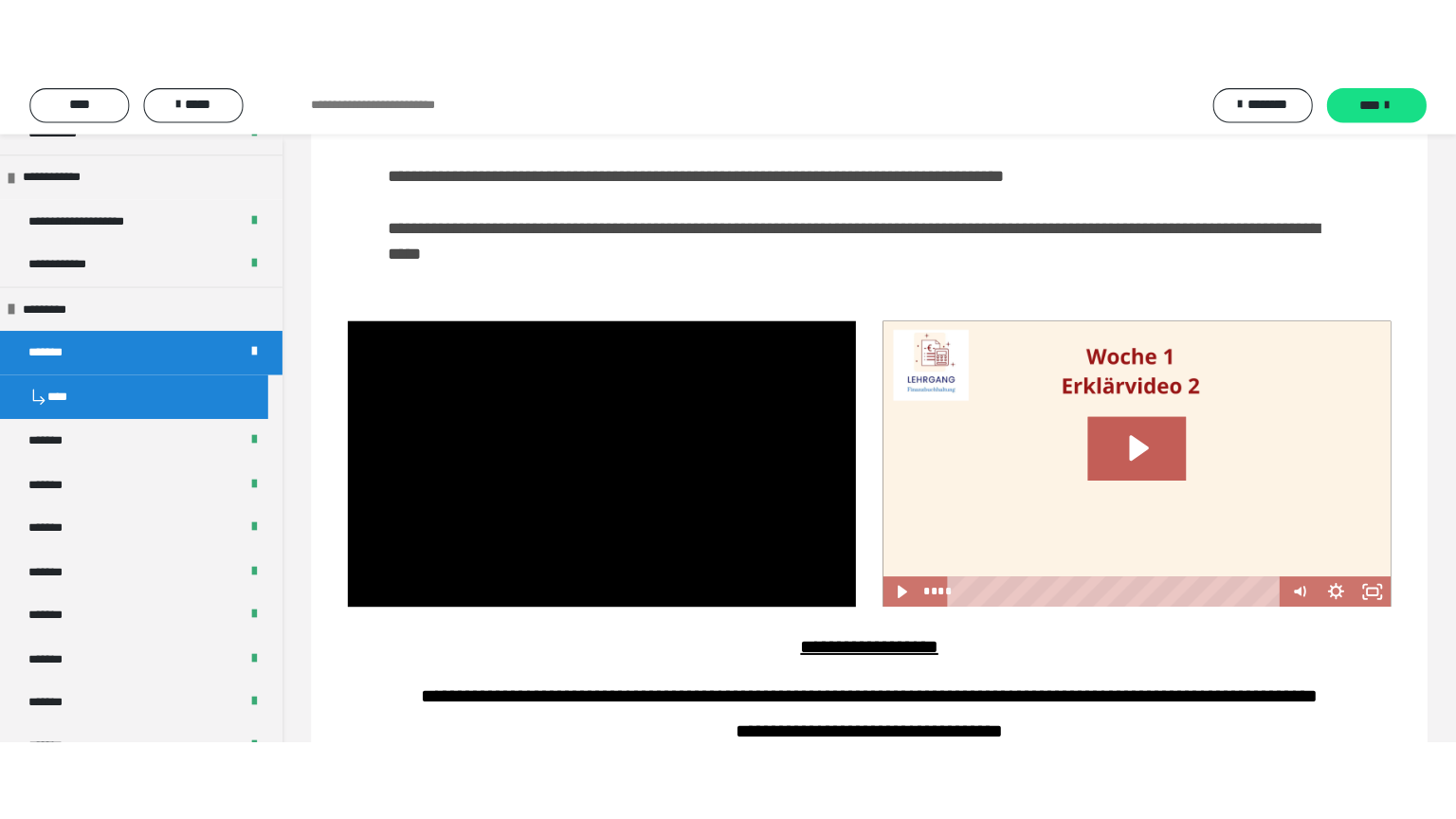 scroll, scrollTop: 1595, scrollLeft: 0, axis: vertical 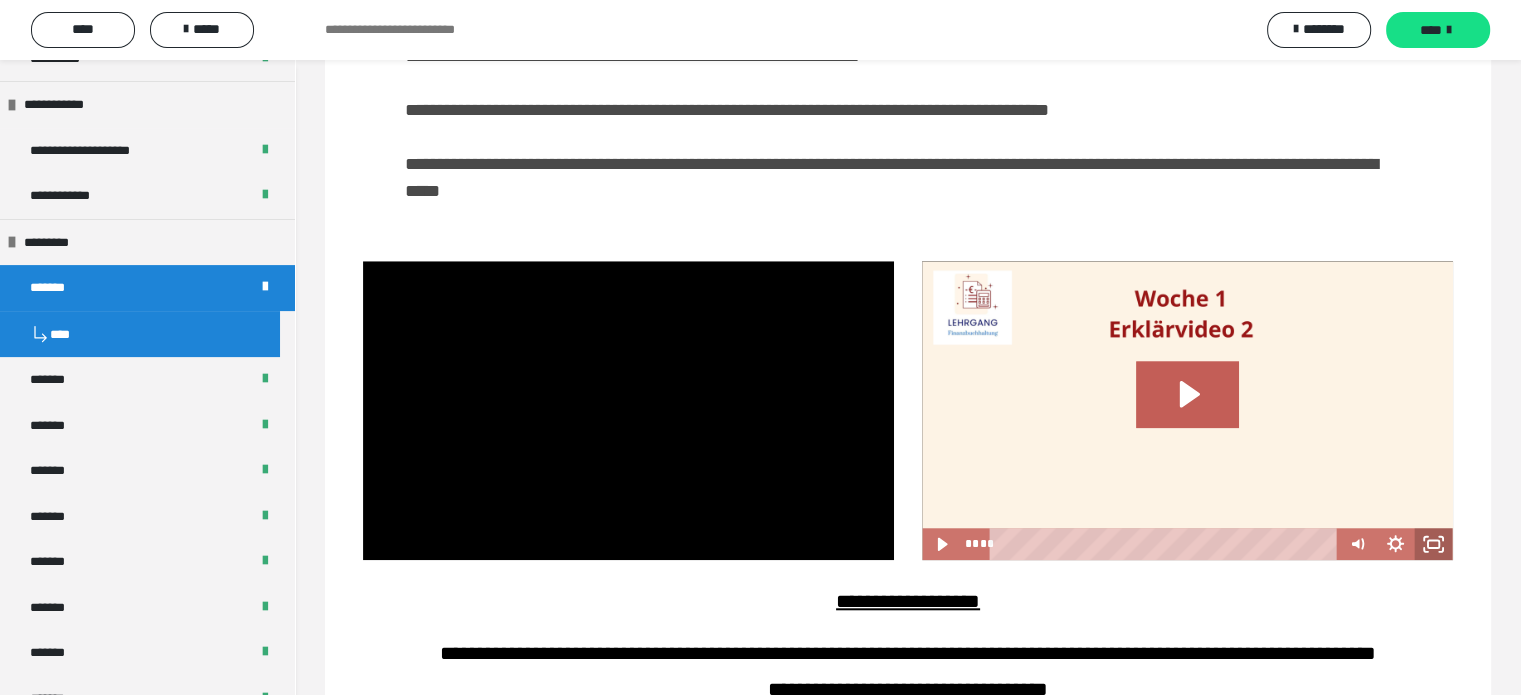 click 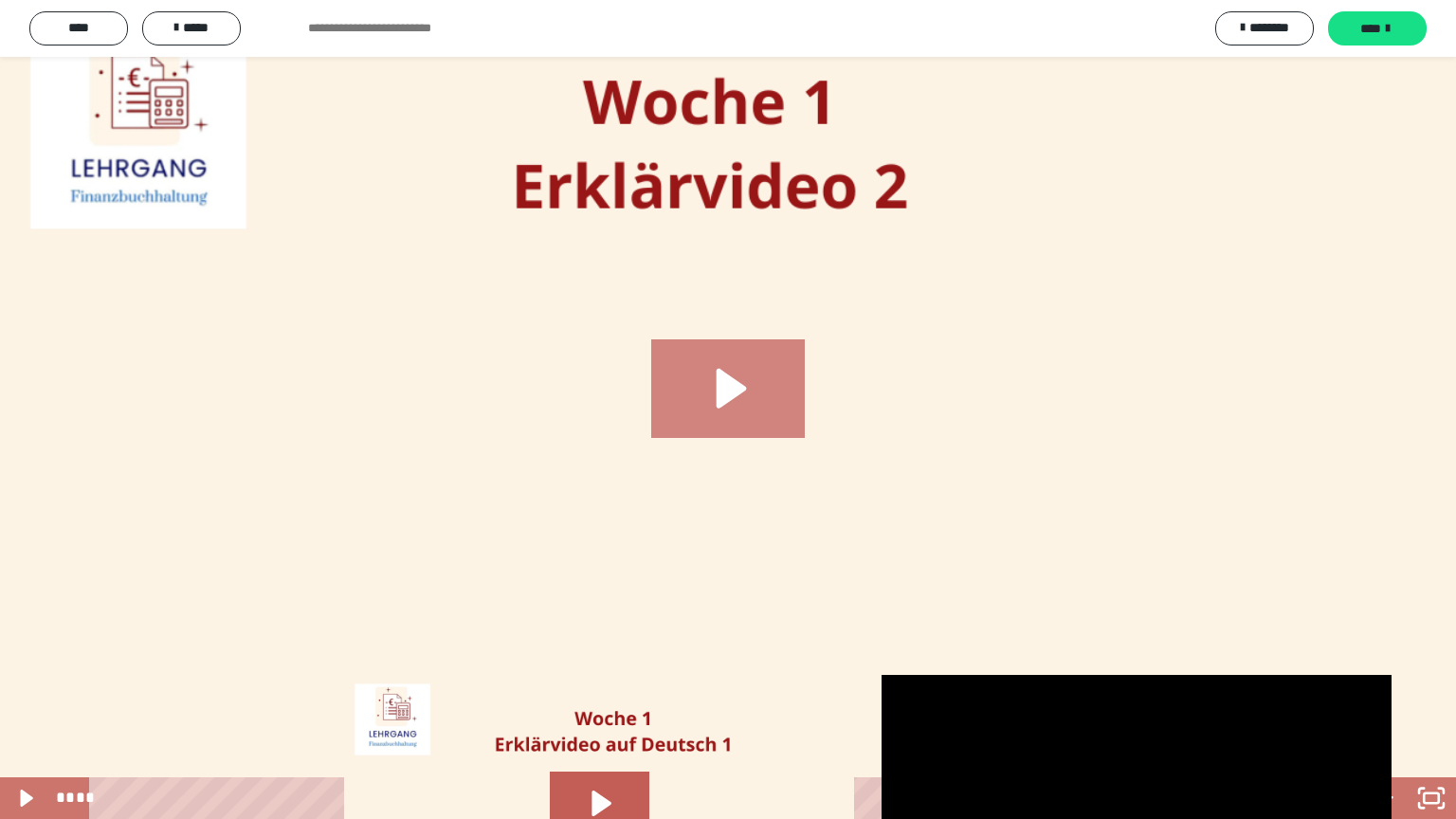 click 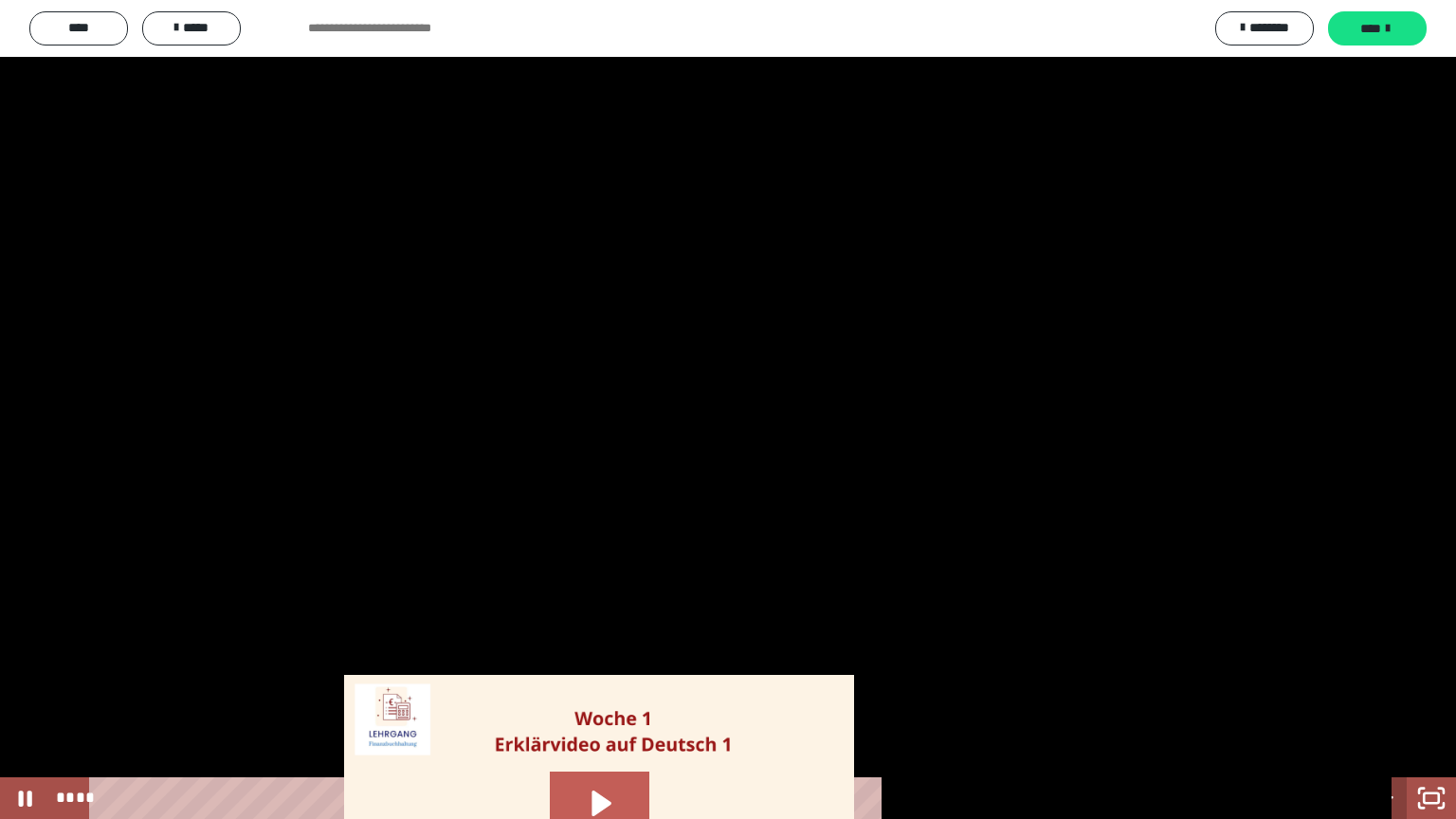 click 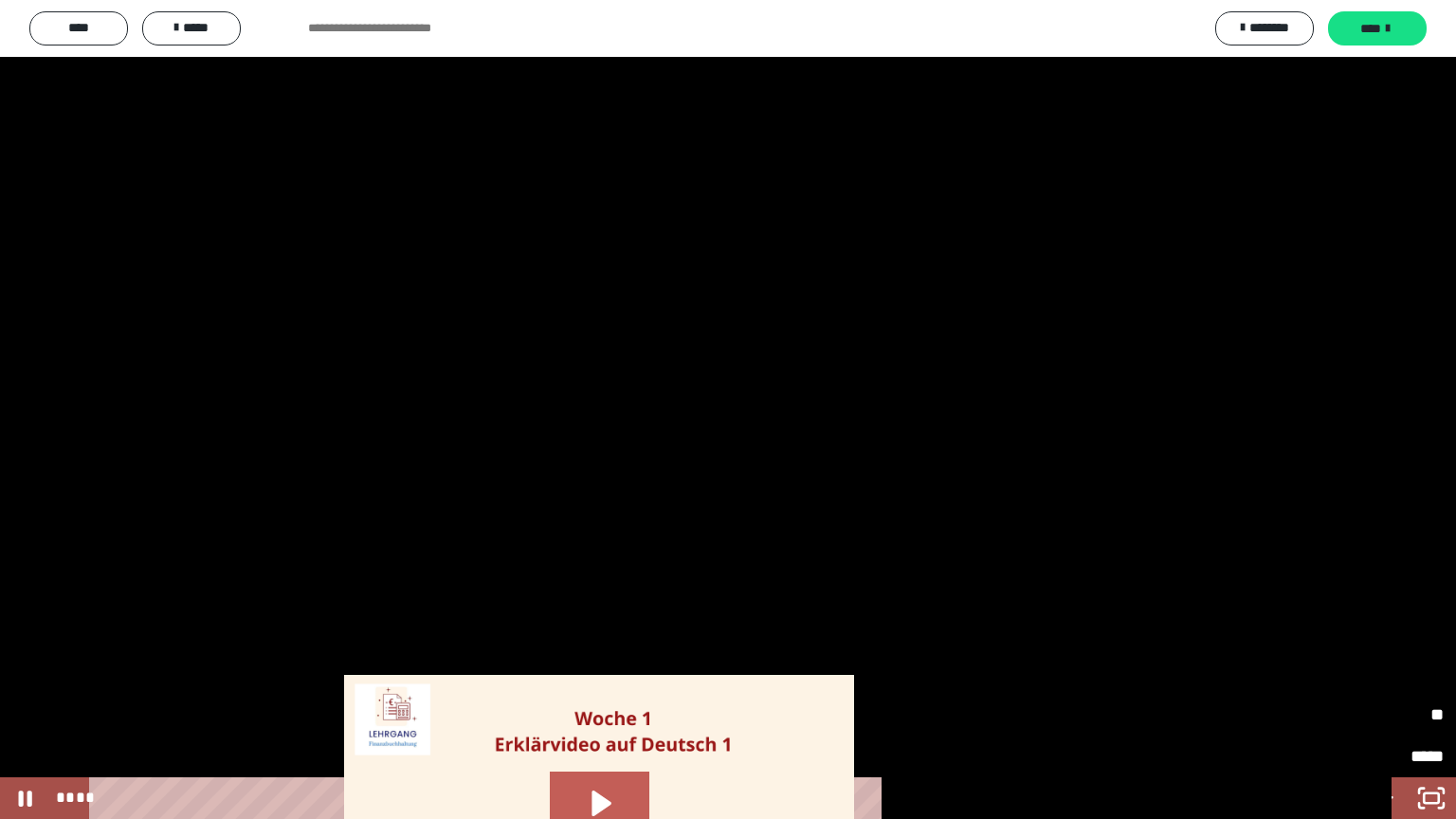 click on "*****" at bounding box center (1314, 715) 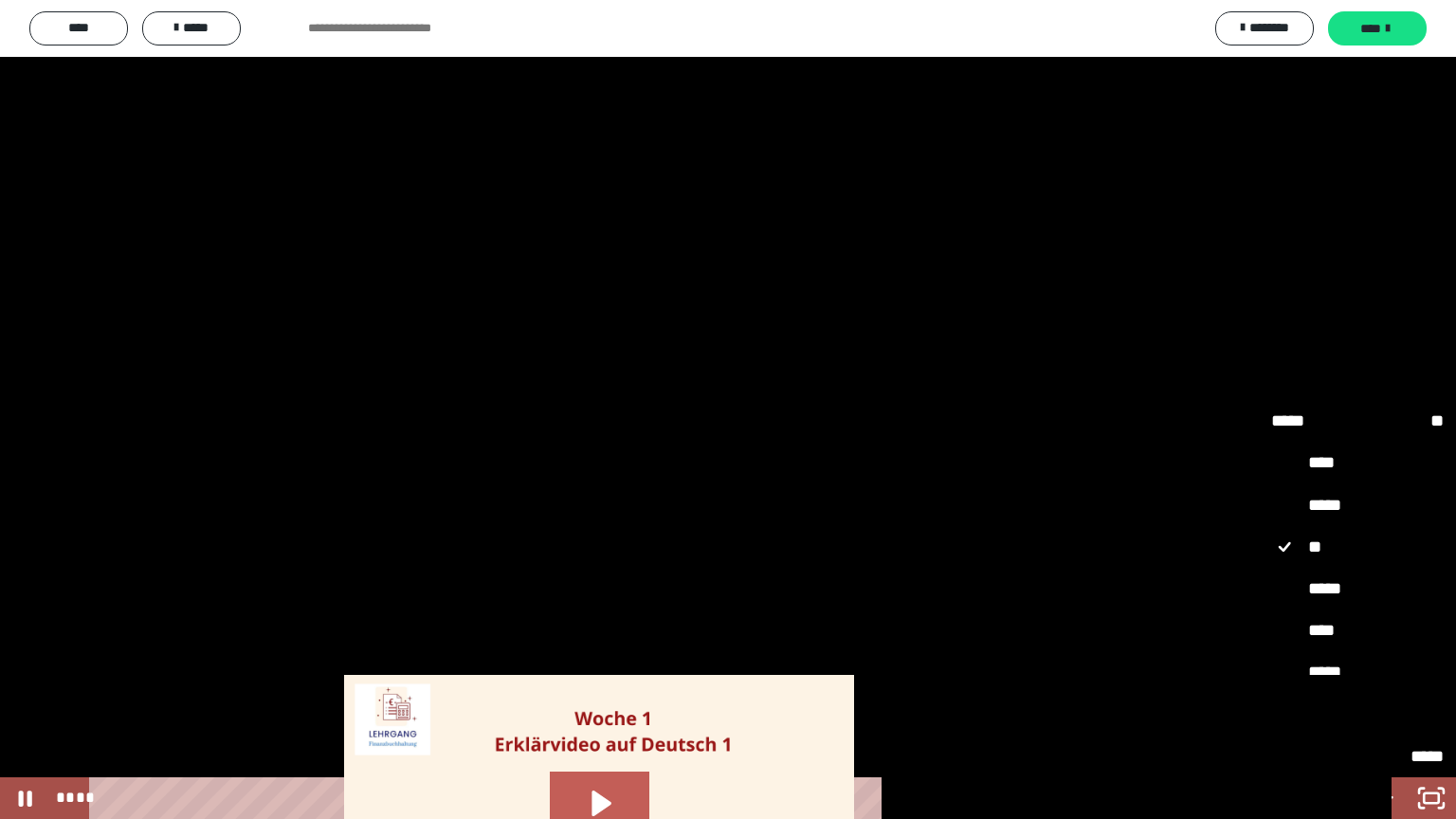 click on "****" at bounding box center [1357, 631] 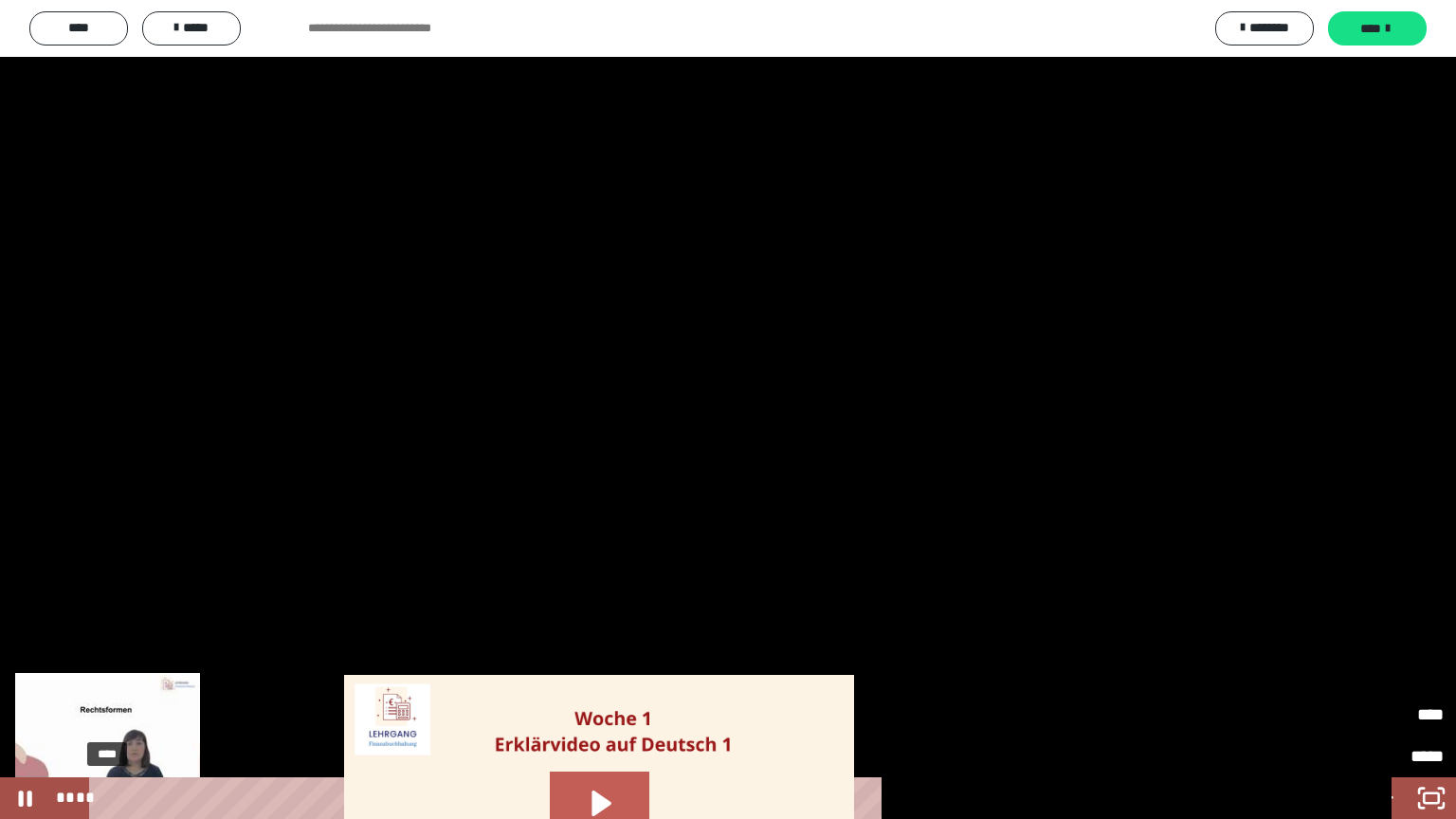 click on "****" at bounding box center [701, 798] 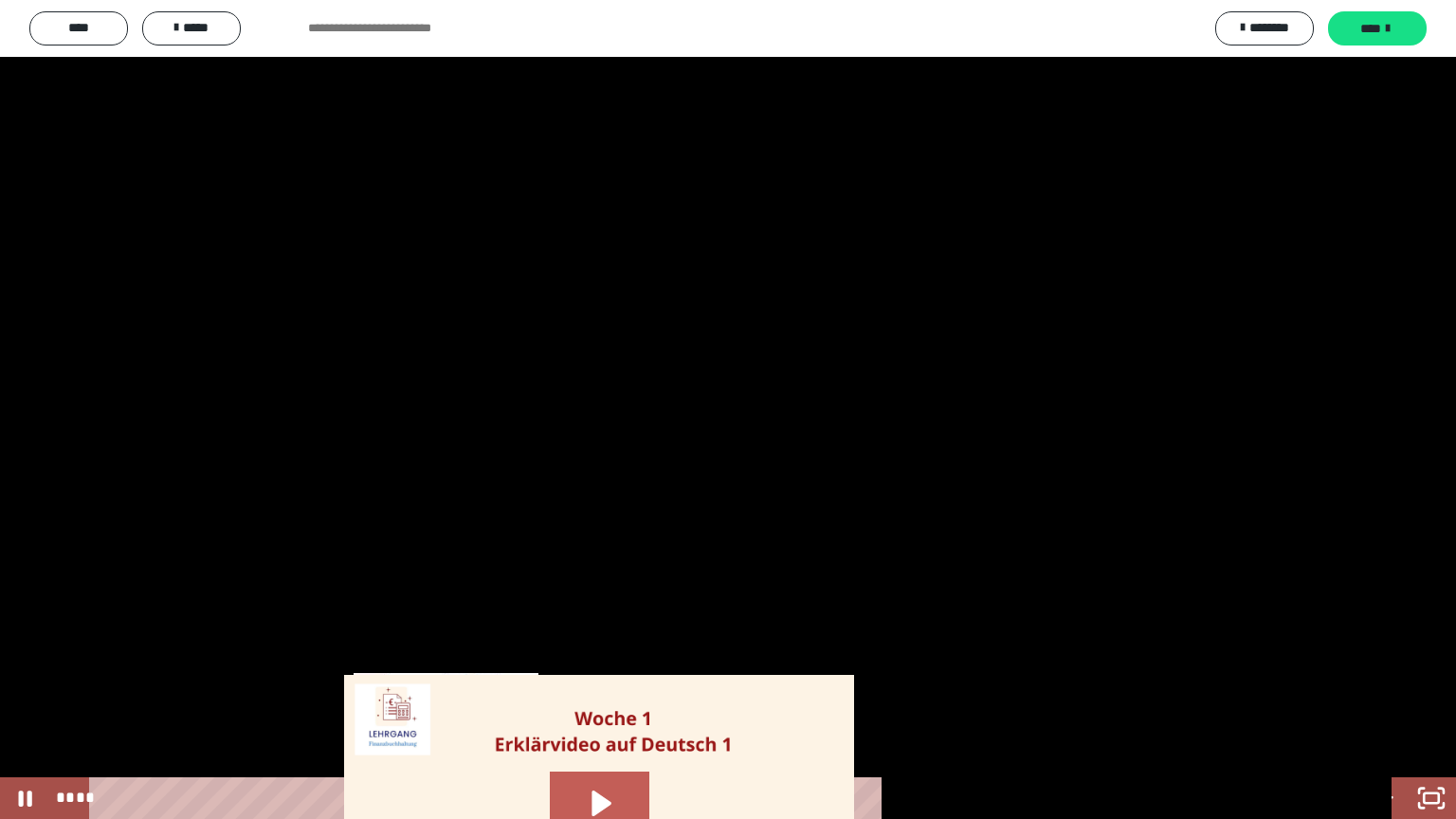 click on "****" at bounding box center [701, 798] 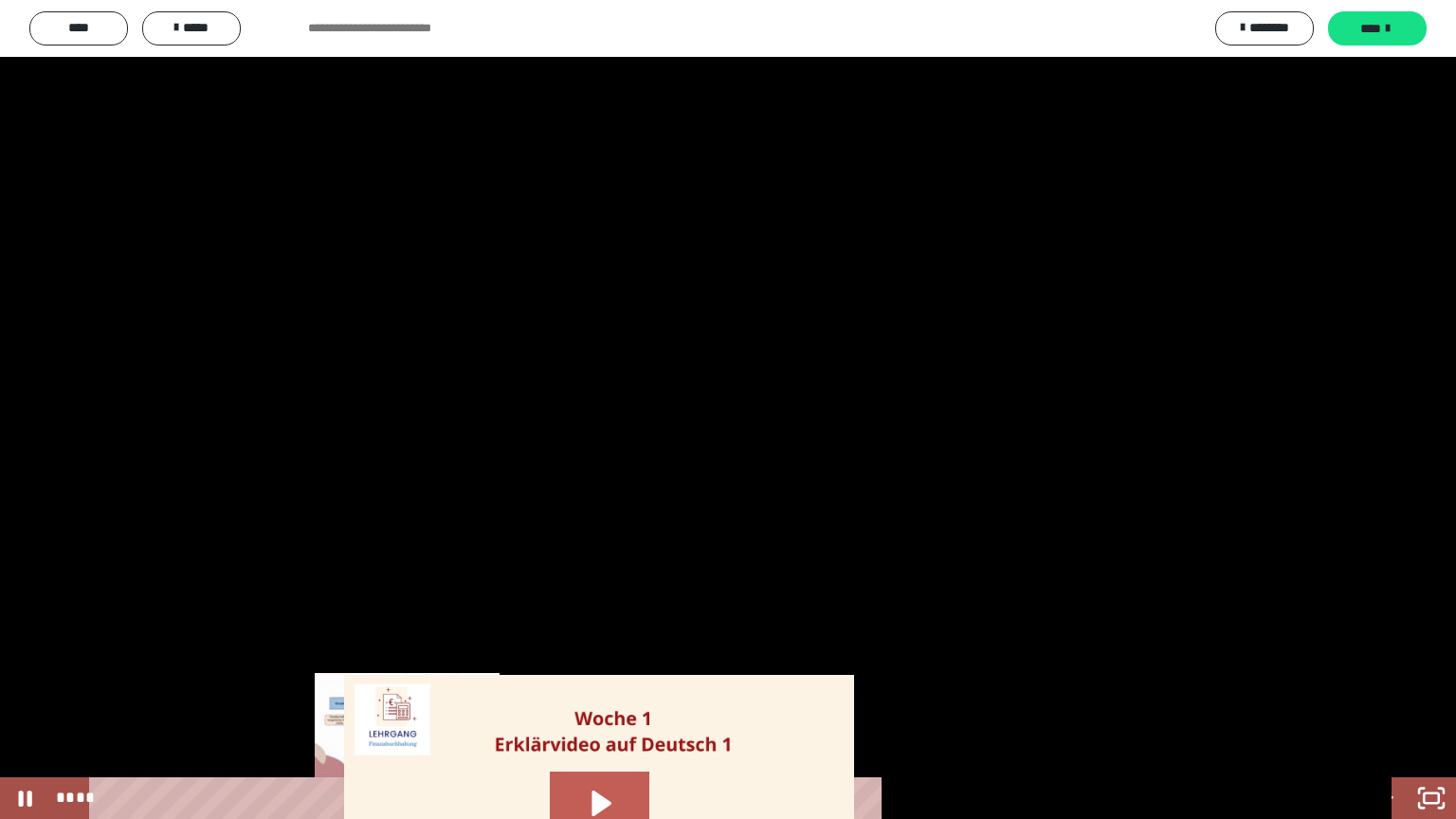 click on "****" at bounding box center (701, 798) 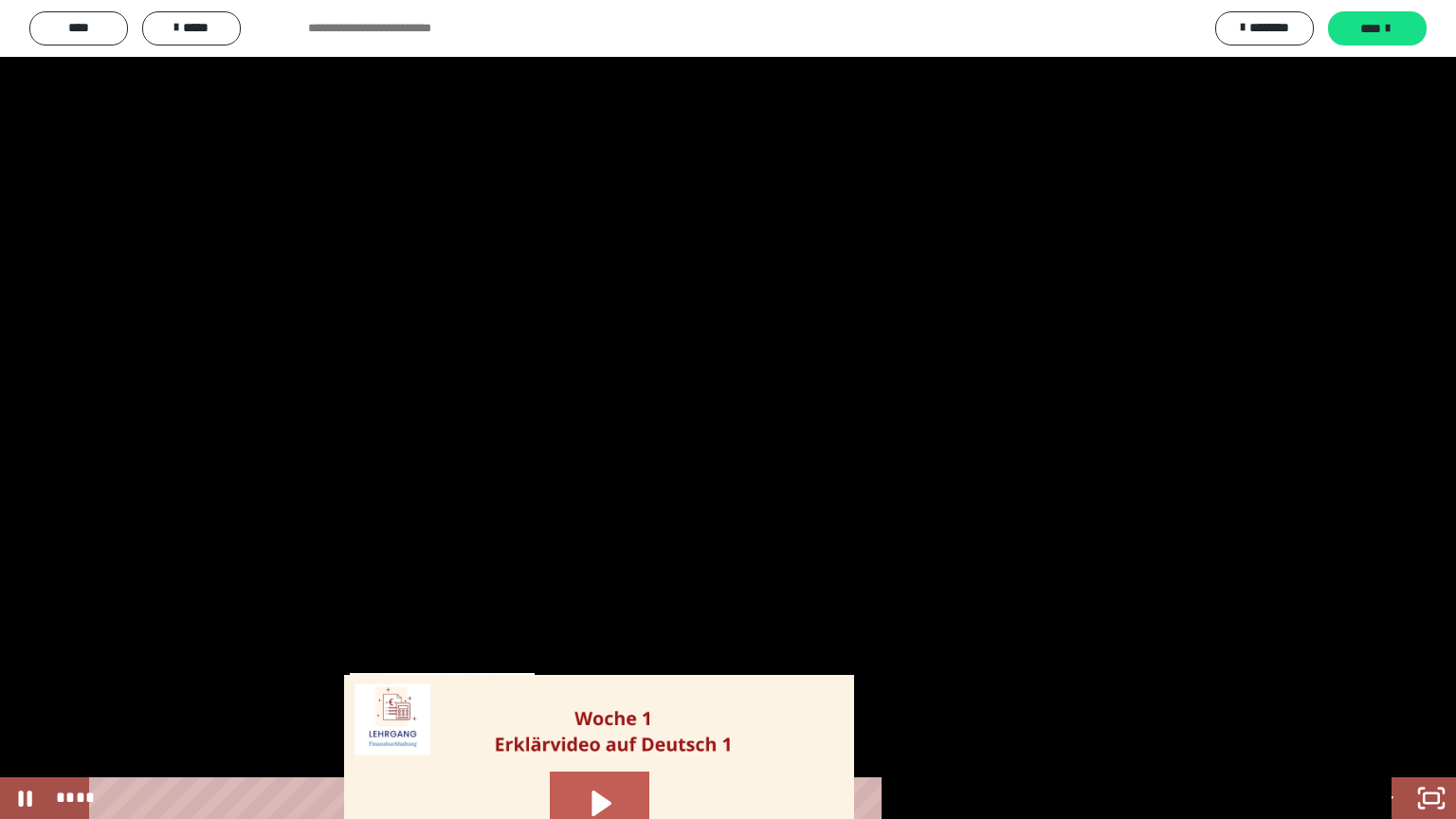 click on "****" at bounding box center [701, 798] 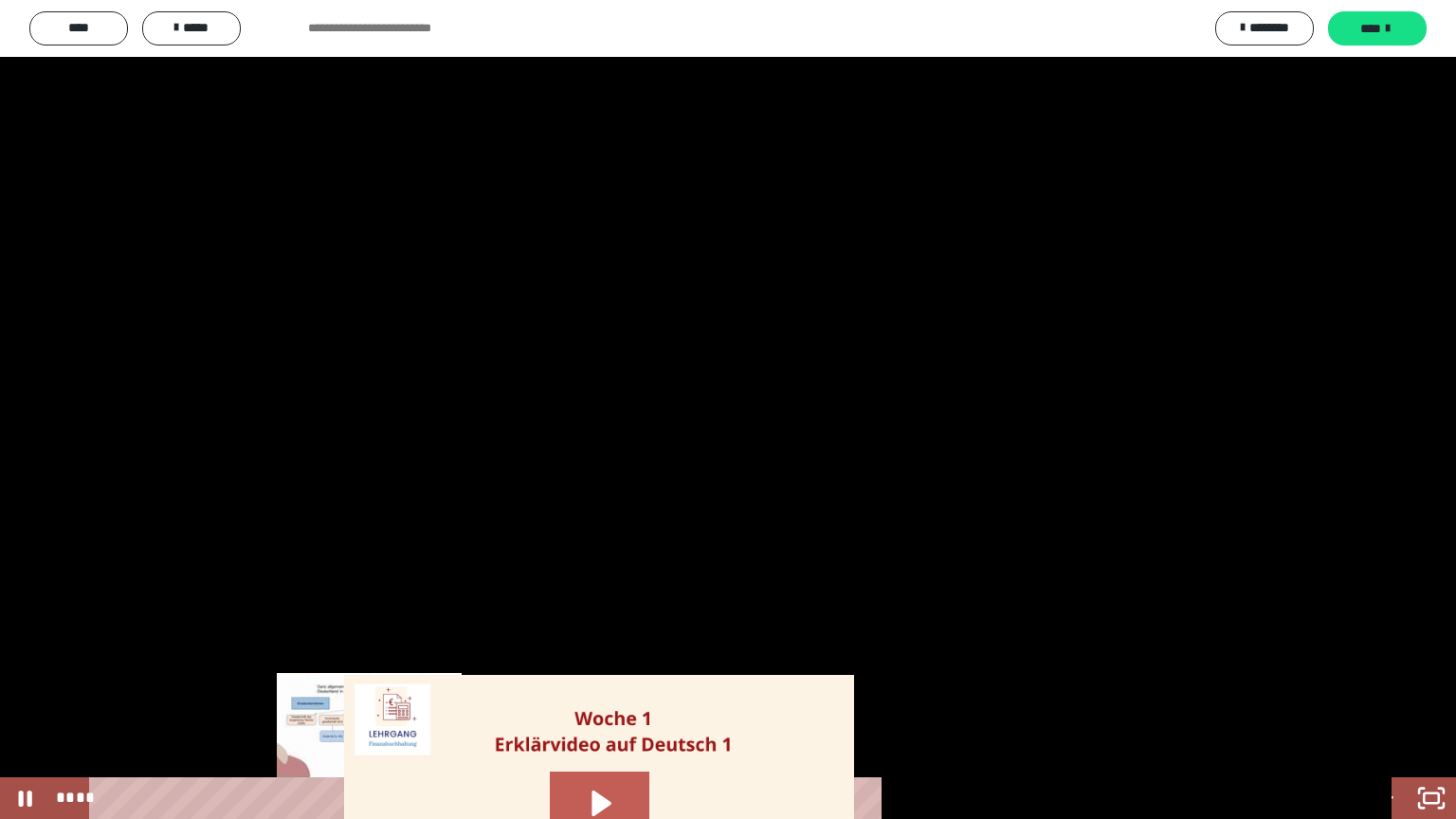 click on "****" at bounding box center [701, 798] 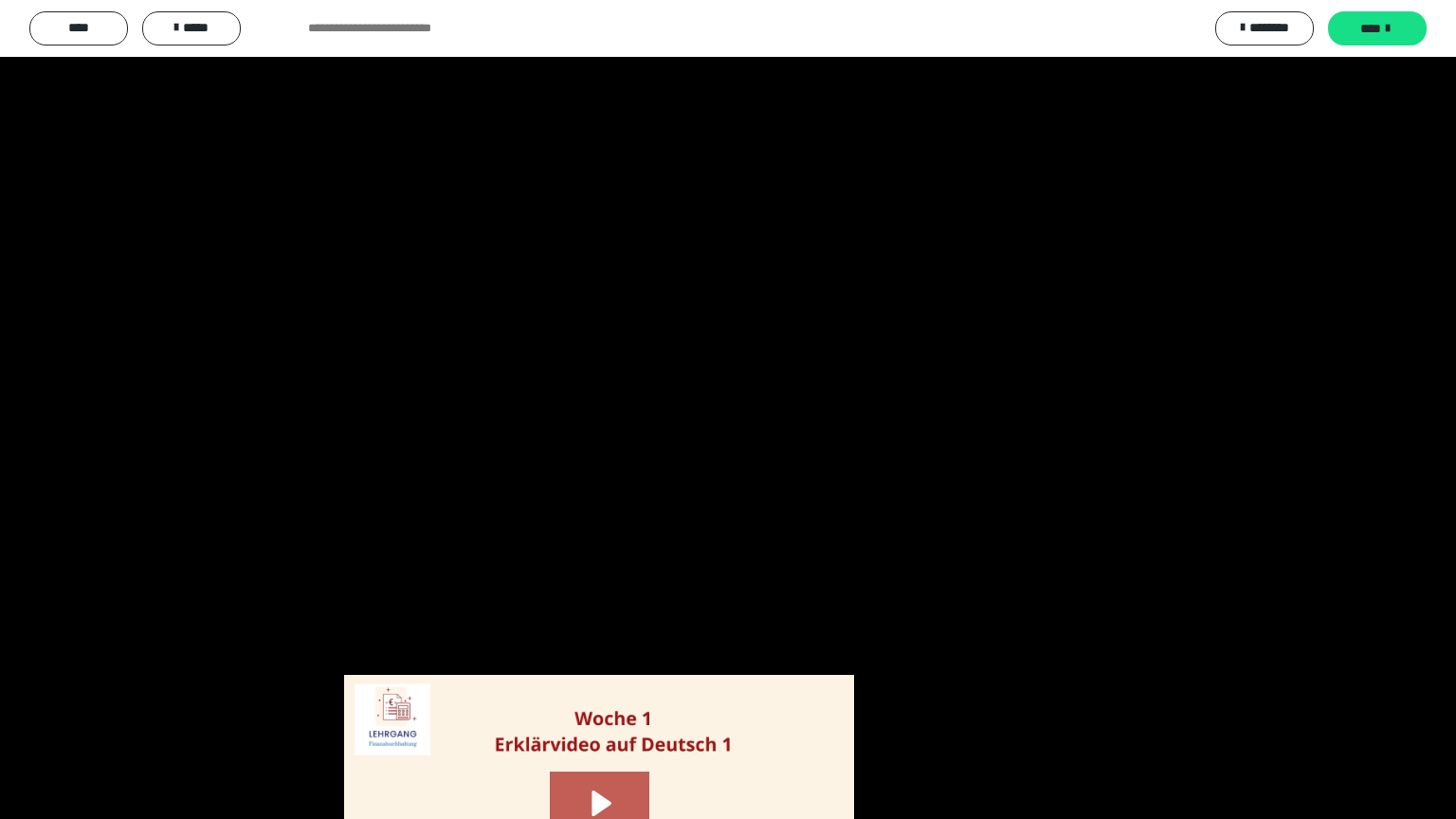 click at bounding box center [728, 410] 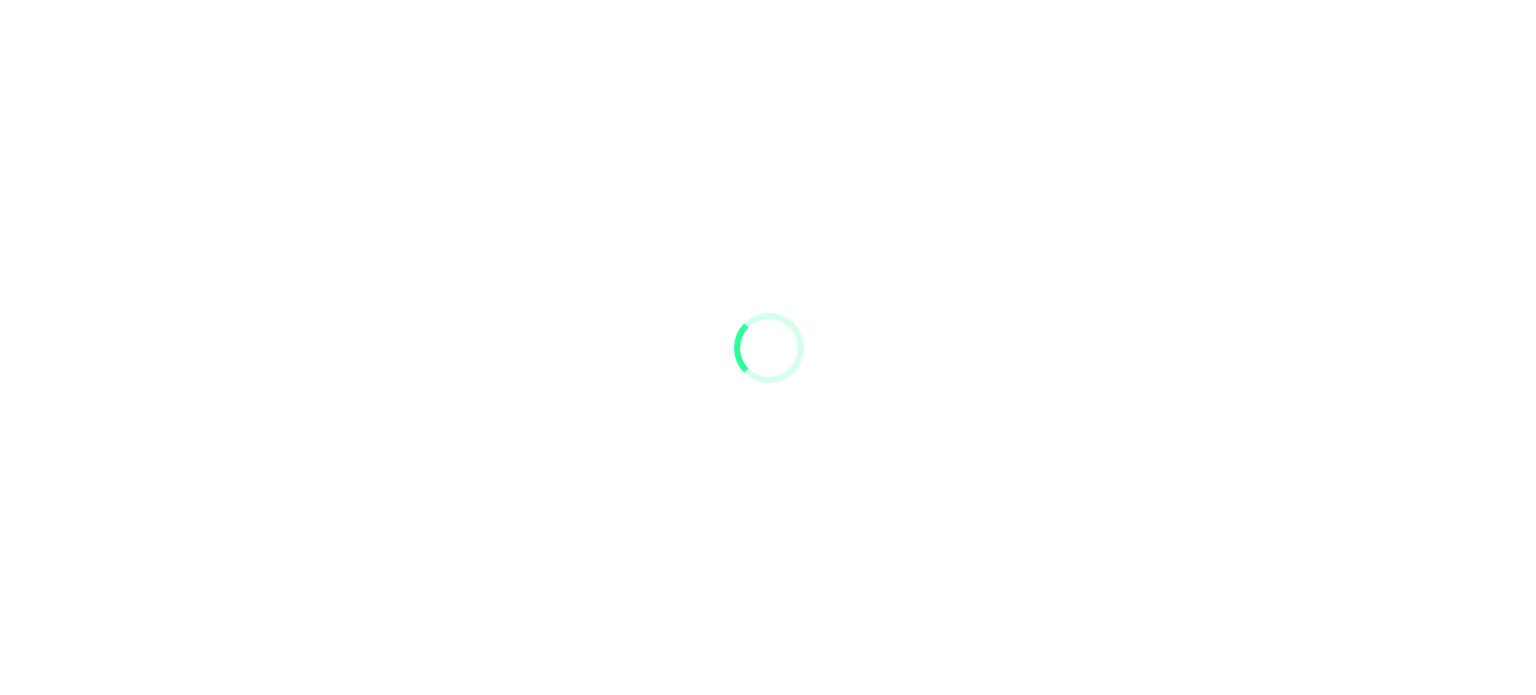scroll, scrollTop: 0, scrollLeft: 0, axis: both 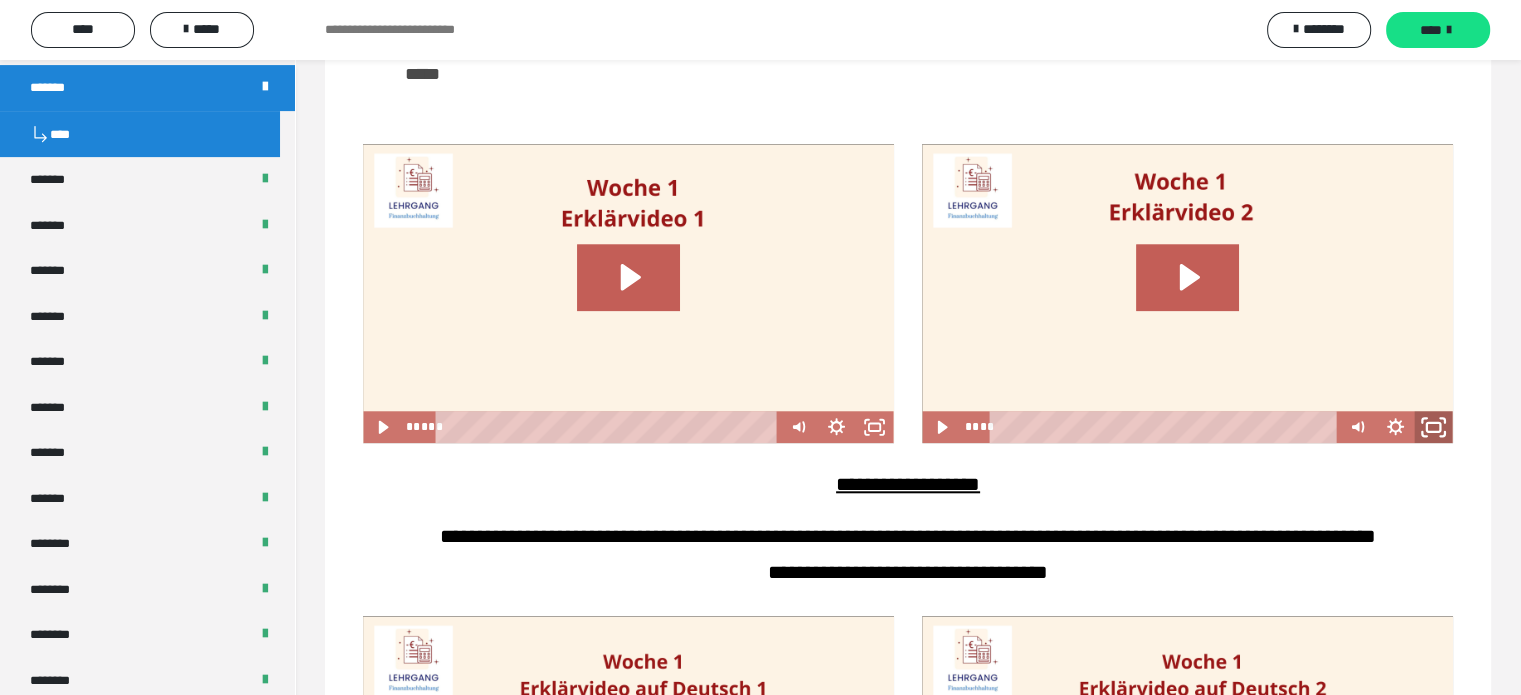 click 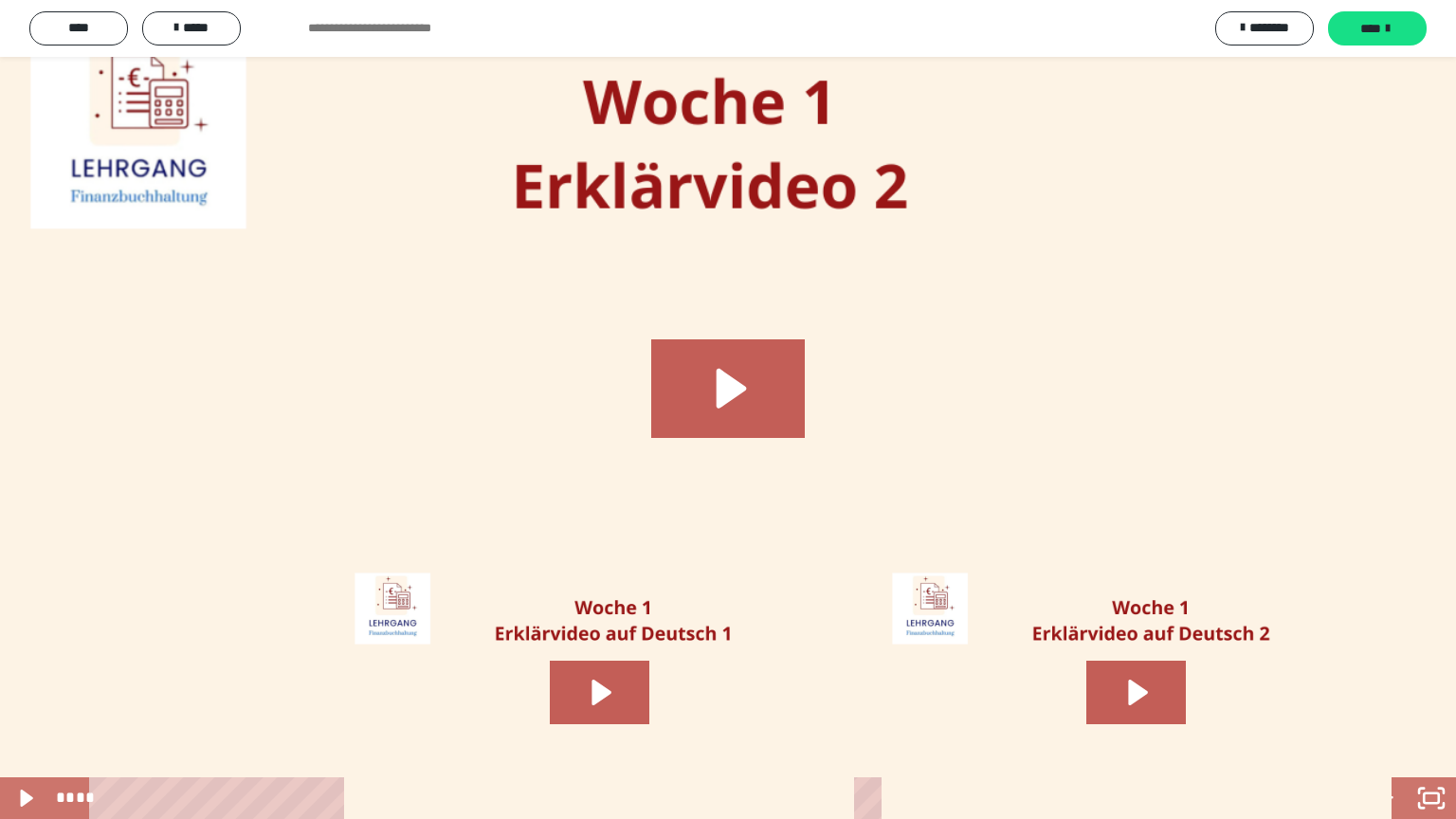 click at bounding box center [728, 410] 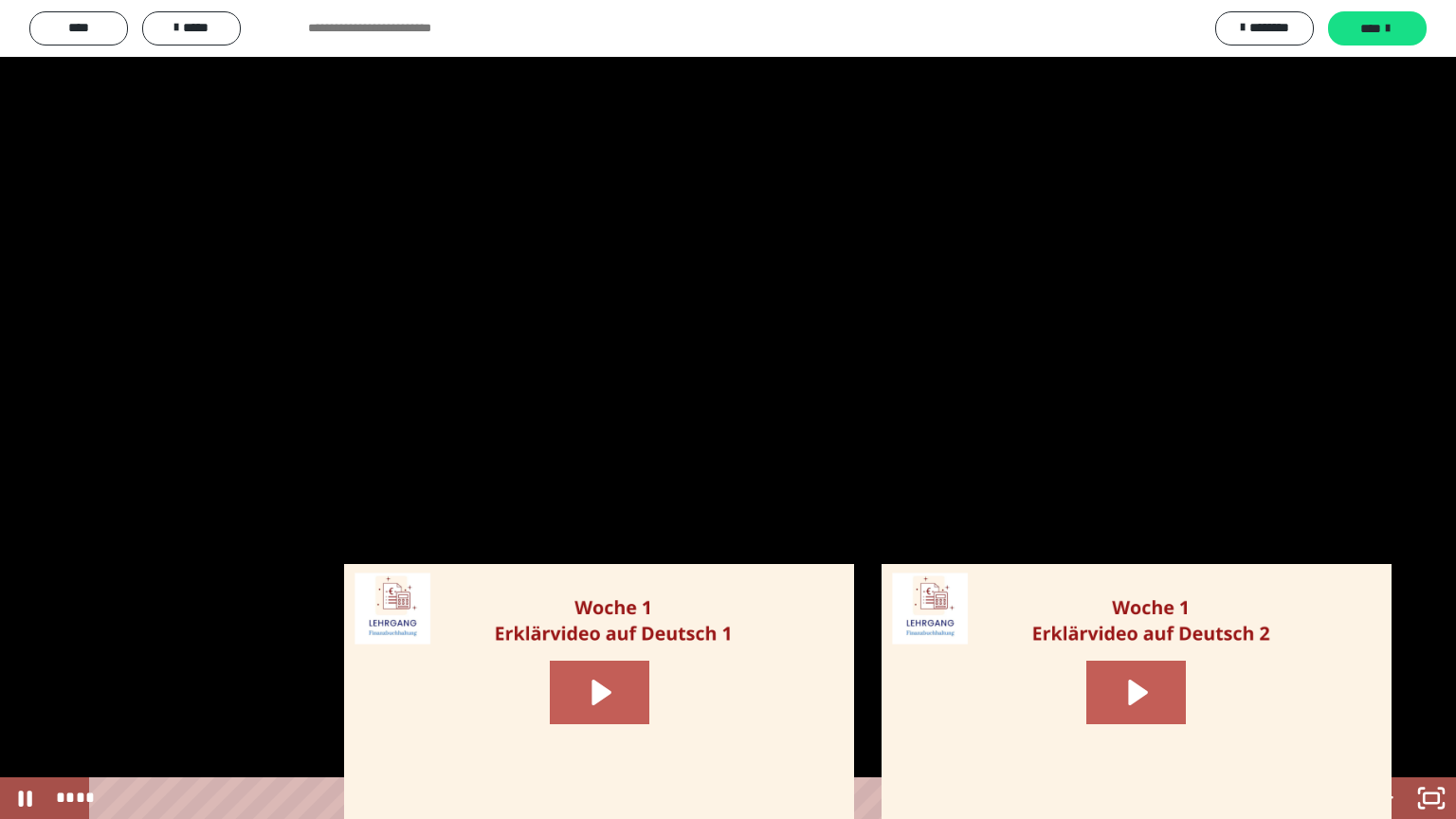 click on "****" at bounding box center [701, 798] 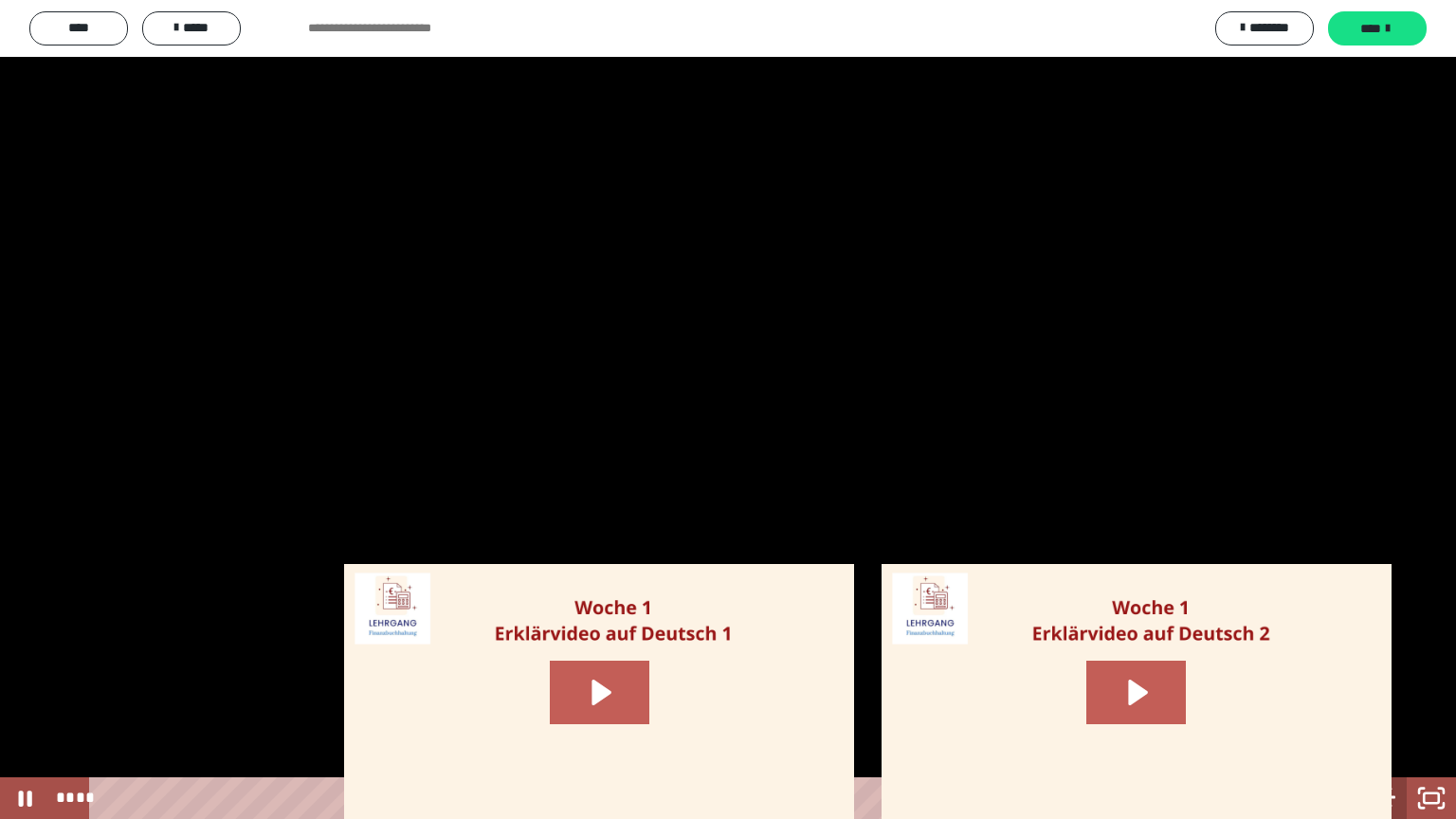 click 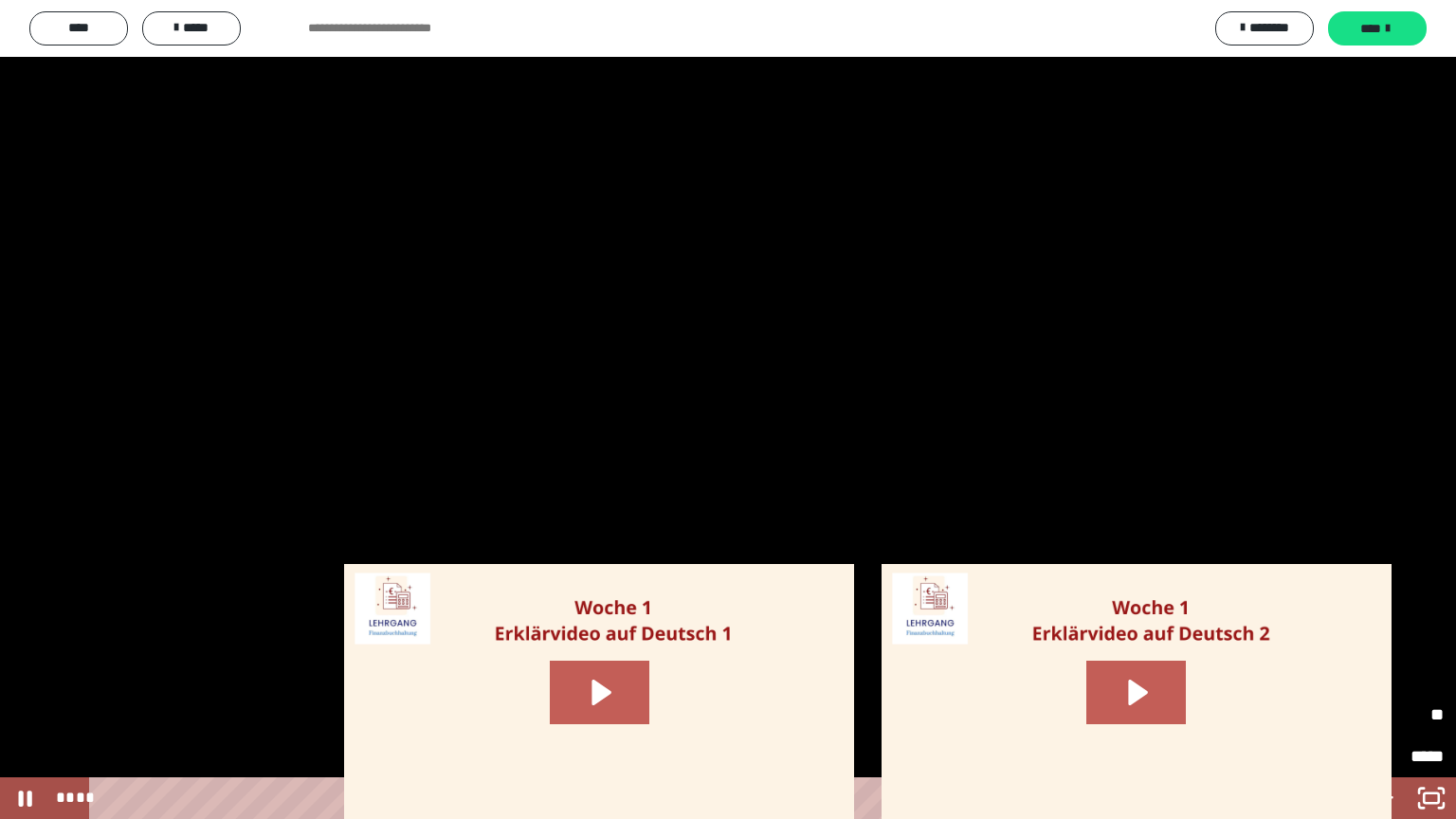 click on "*****" at bounding box center (1314, 715) 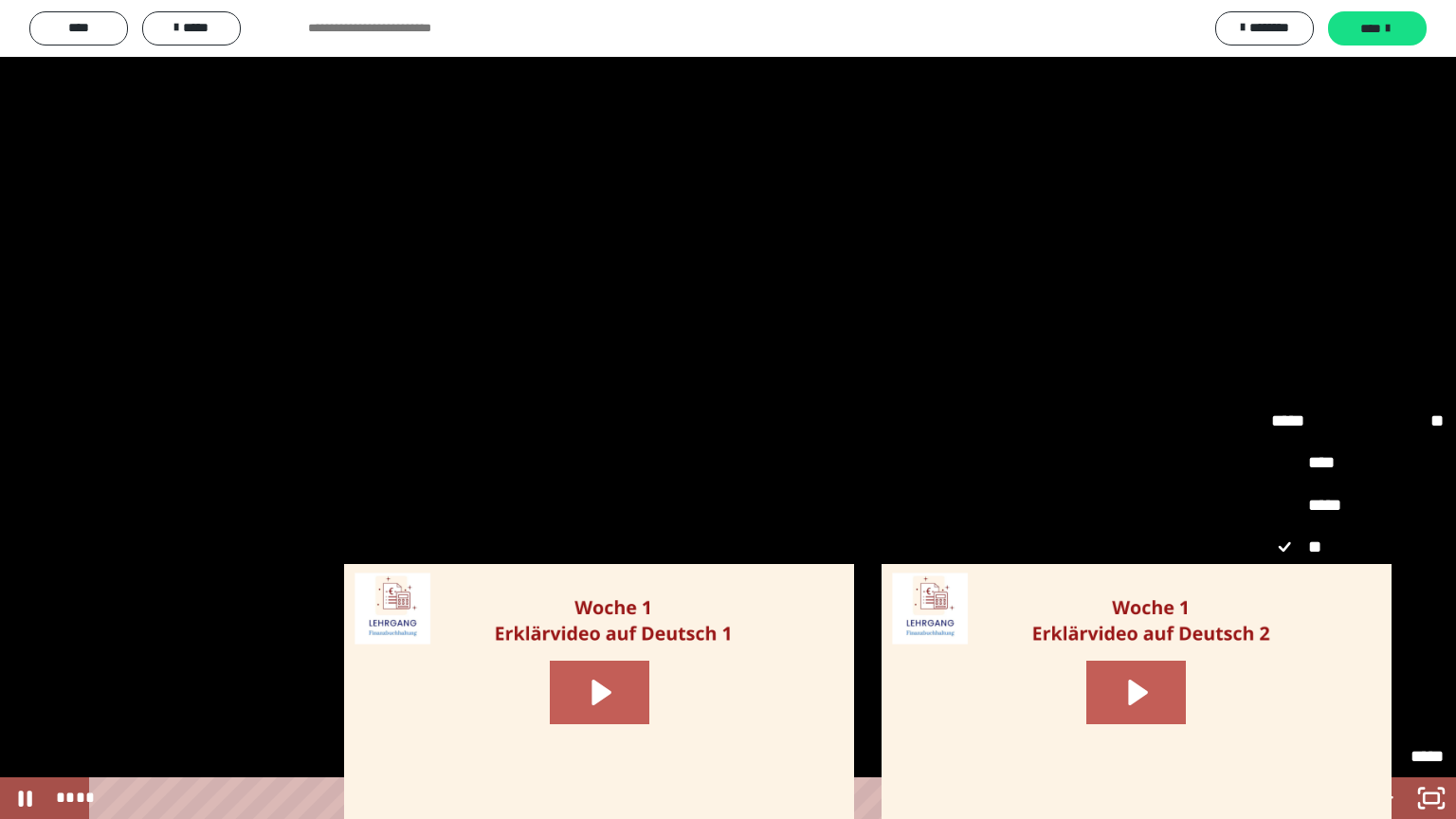 click on "****" at bounding box center [1357, 631] 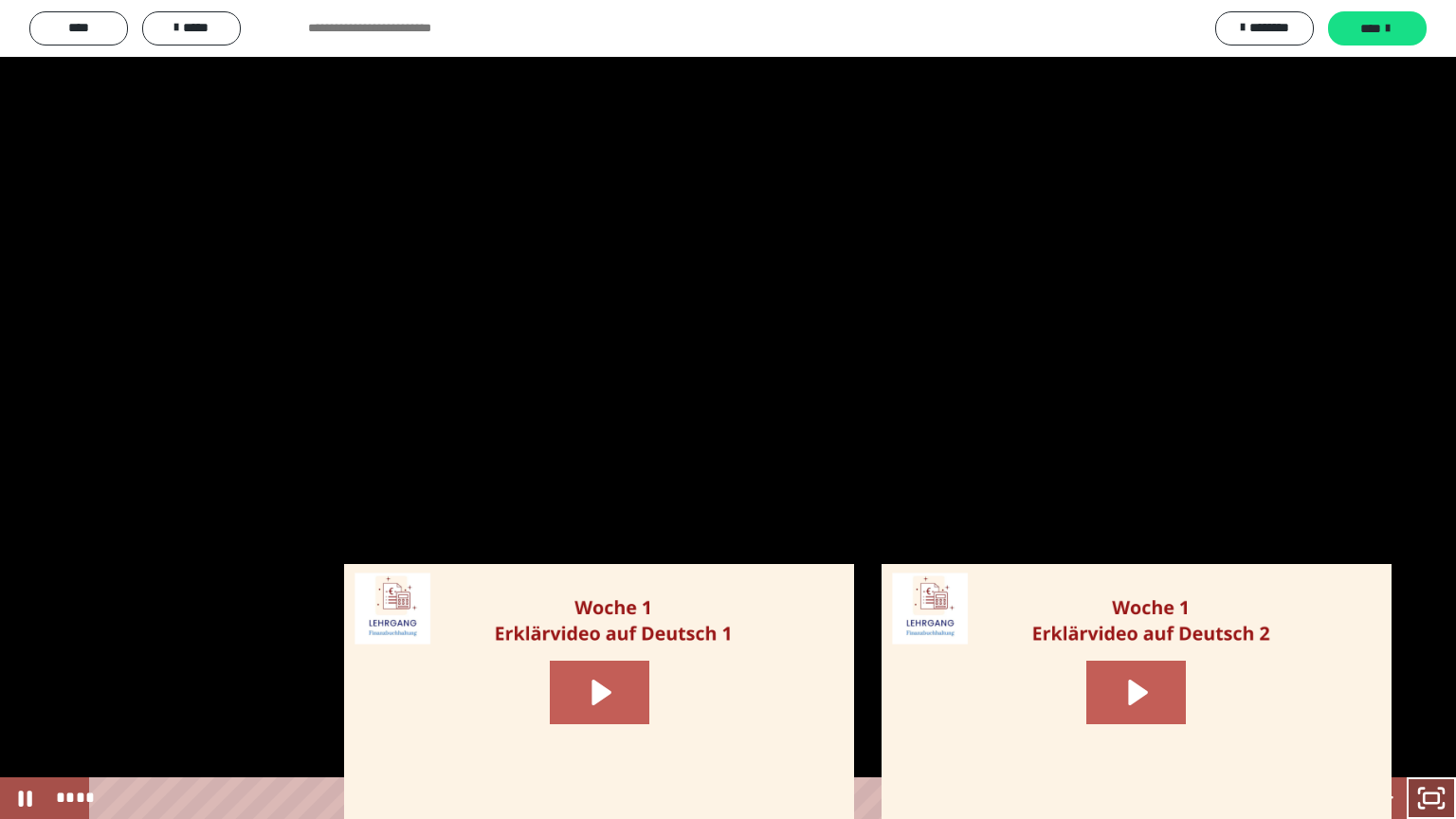 click 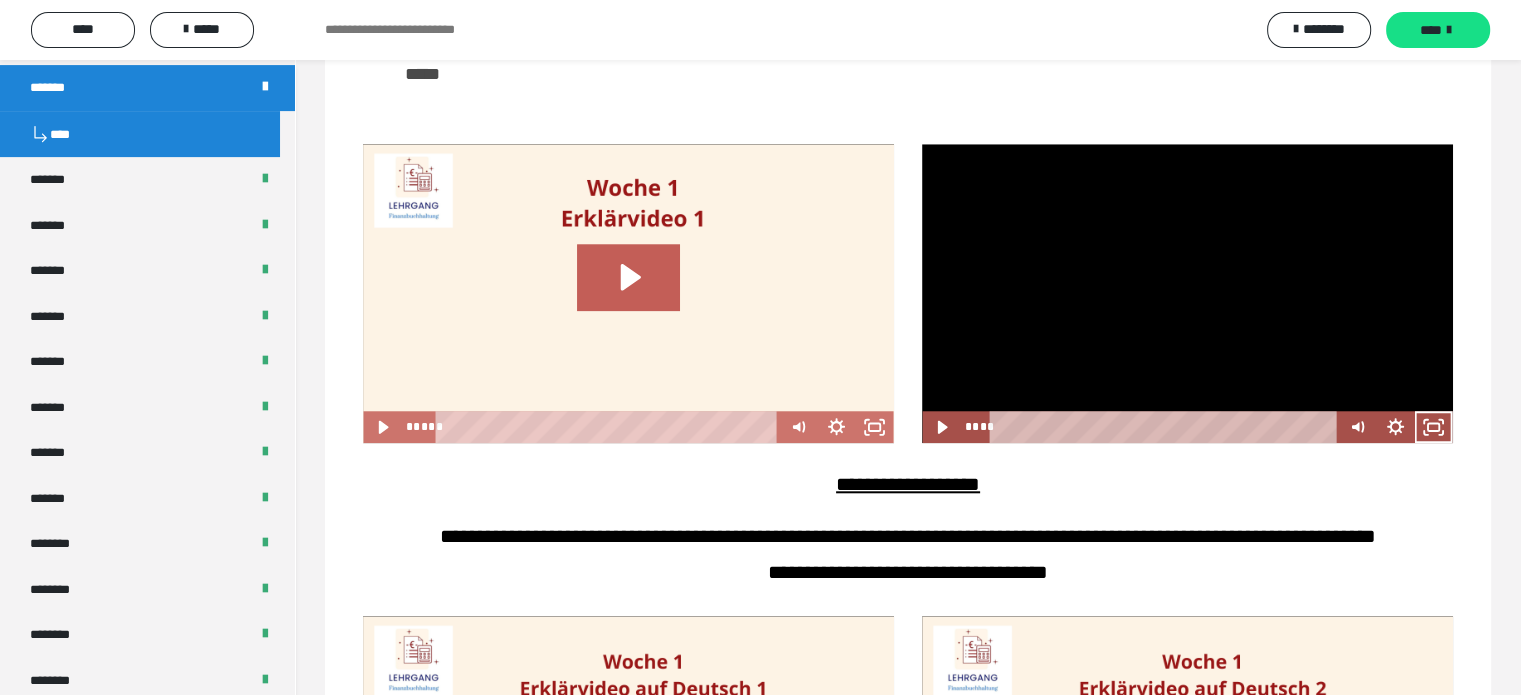 click at bounding box center (1187, 293) 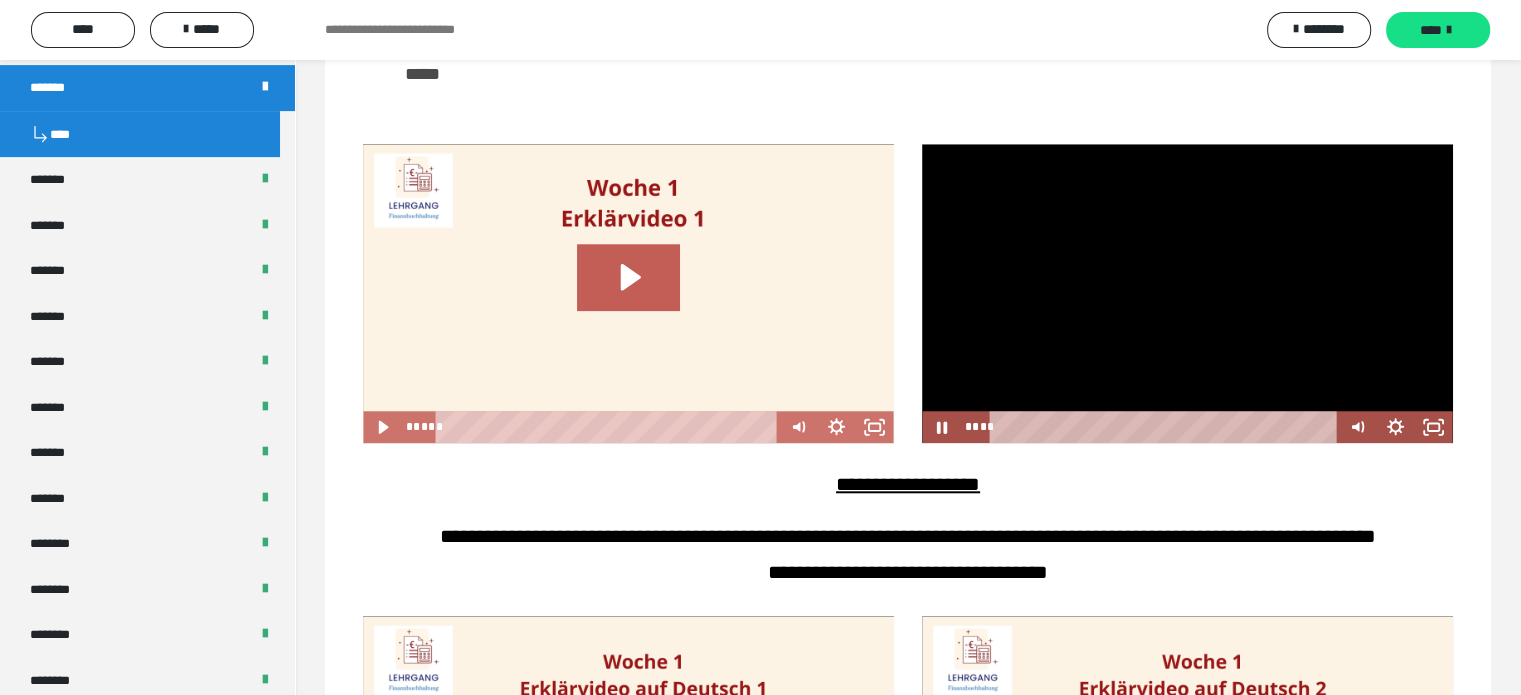 click at bounding box center [1187, 293] 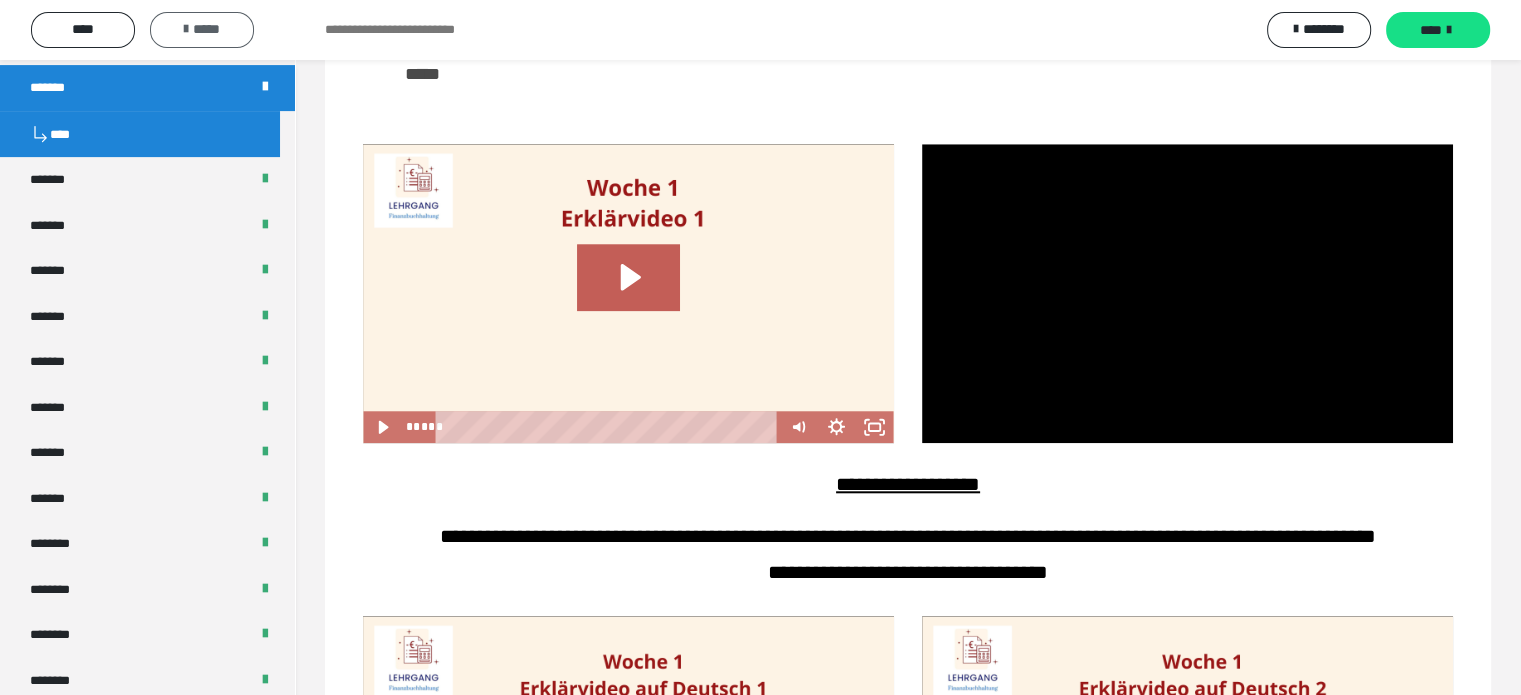 click on "*****" at bounding box center (202, 29) 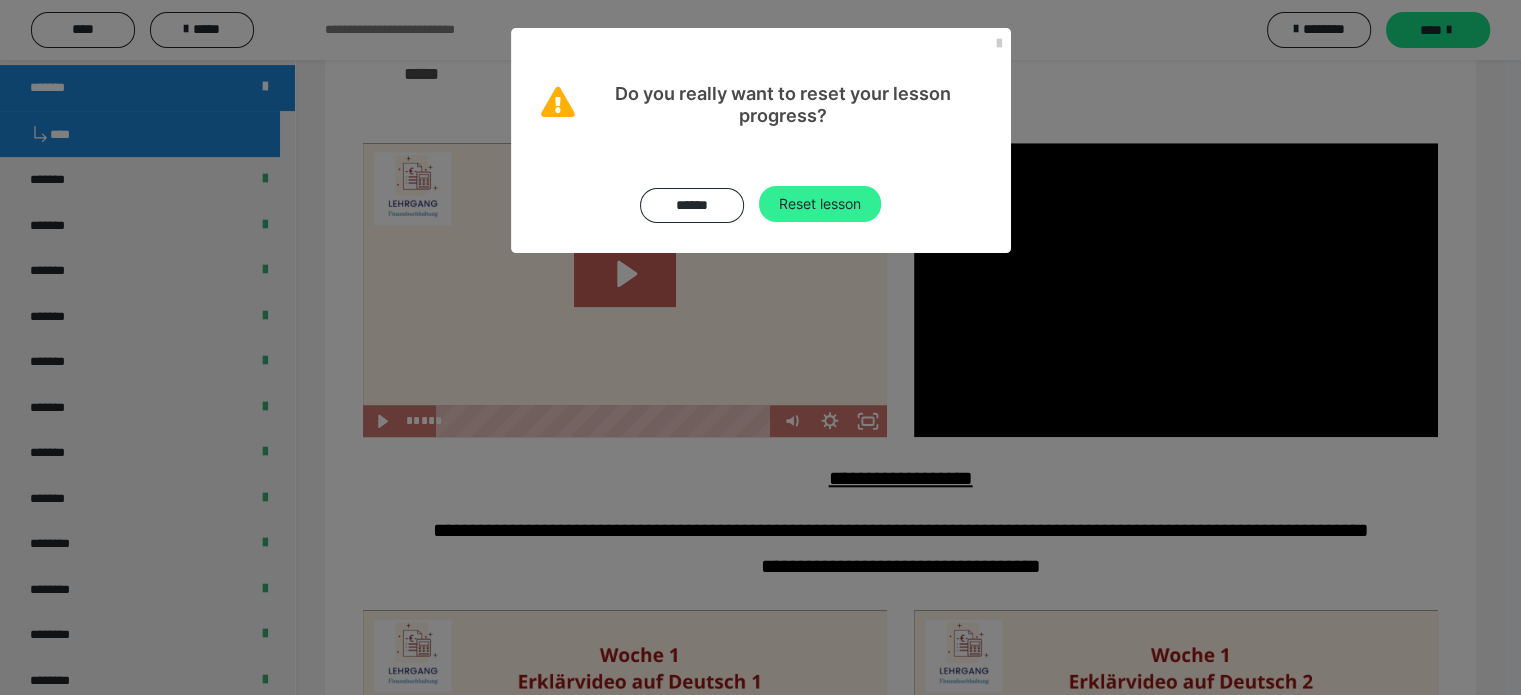 click on "Reset lesson" at bounding box center (820, 204) 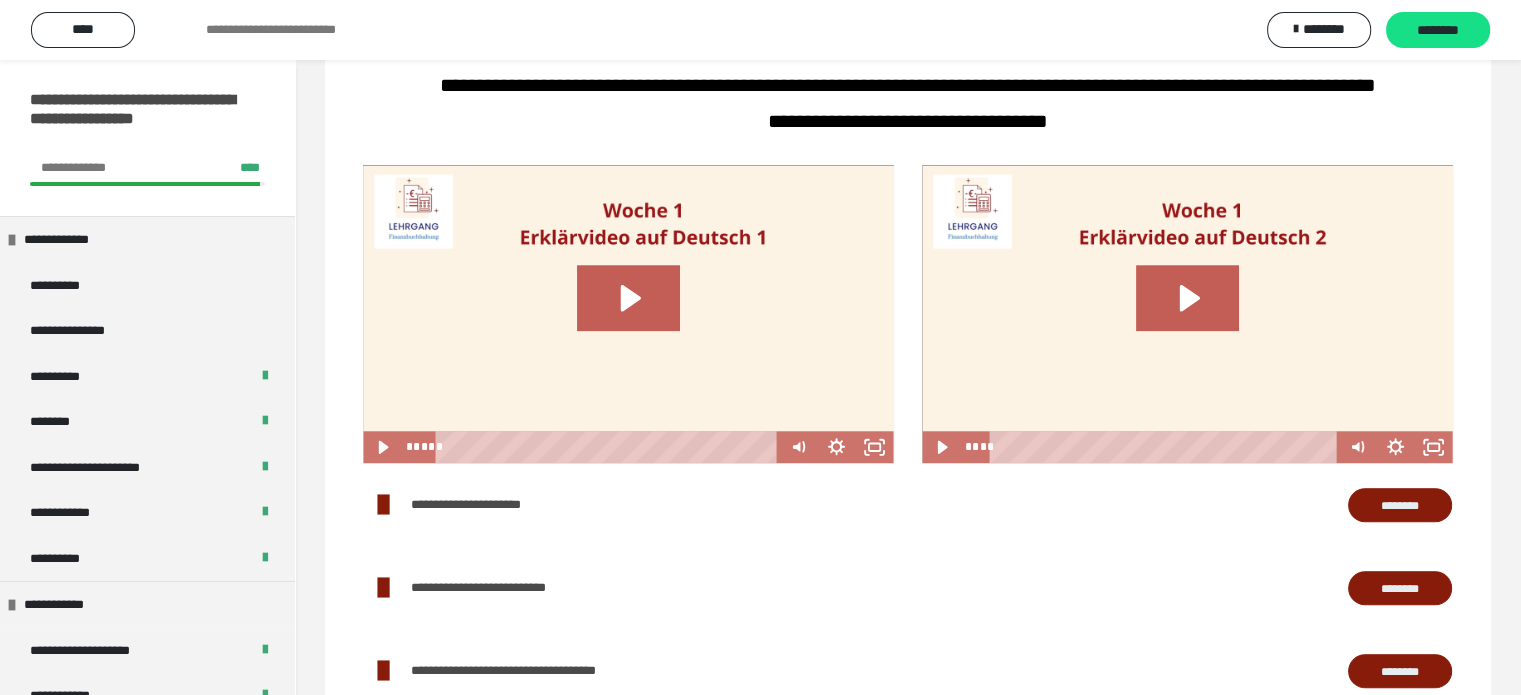 scroll, scrollTop: 2100, scrollLeft: 0, axis: vertical 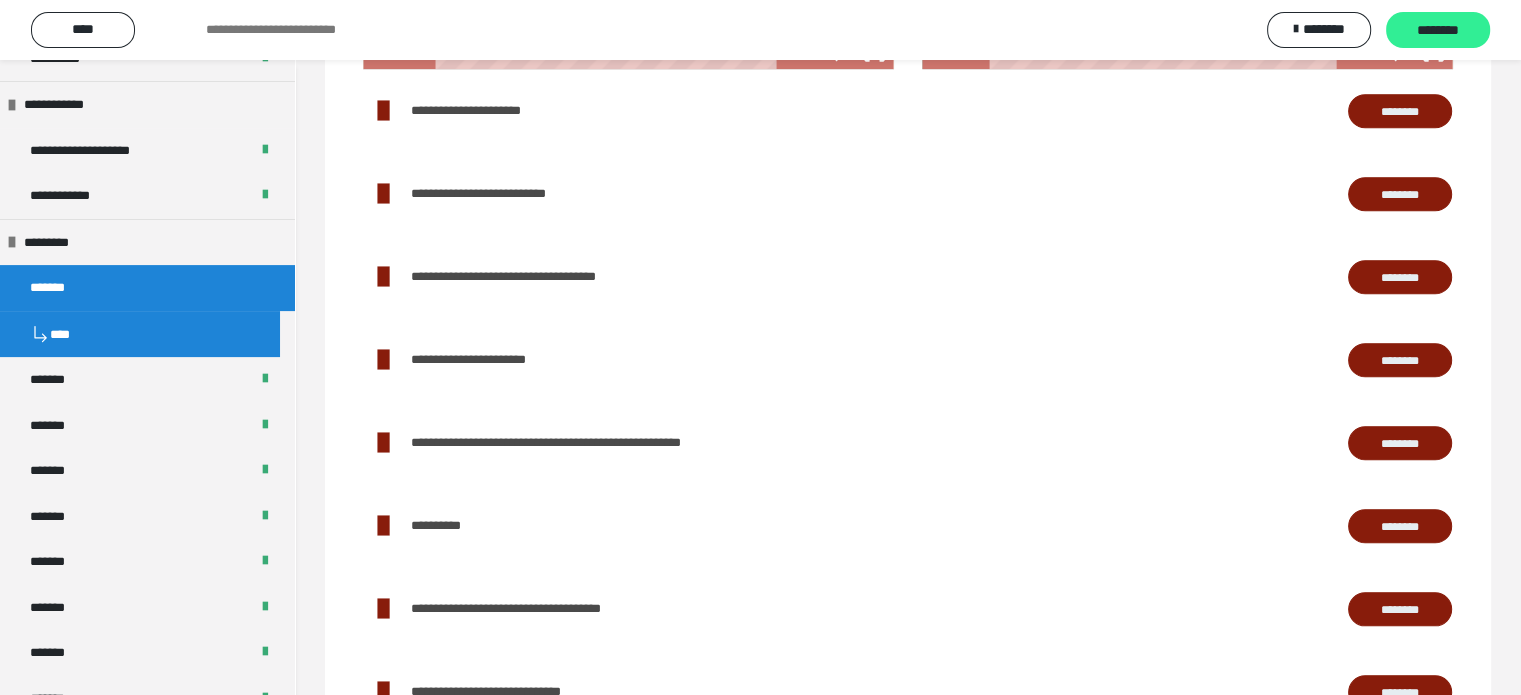 click on "********" at bounding box center (1438, 31) 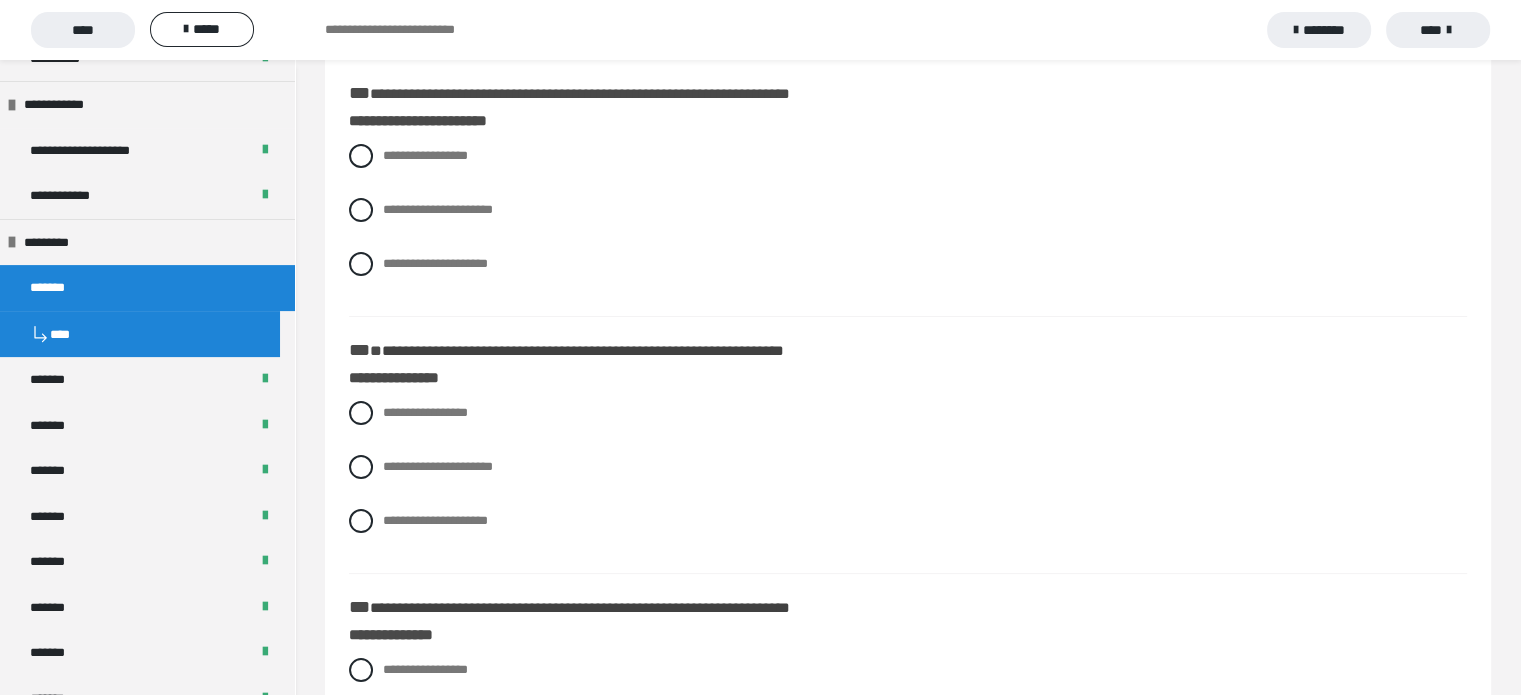 scroll, scrollTop: 0, scrollLeft: 0, axis: both 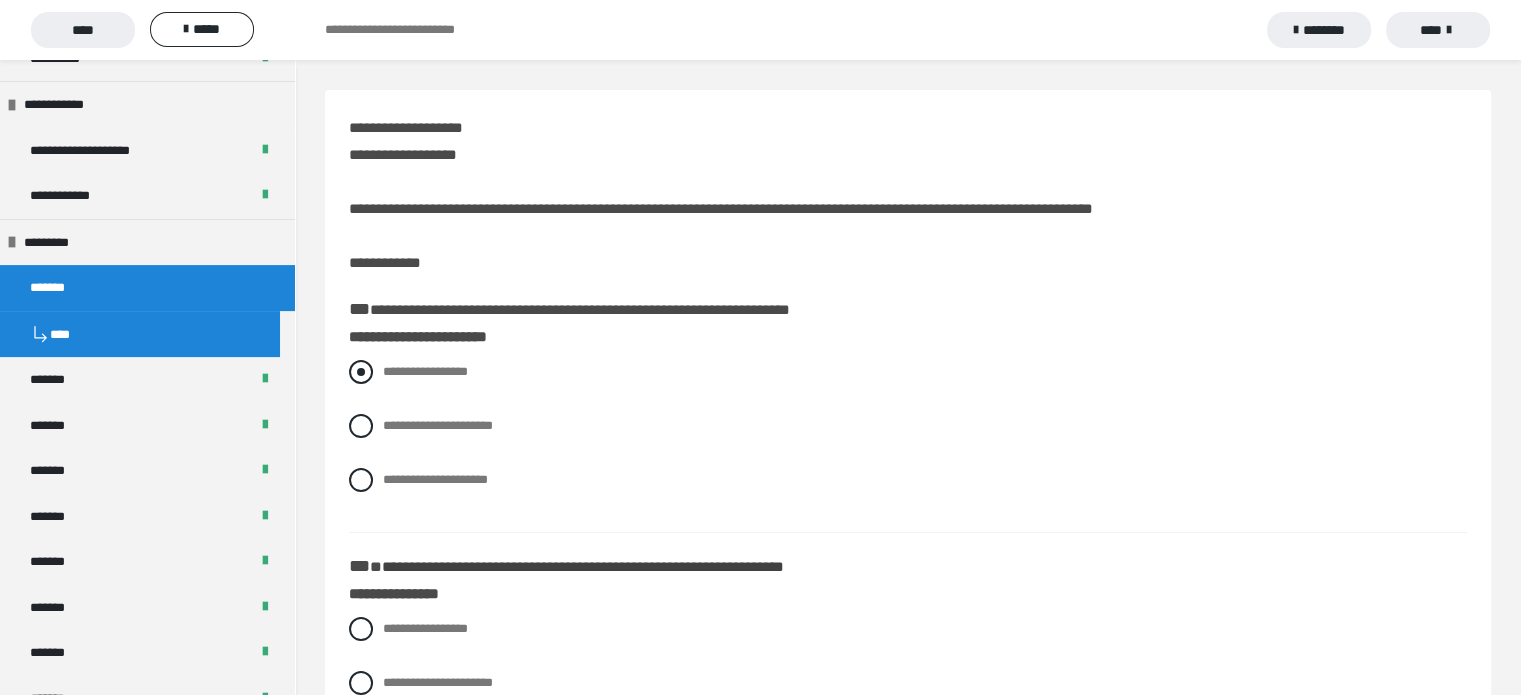 click on "**********" at bounding box center (425, 371) 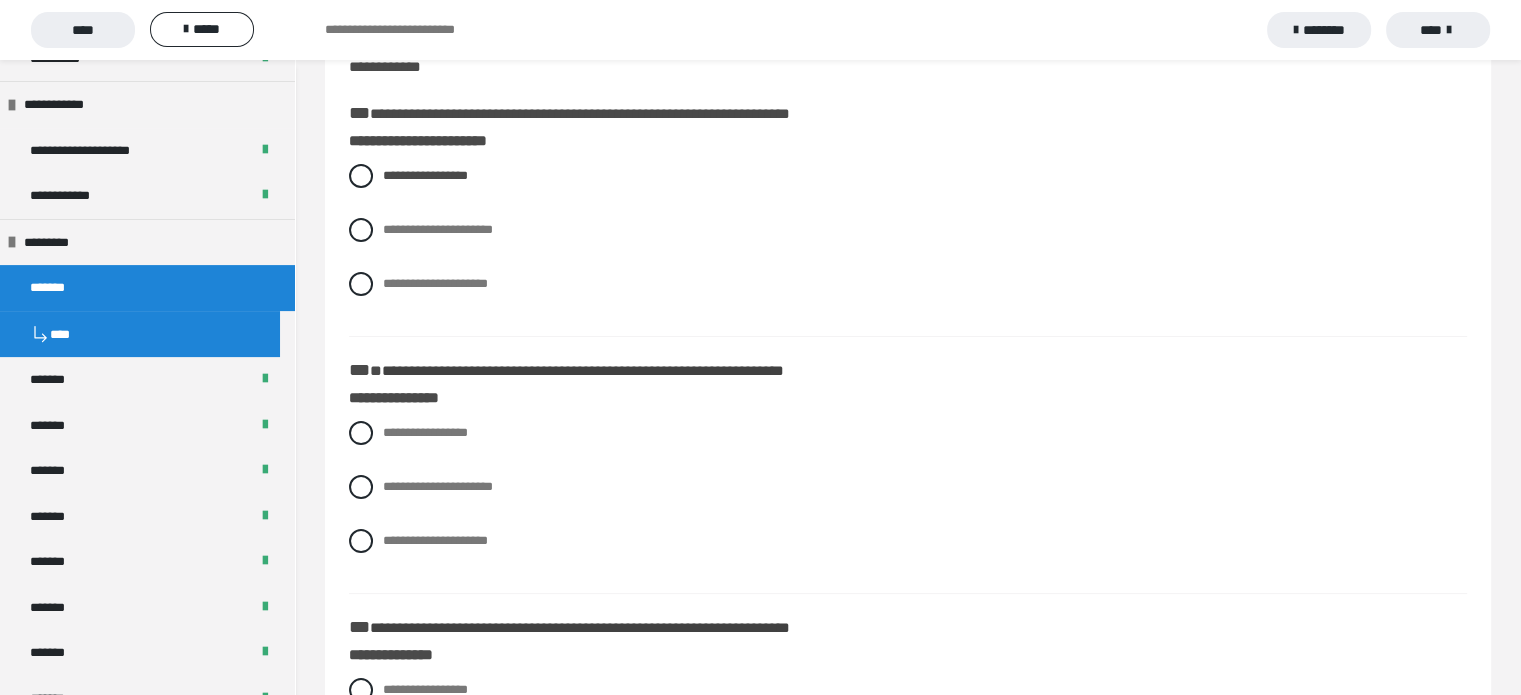 scroll, scrollTop: 200, scrollLeft: 0, axis: vertical 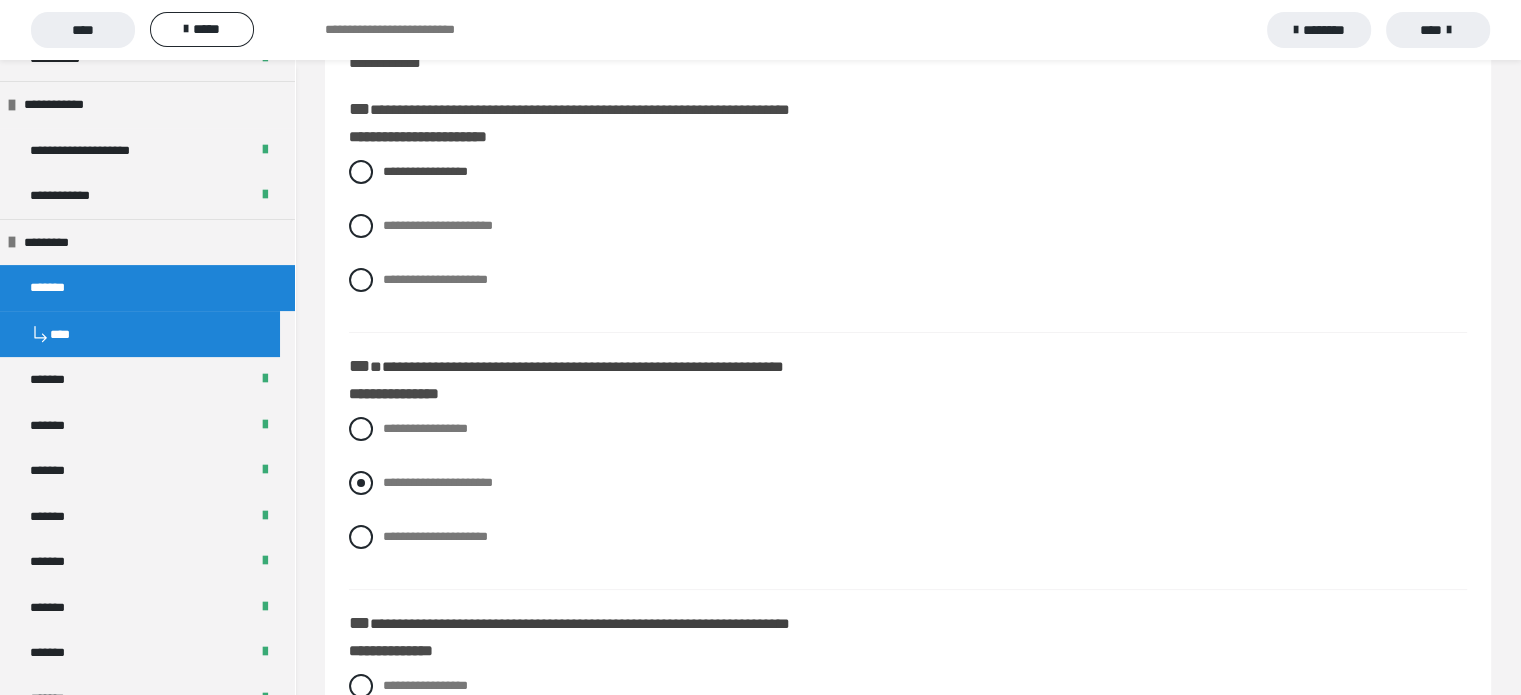click on "**********" at bounding box center [438, 482] 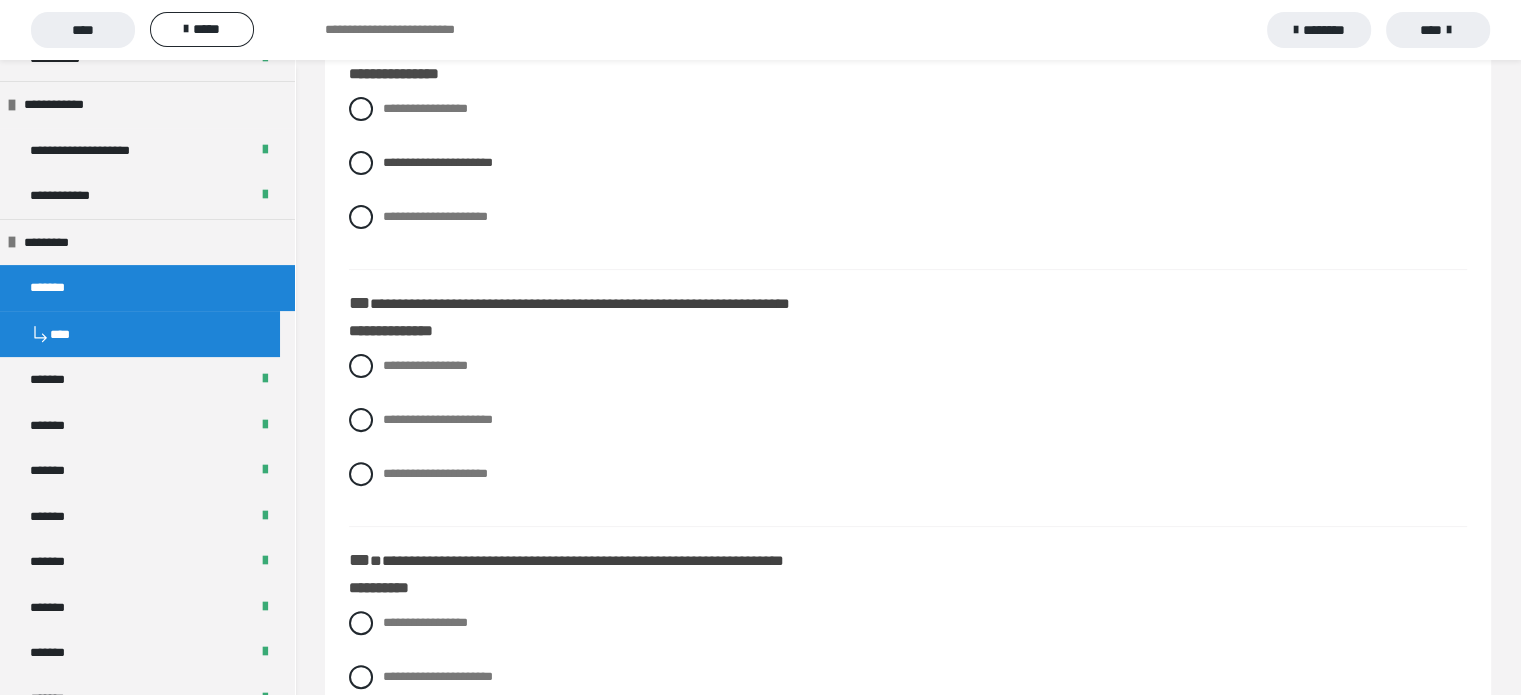 scroll, scrollTop: 600, scrollLeft: 0, axis: vertical 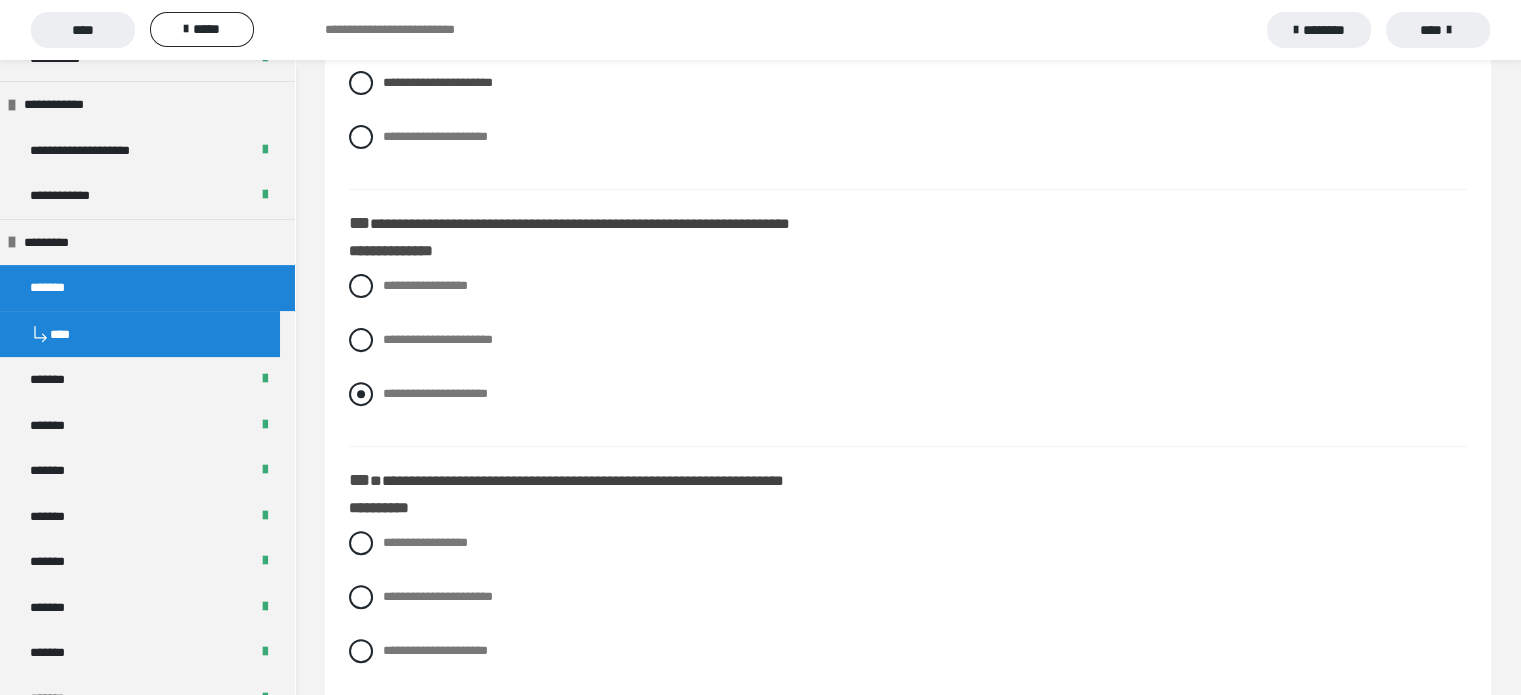 click on "**********" at bounding box center (435, 393) 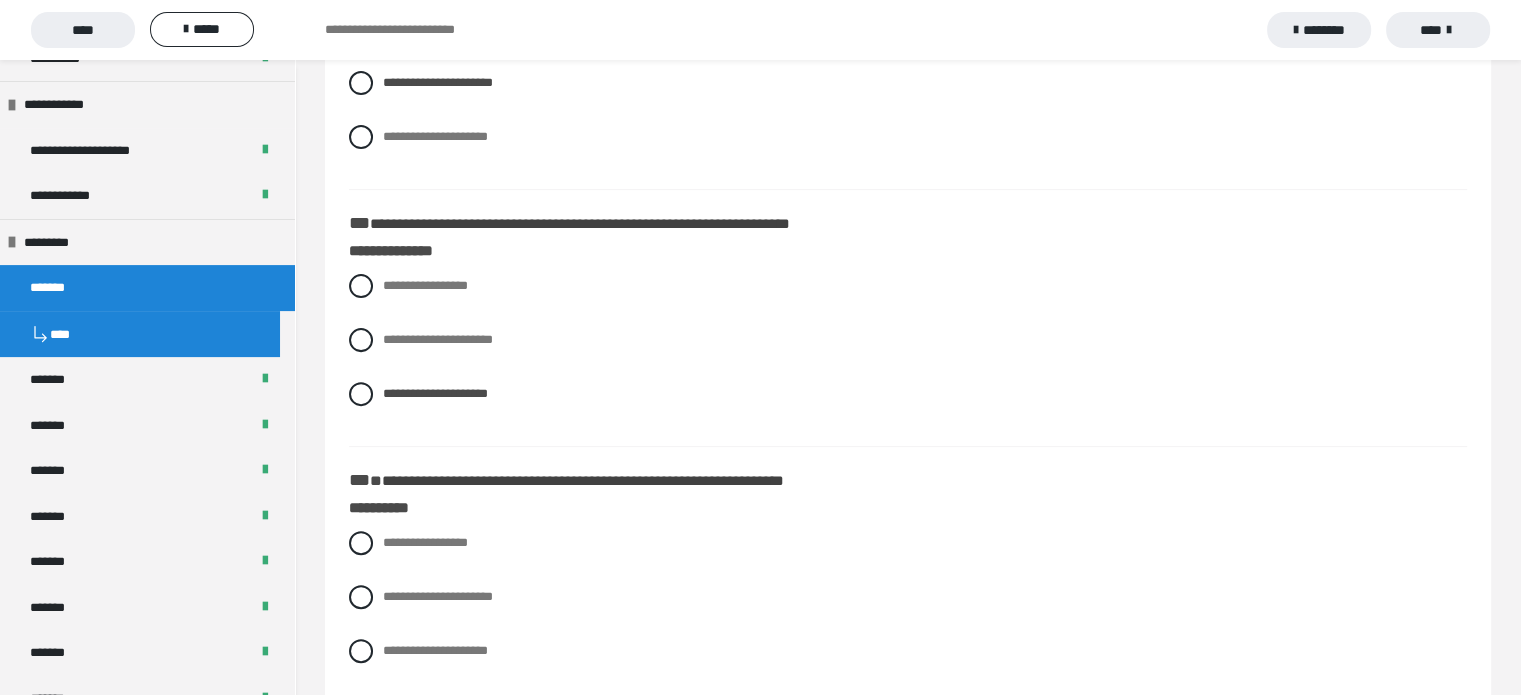 scroll, scrollTop: 800, scrollLeft: 0, axis: vertical 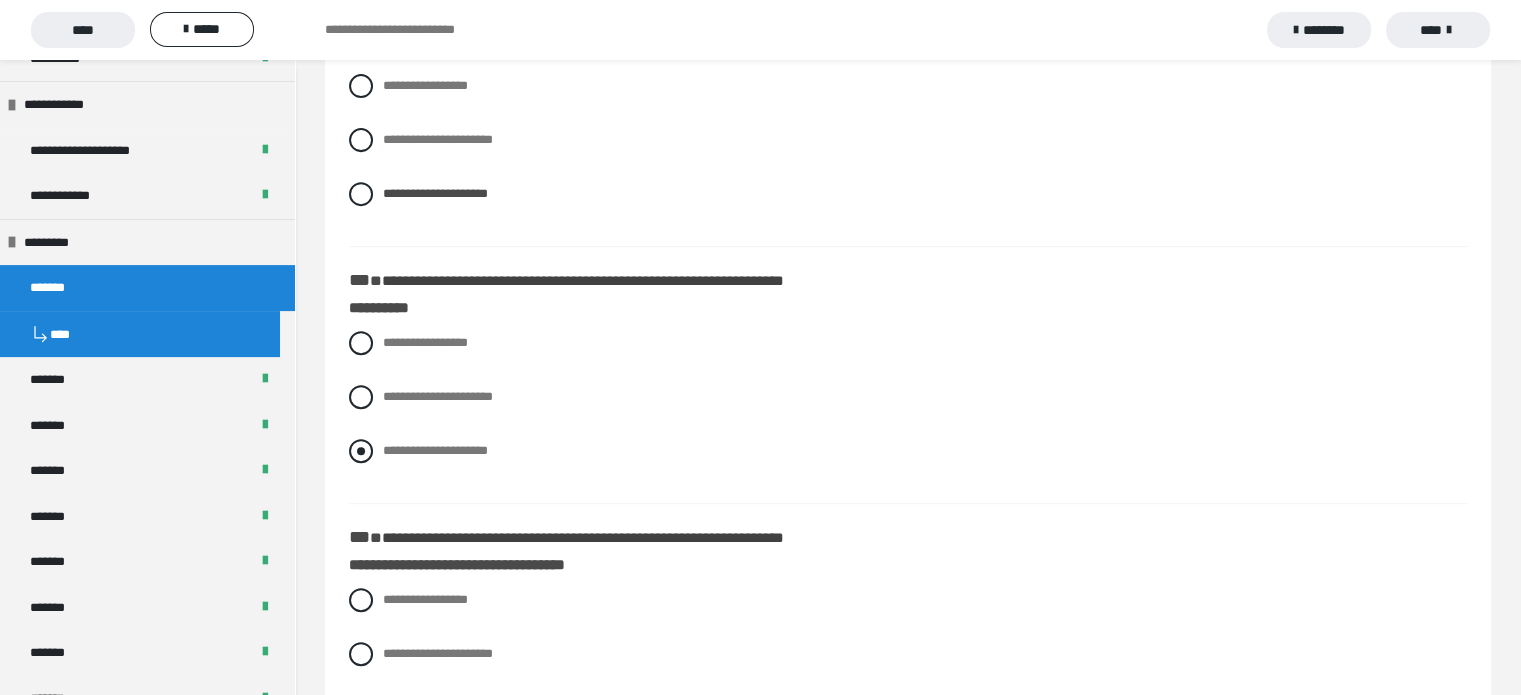 click on "**********" at bounding box center (435, 450) 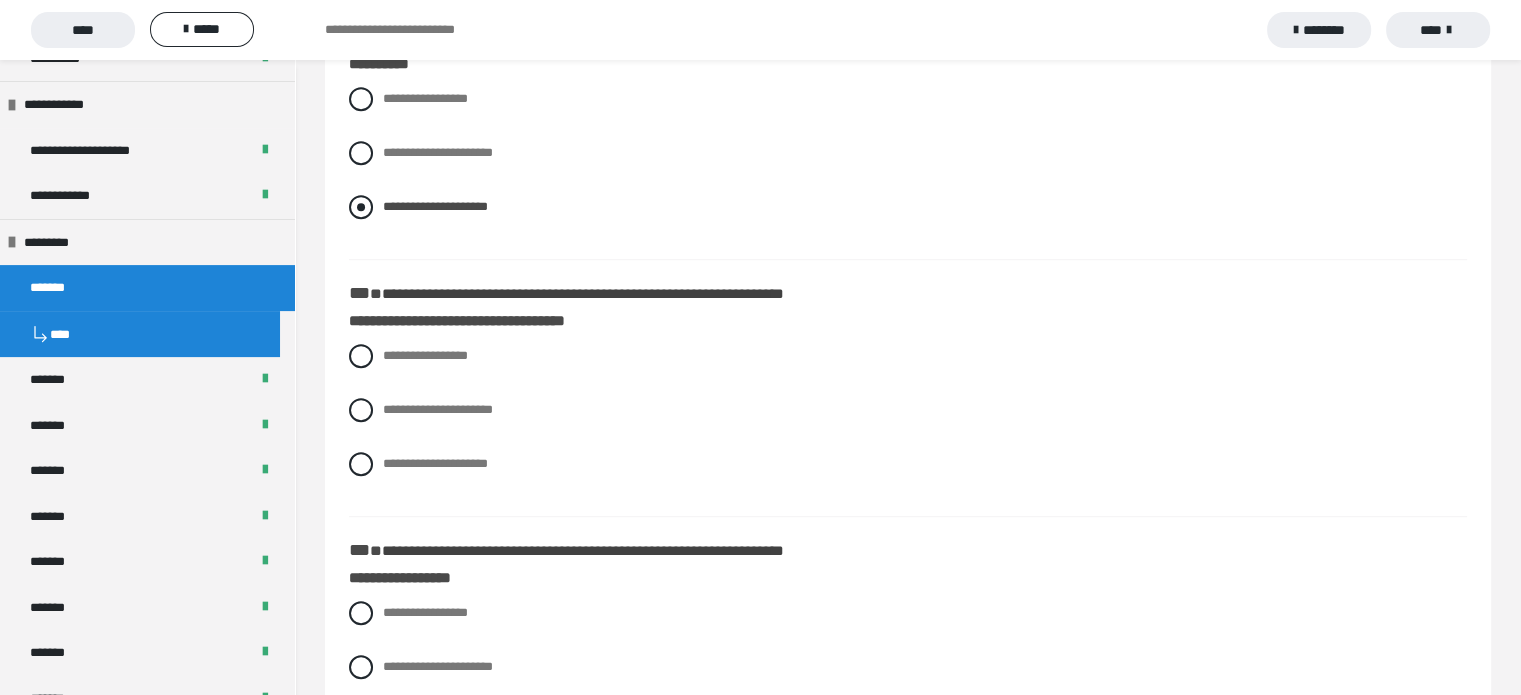 scroll, scrollTop: 1100, scrollLeft: 0, axis: vertical 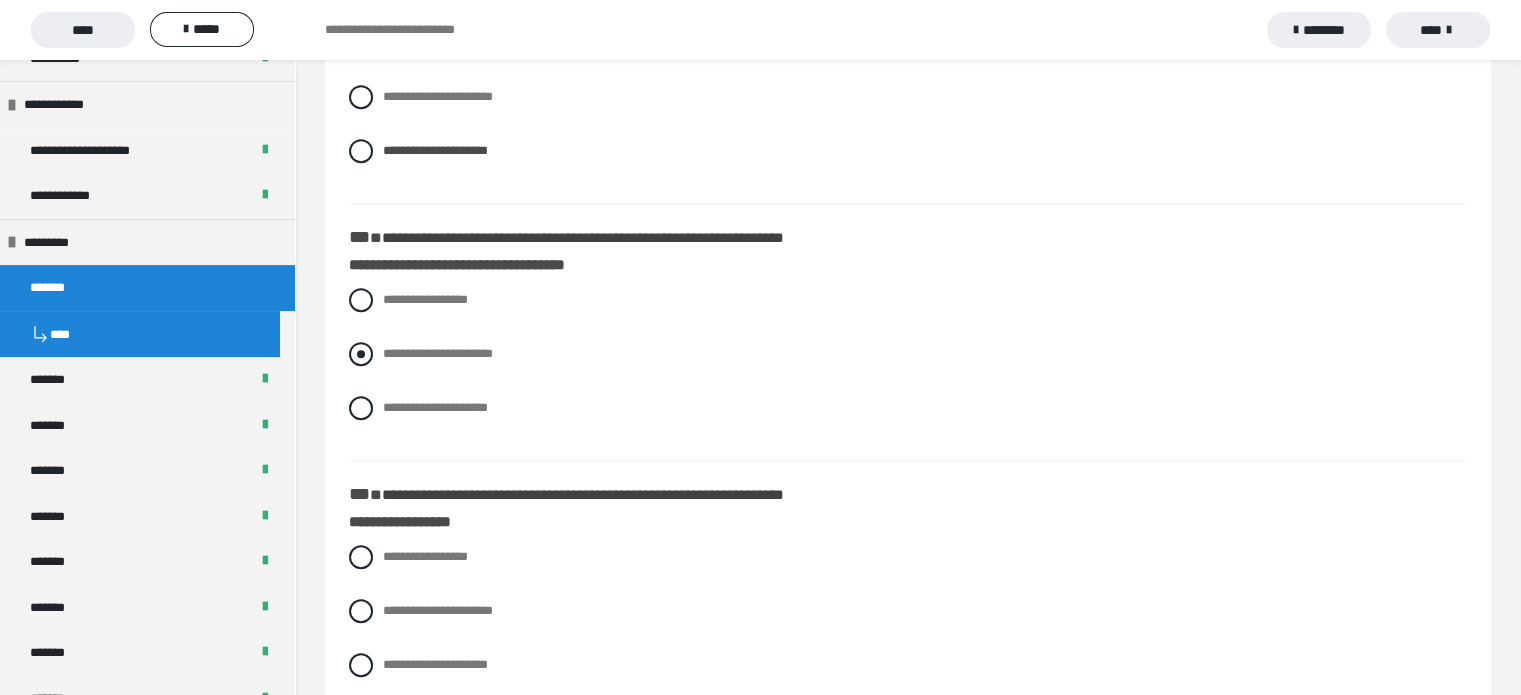 click on "**********" at bounding box center [438, 353] 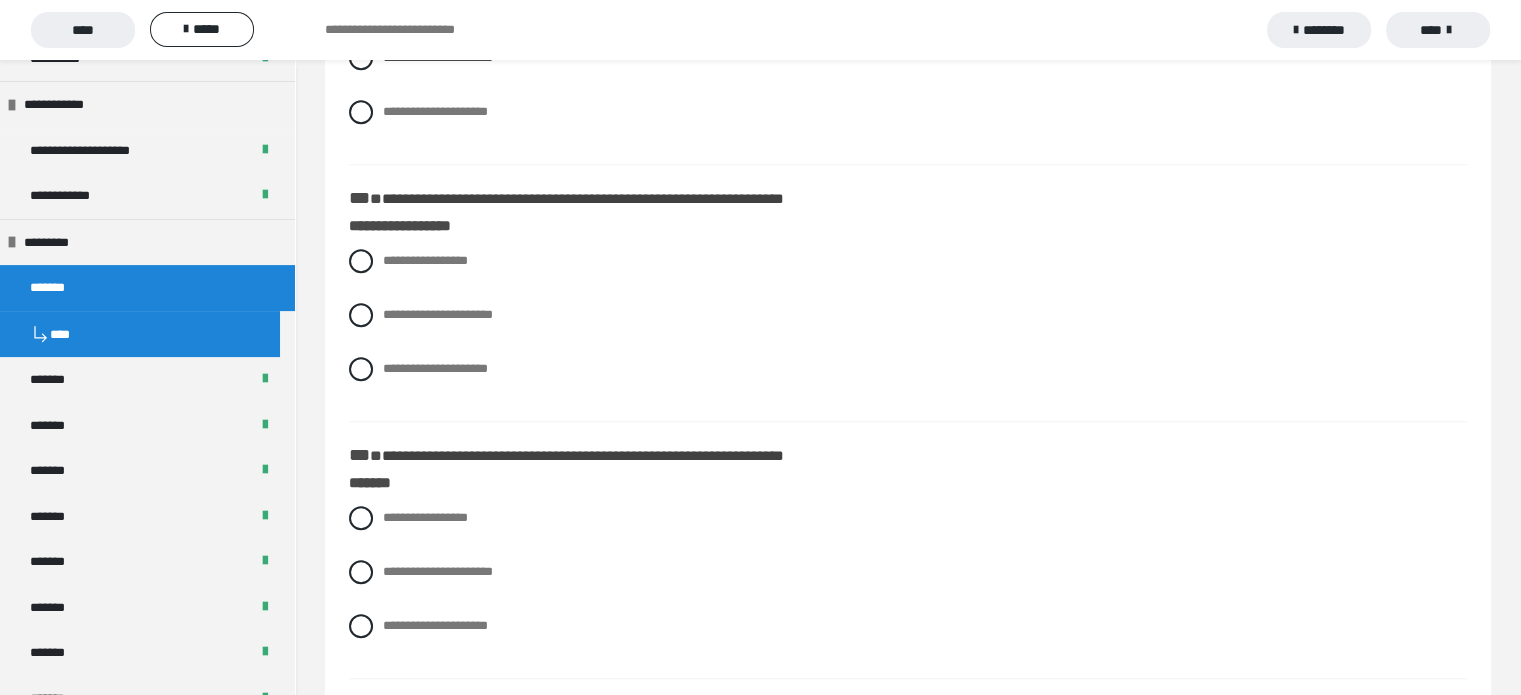 scroll, scrollTop: 1400, scrollLeft: 0, axis: vertical 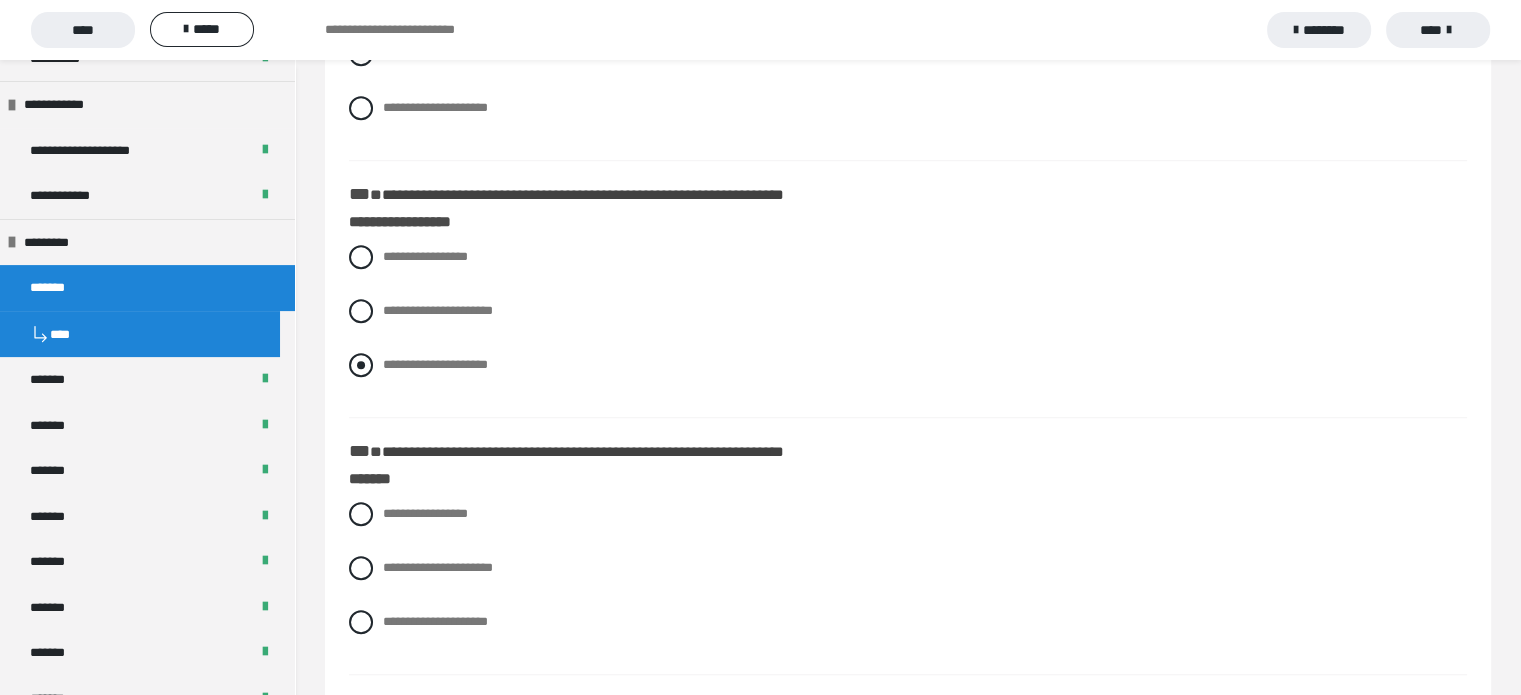 click on "**********" at bounding box center [435, 364] 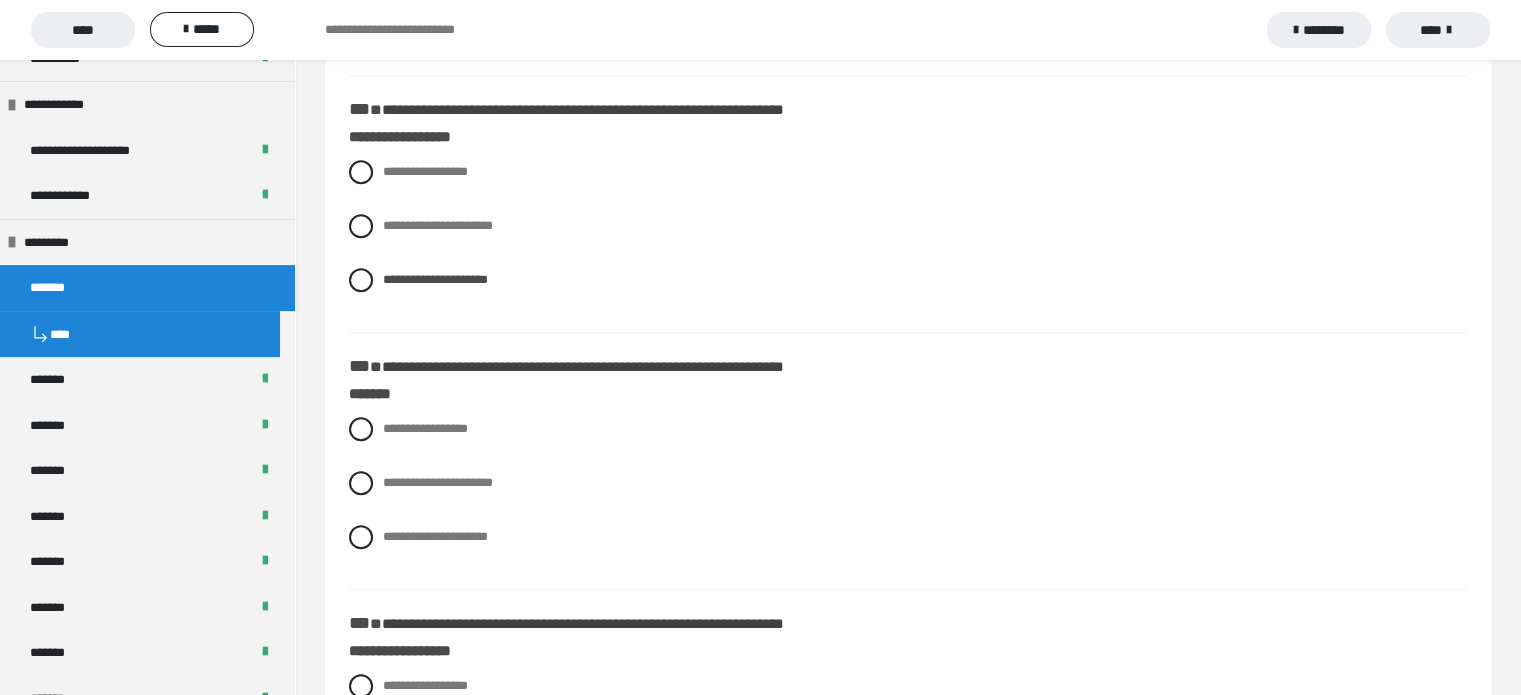 scroll, scrollTop: 1700, scrollLeft: 0, axis: vertical 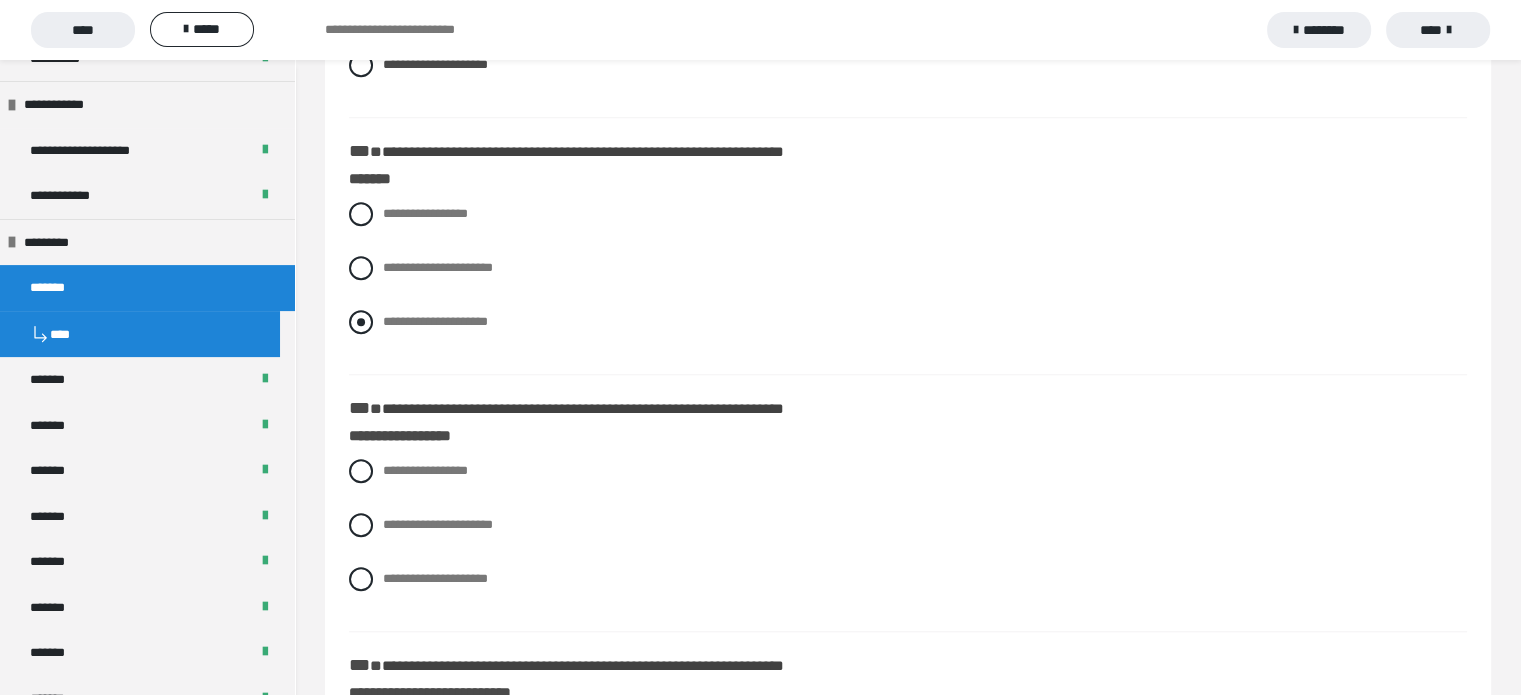 click on "**********" at bounding box center [435, 321] 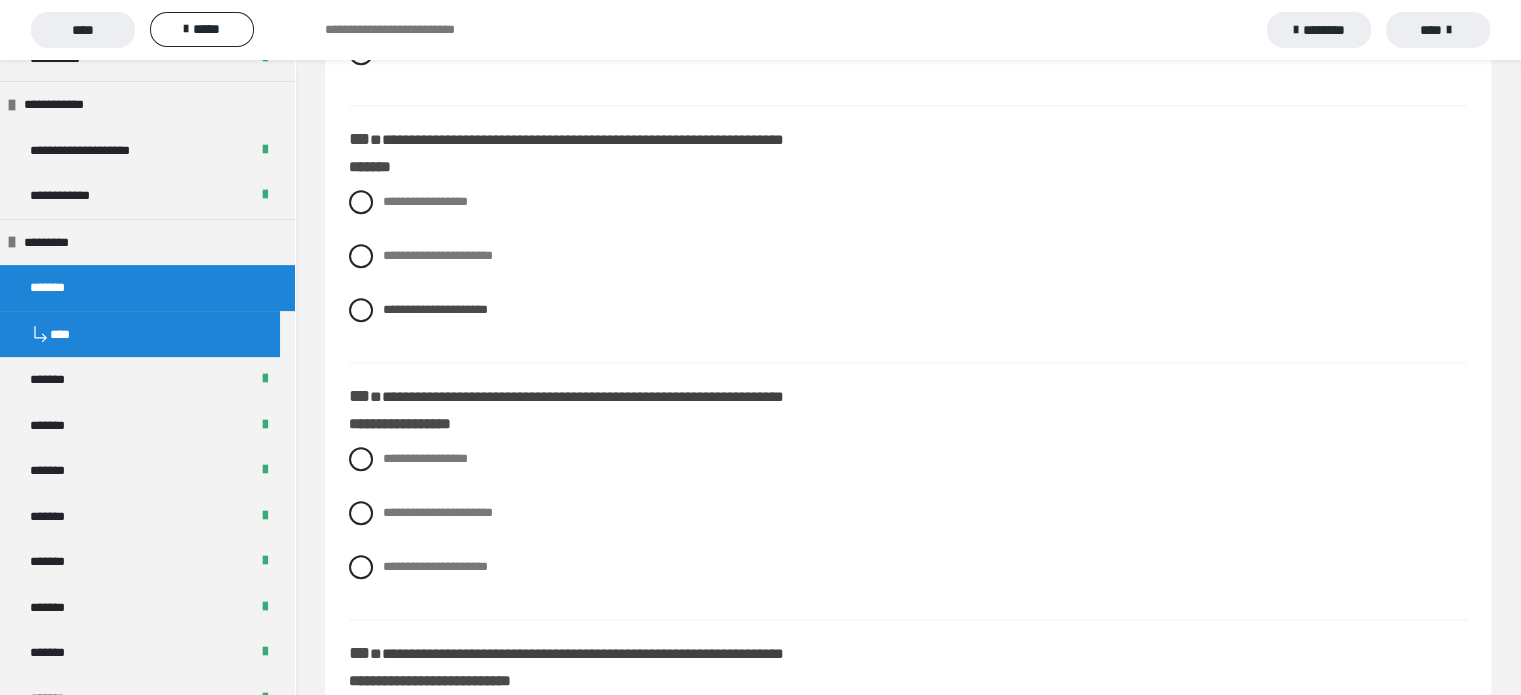 scroll, scrollTop: 1900, scrollLeft: 0, axis: vertical 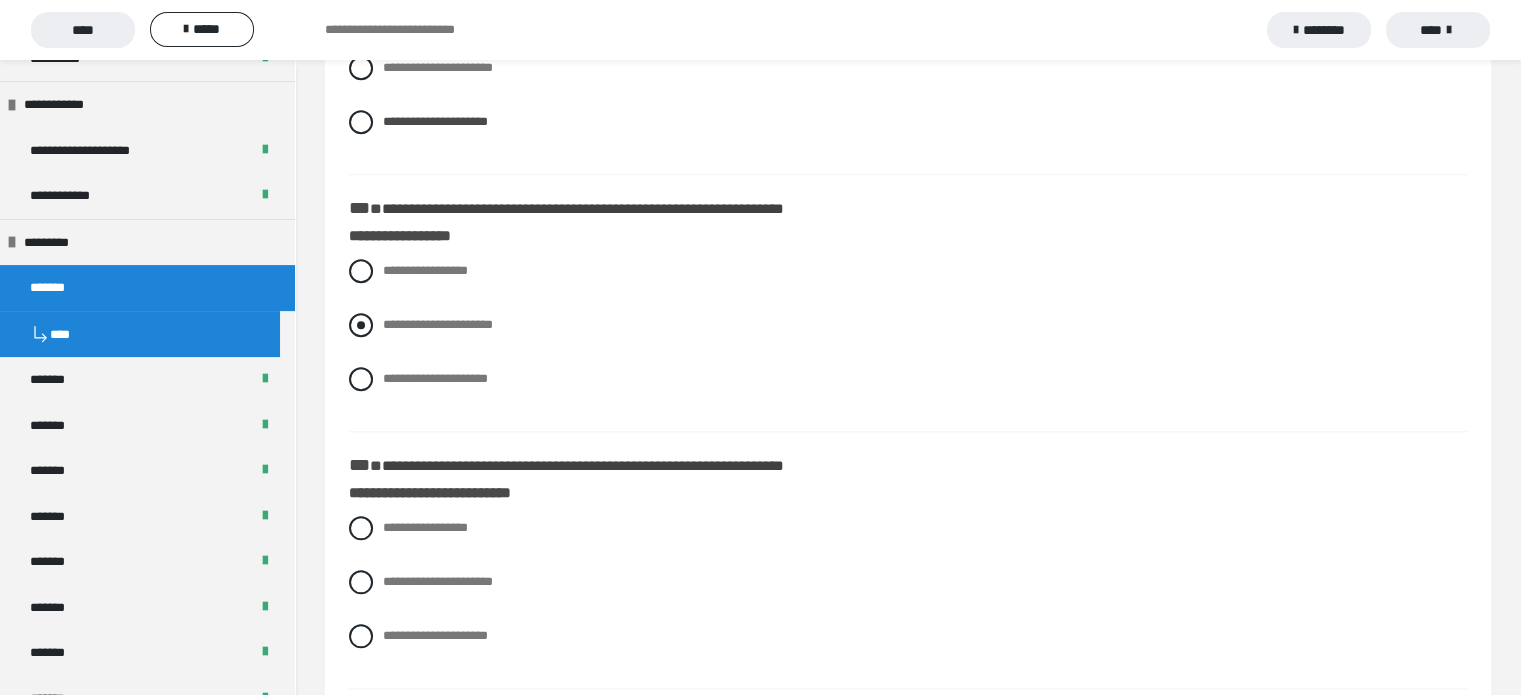 click on "**********" at bounding box center (438, 324) 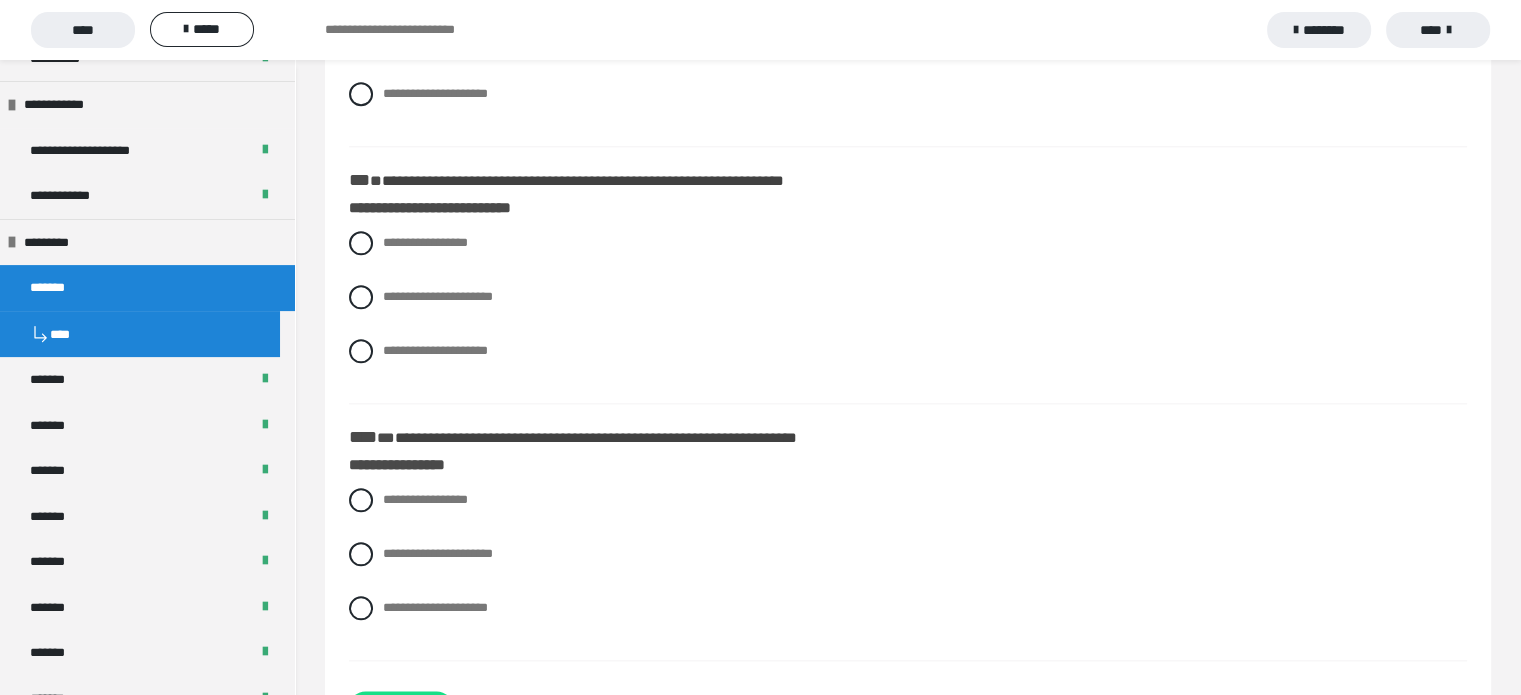 scroll, scrollTop: 2200, scrollLeft: 0, axis: vertical 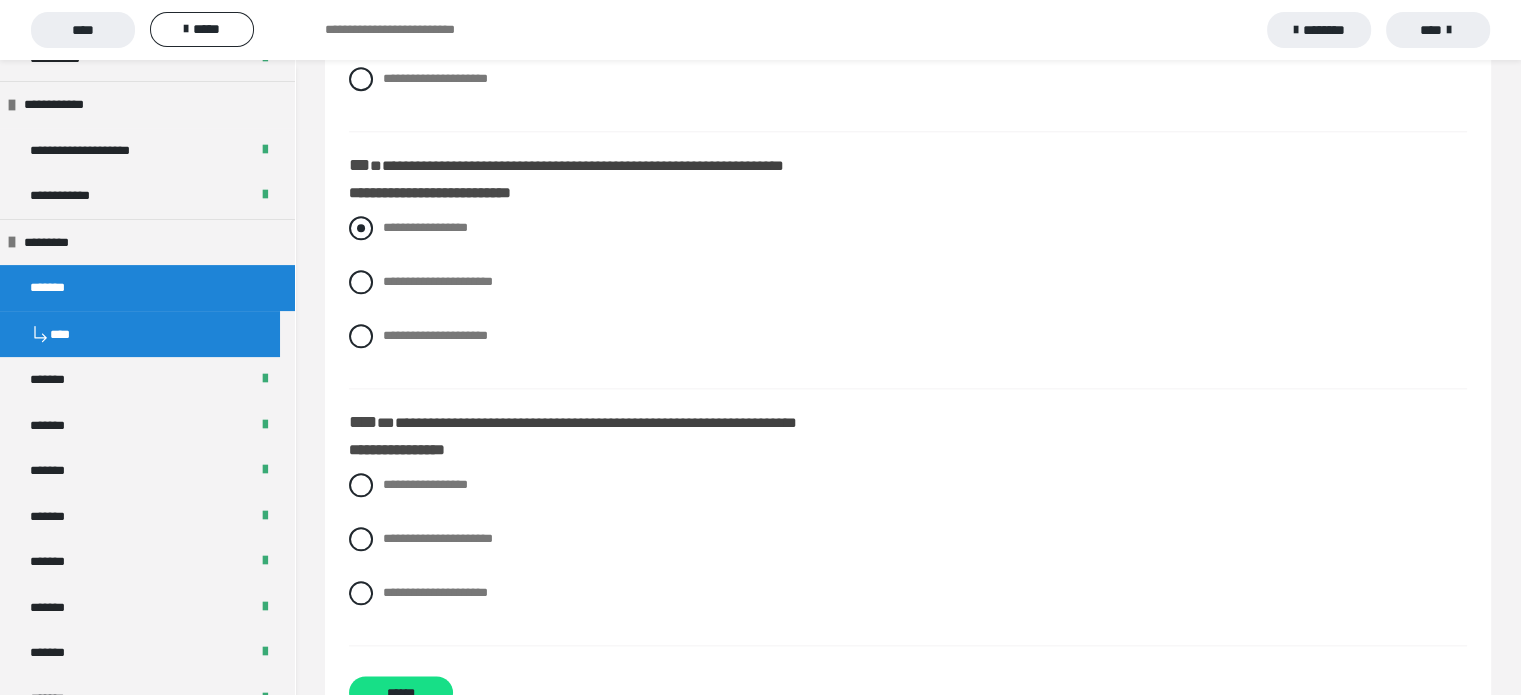 click on "**********" at bounding box center [425, 227] 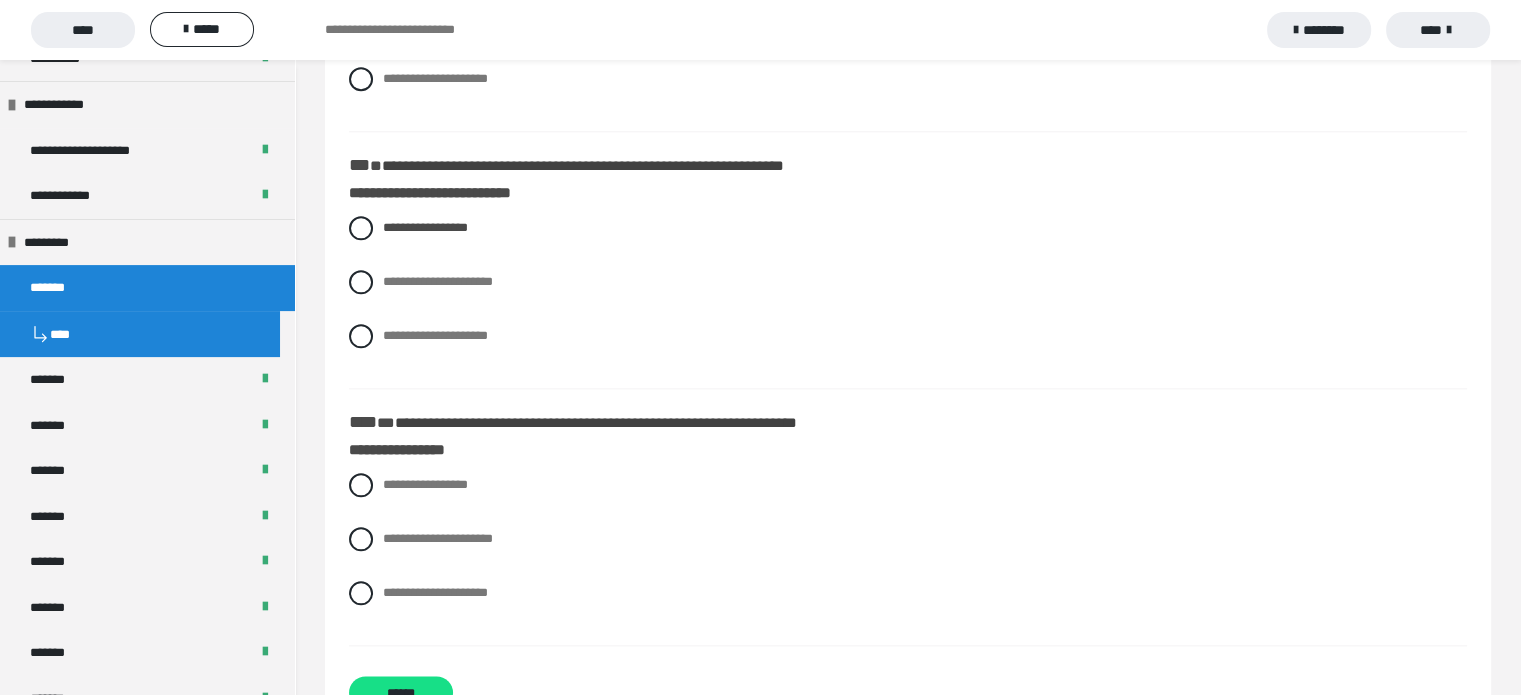 scroll, scrollTop: 2265, scrollLeft: 0, axis: vertical 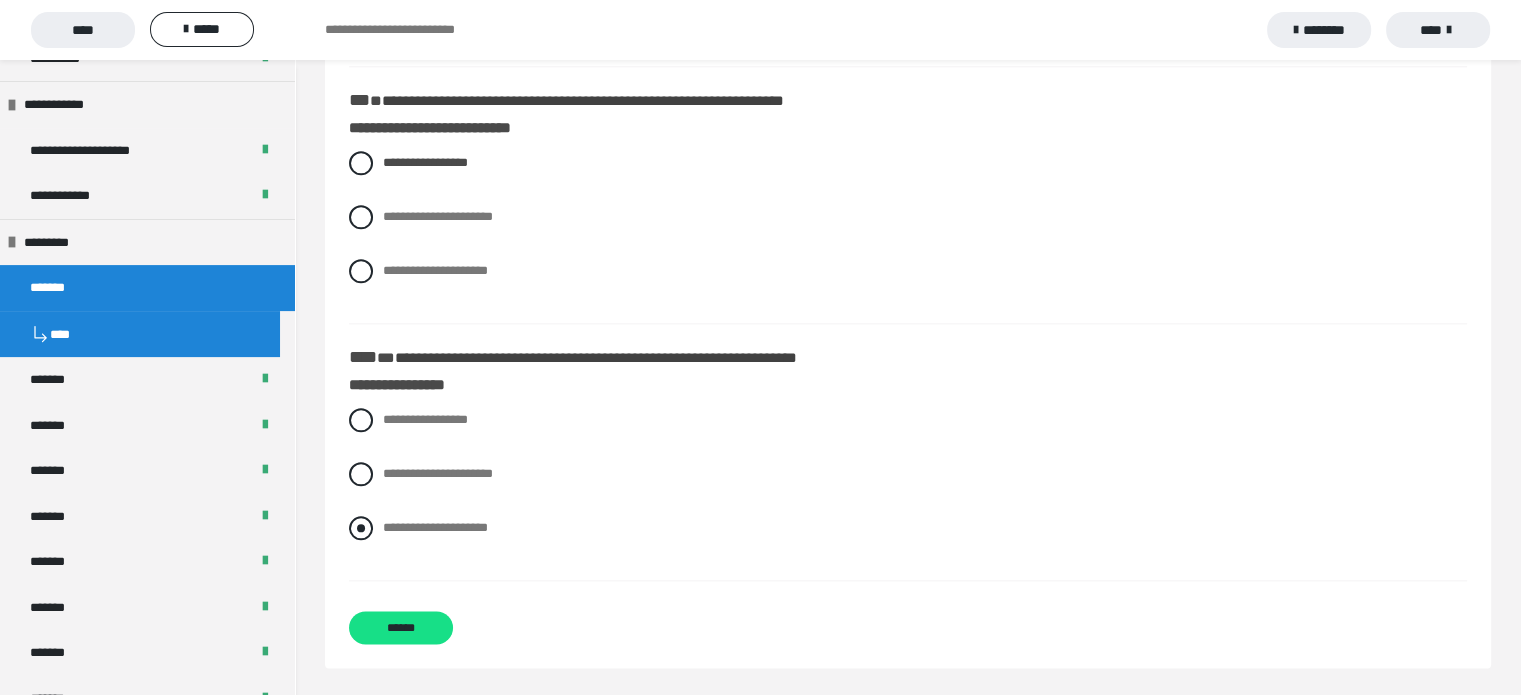 click on "**********" at bounding box center [435, 527] 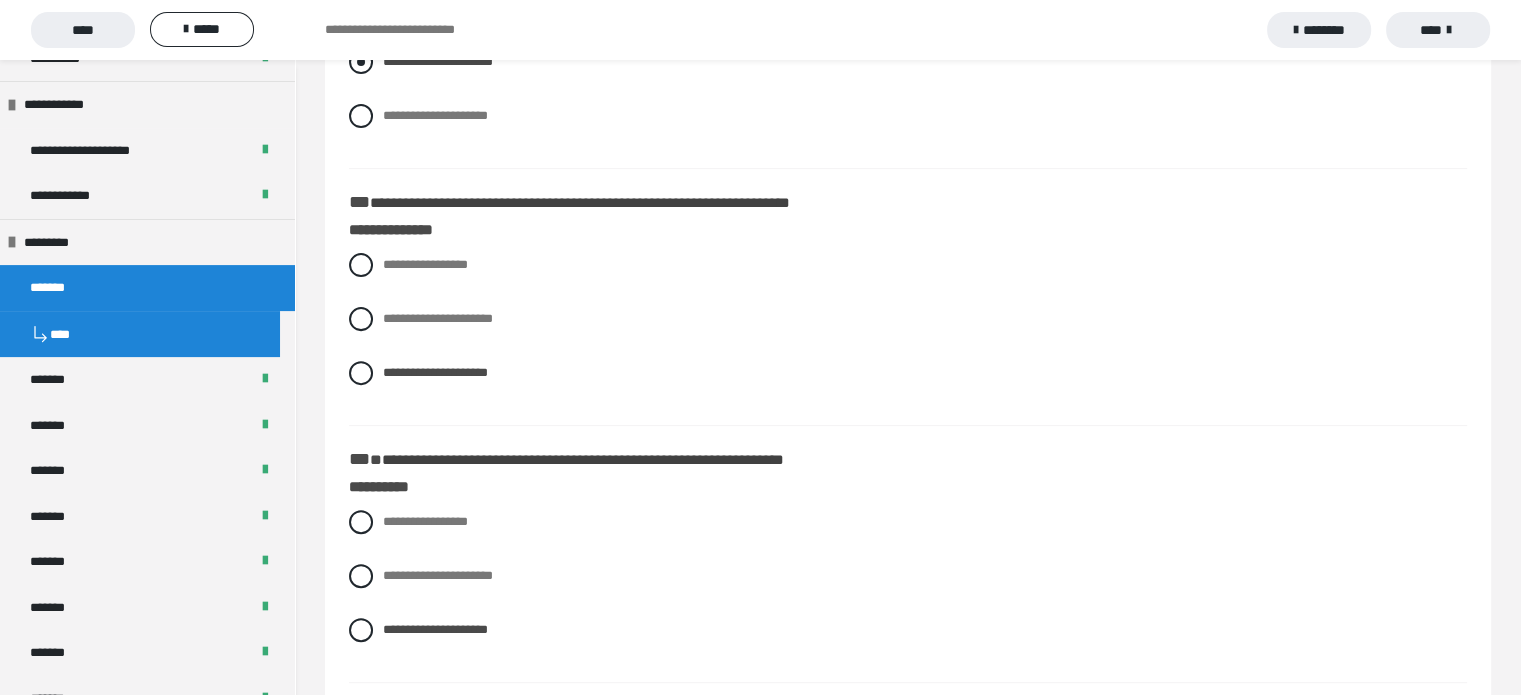 scroll, scrollTop: 700, scrollLeft: 0, axis: vertical 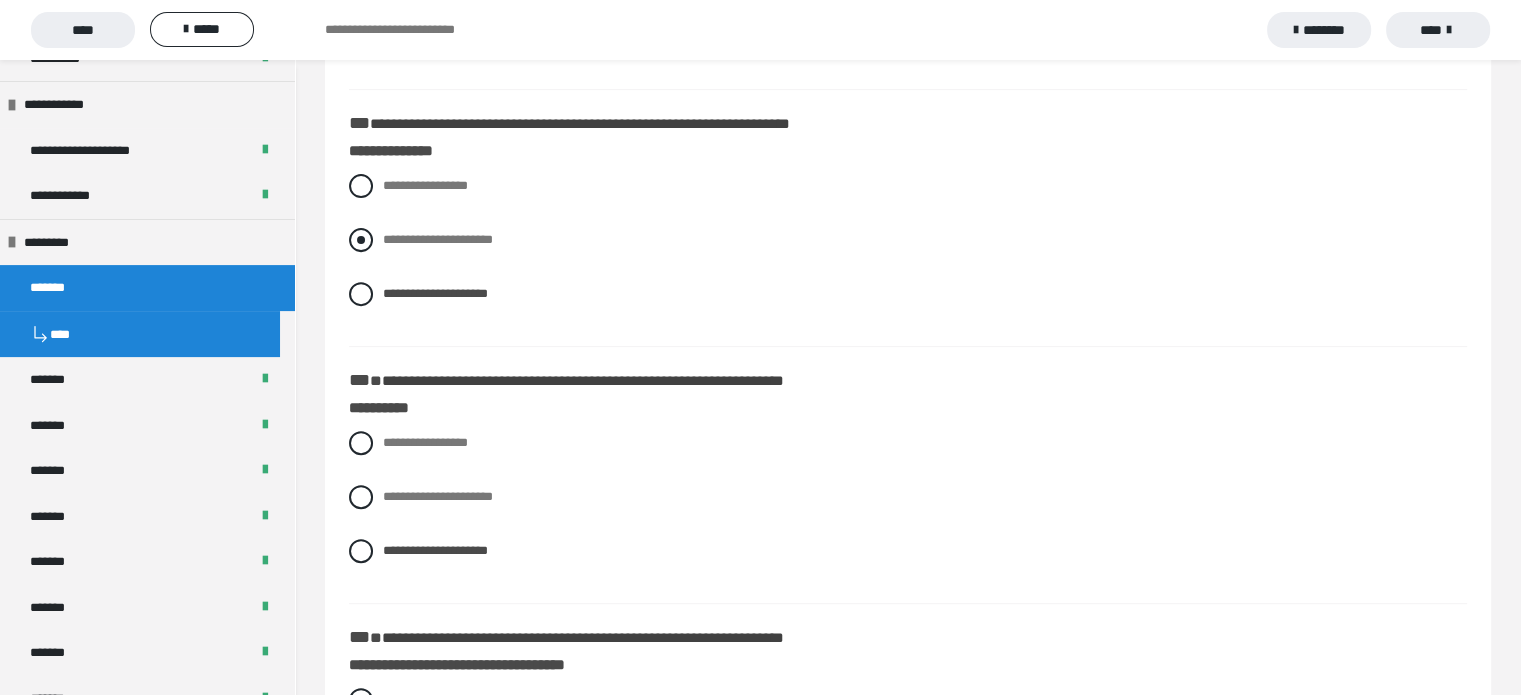 click on "**********" at bounding box center (438, 239) 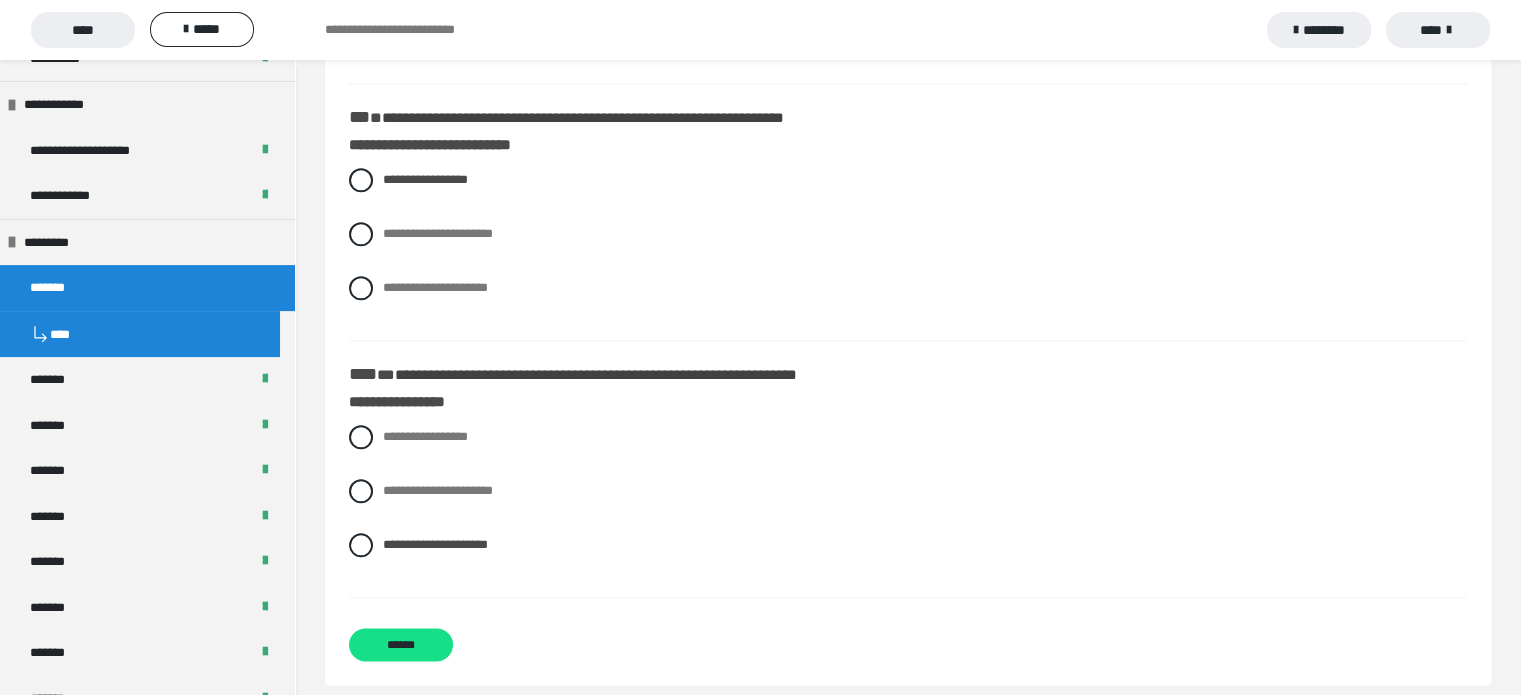 scroll, scrollTop: 2265, scrollLeft: 0, axis: vertical 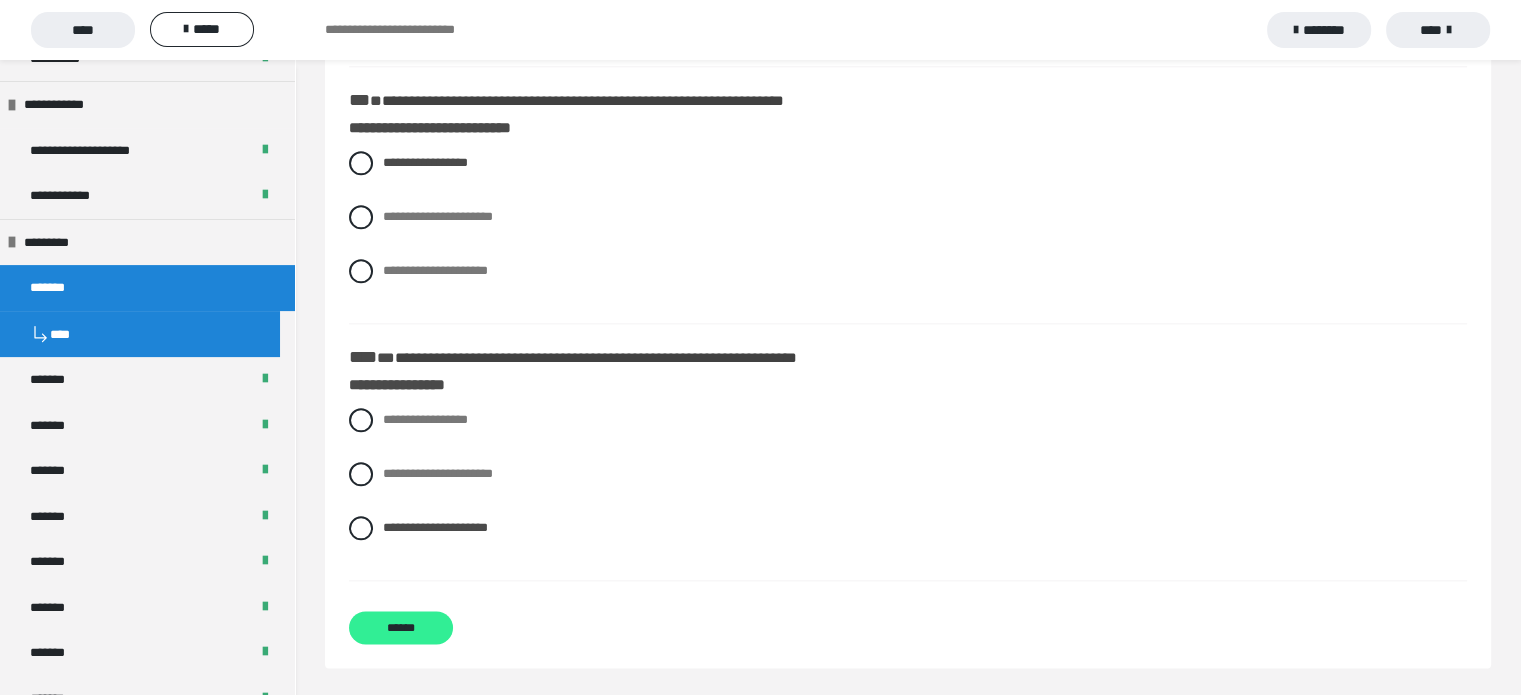 click on "******" at bounding box center [401, 627] 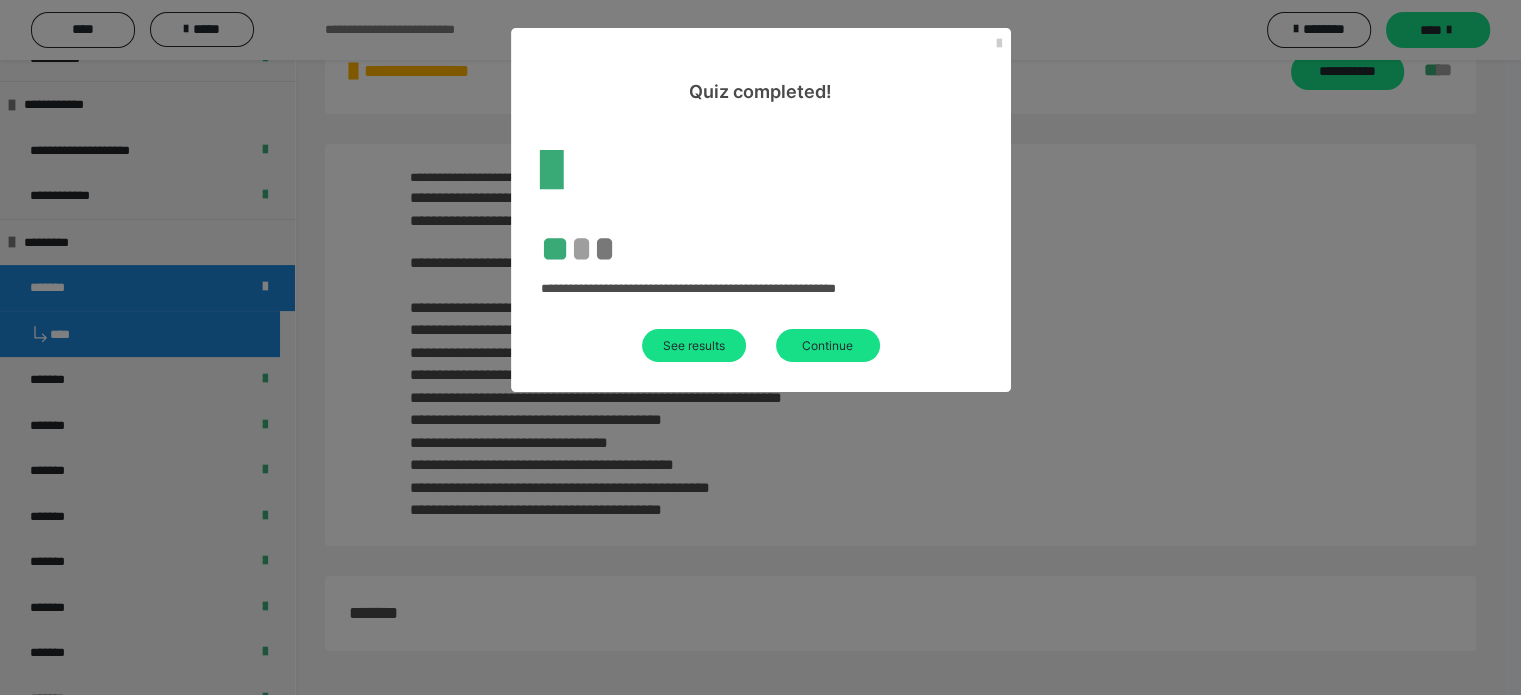 scroll, scrollTop: 60, scrollLeft: 0, axis: vertical 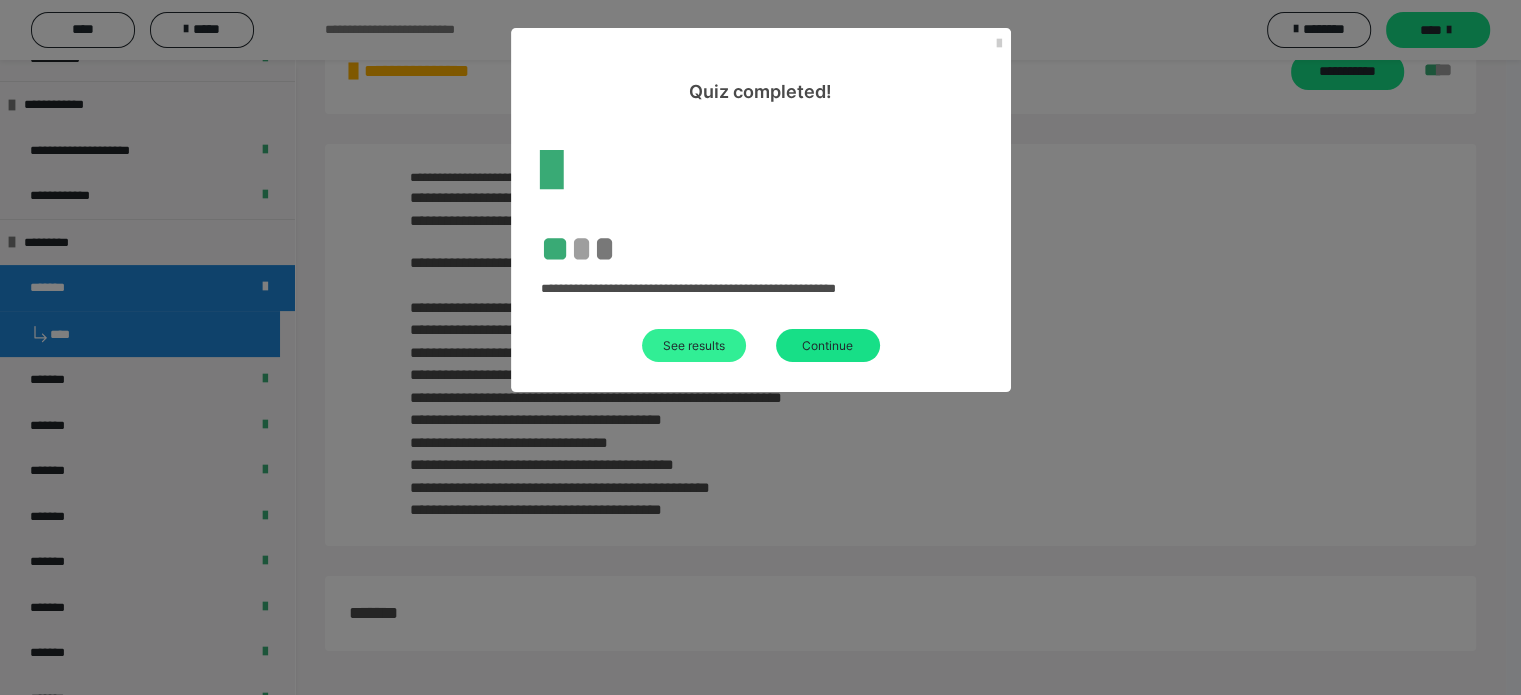 click on "See results" at bounding box center (694, 345) 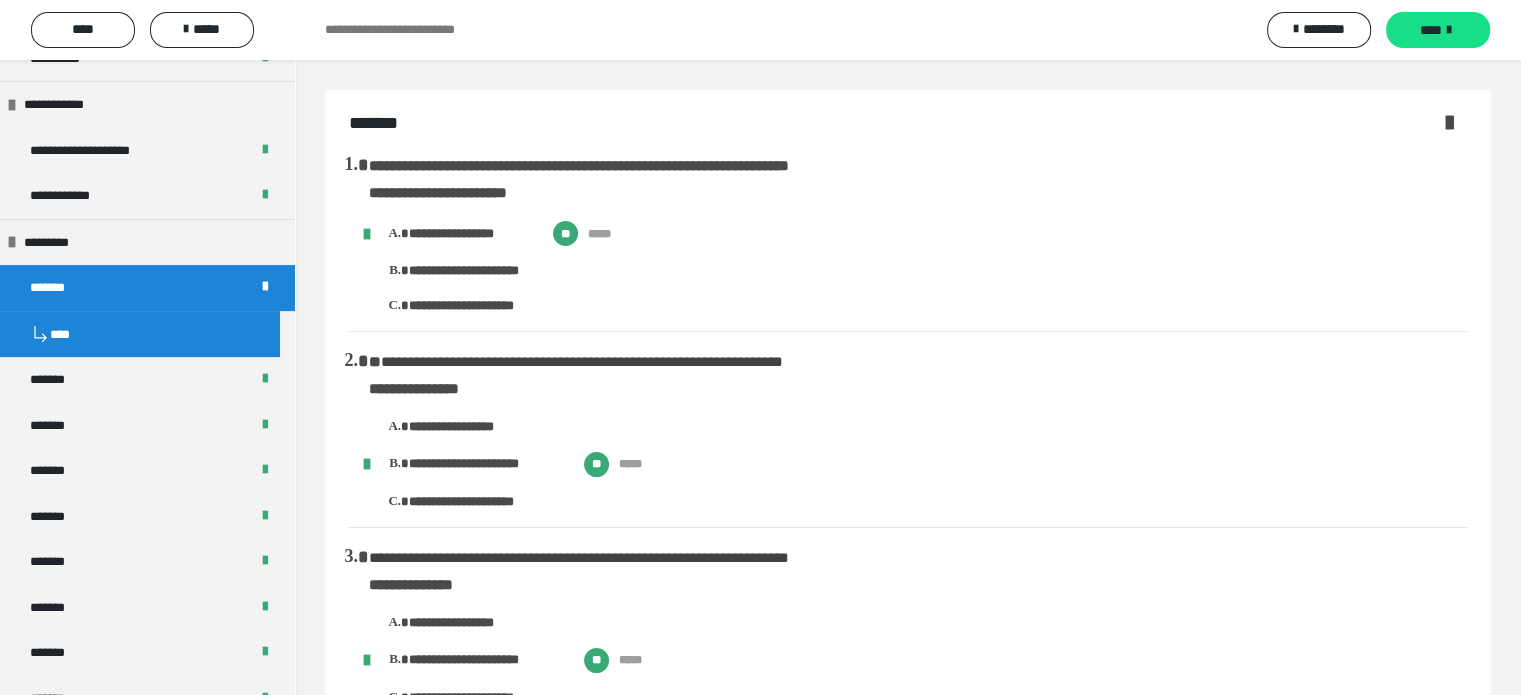 scroll, scrollTop: 0, scrollLeft: 0, axis: both 